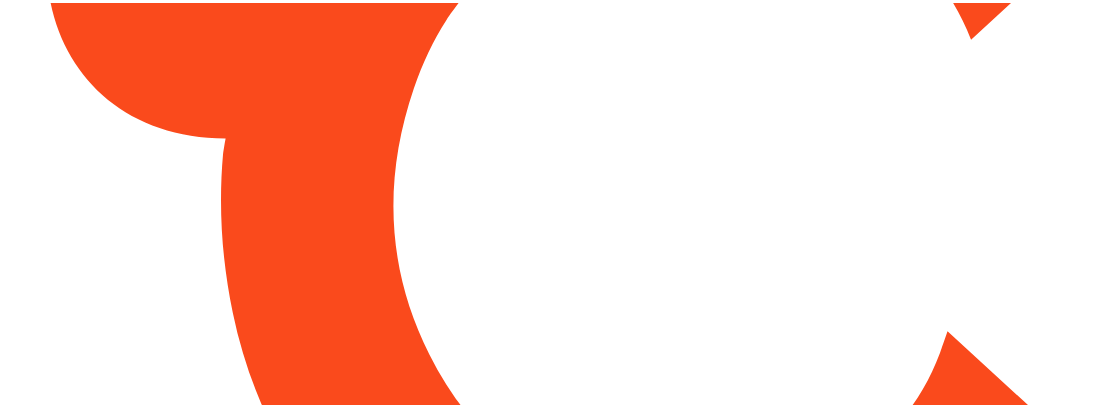 scroll, scrollTop: 0, scrollLeft: 0, axis: both 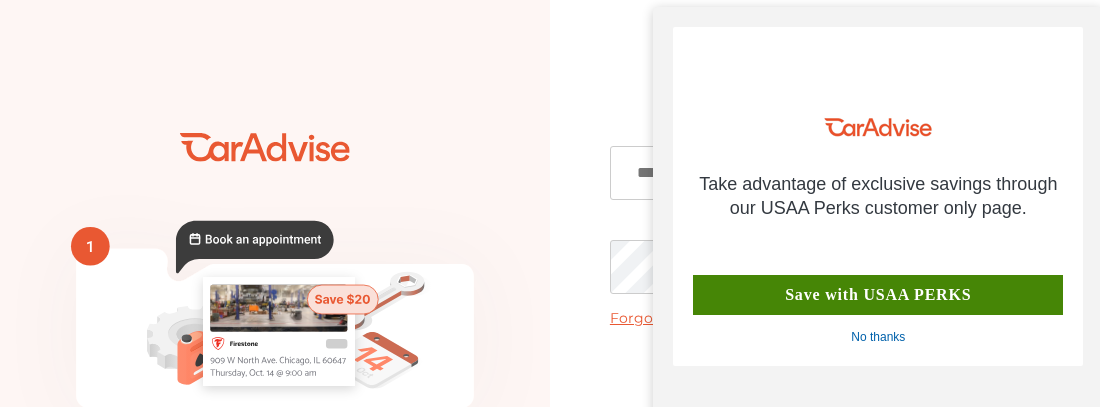 click at bounding box center [825, 173] 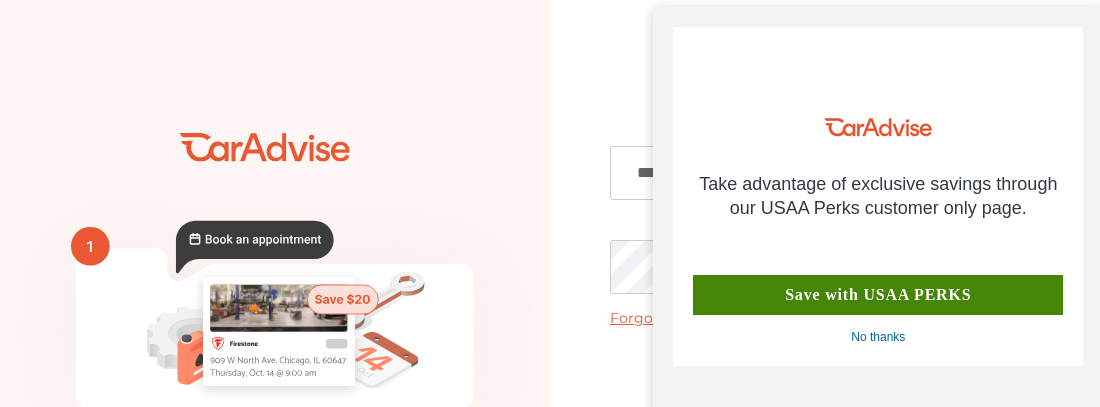 click on "Forgot Password?" at bounding box center (674, 318) 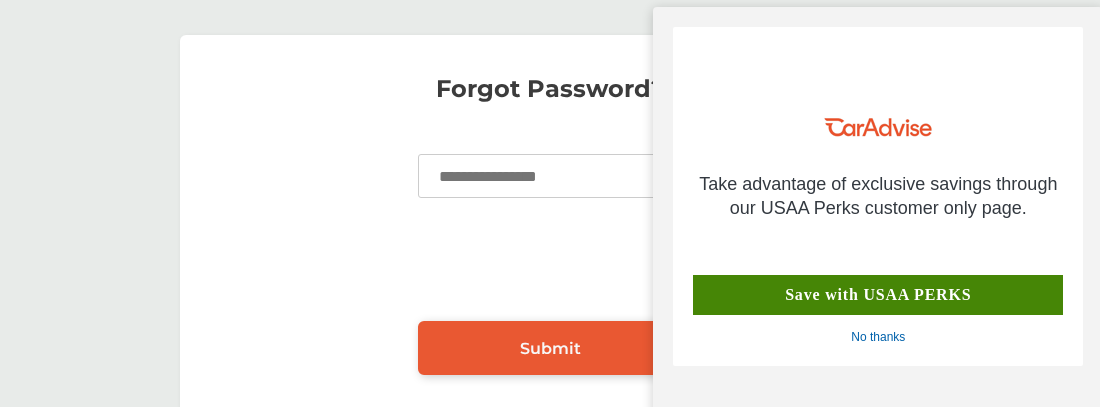 click at bounding box center (550, 176) 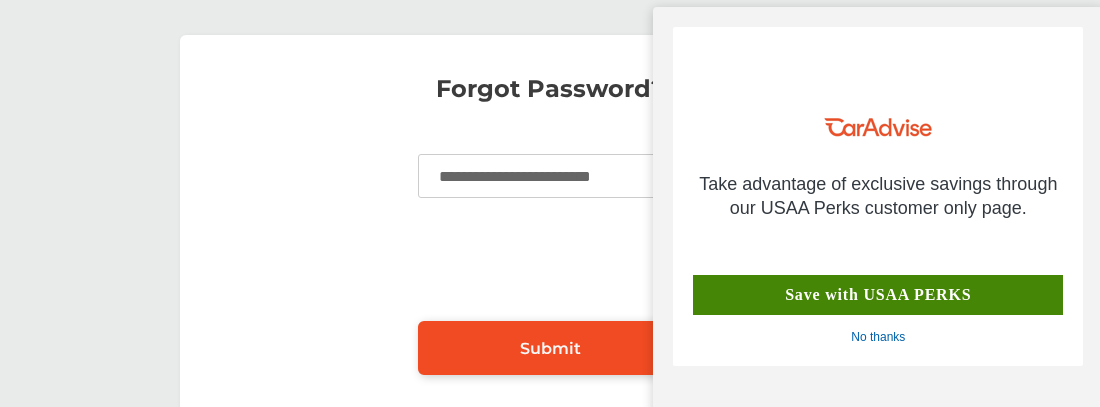 click on "Submit" at bounding box center (550, 348) 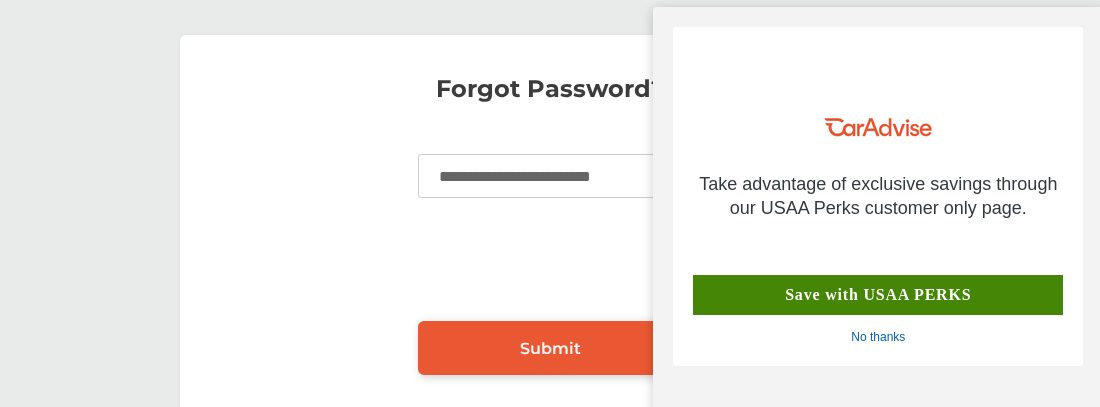 click on "**********" at bounding box center [550, 176] 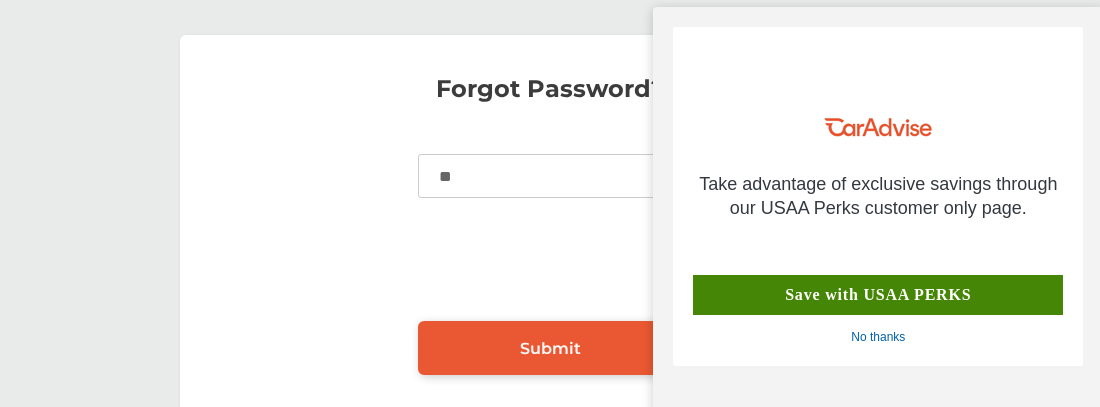type on "*" 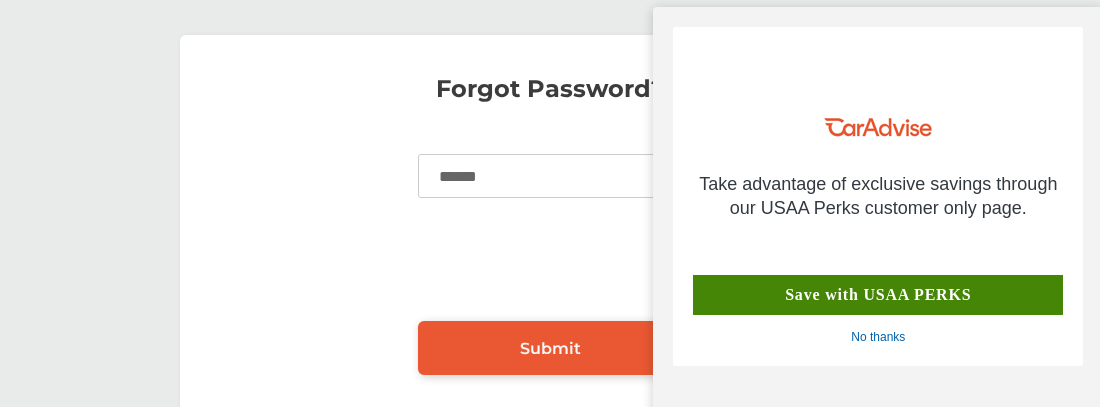 type on "**********" 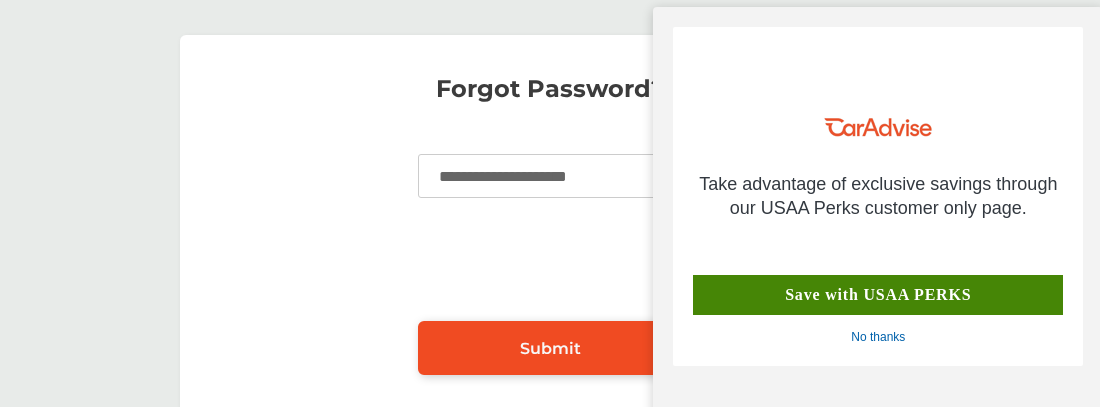 click on "Submit" at bounding box center (550, 348) 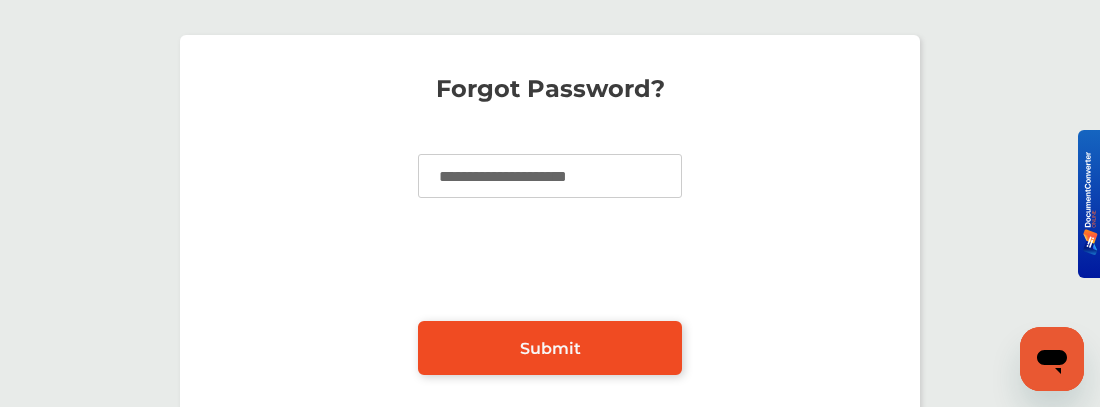 click on "Submit" at bounding box center [550, 348] 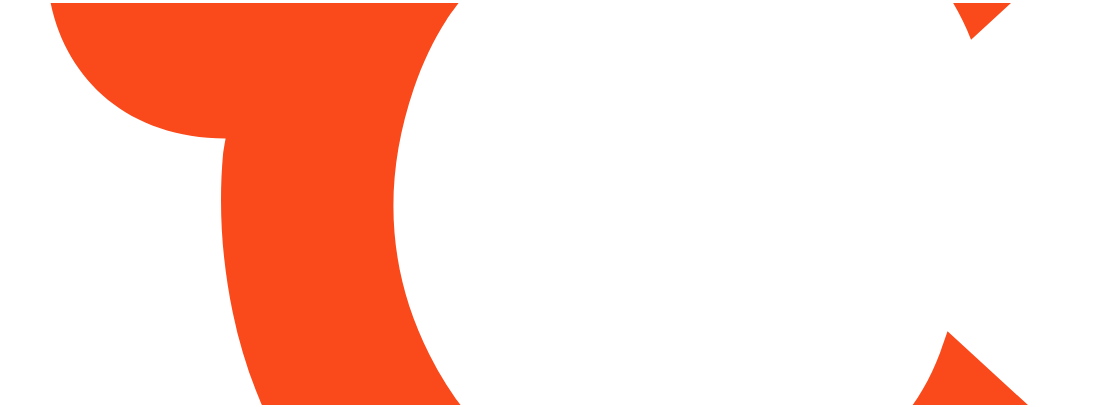 scroll, scrollTop: 0, scrollLeft: 0, axis: both 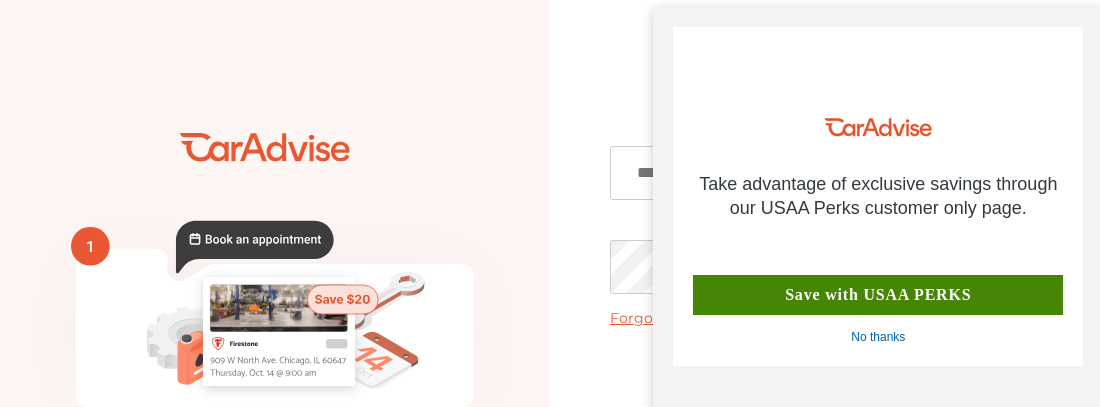 click on "Take advantage of exclusive savings through our USAA Perks customer only page." at bounding box center (878, 196) 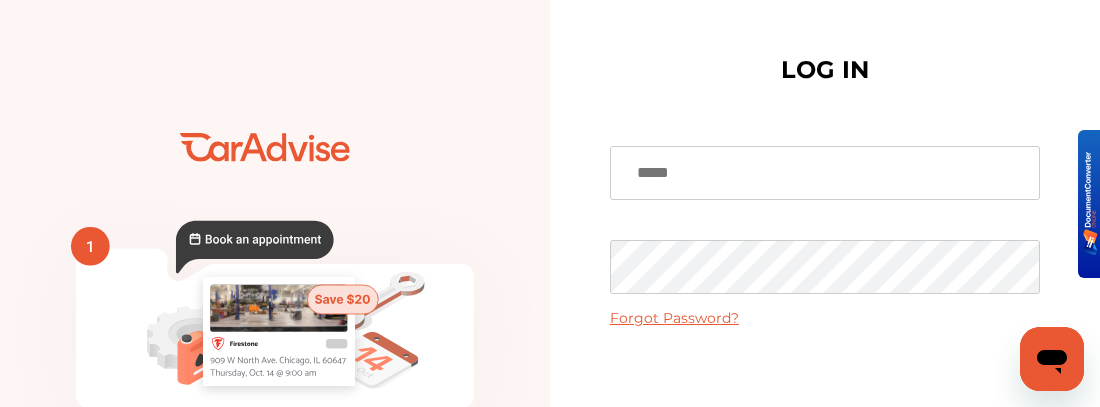 click on "Take advantage of exclusive savings through our USAA Perks customer only page." at bounding box center (878, 196) 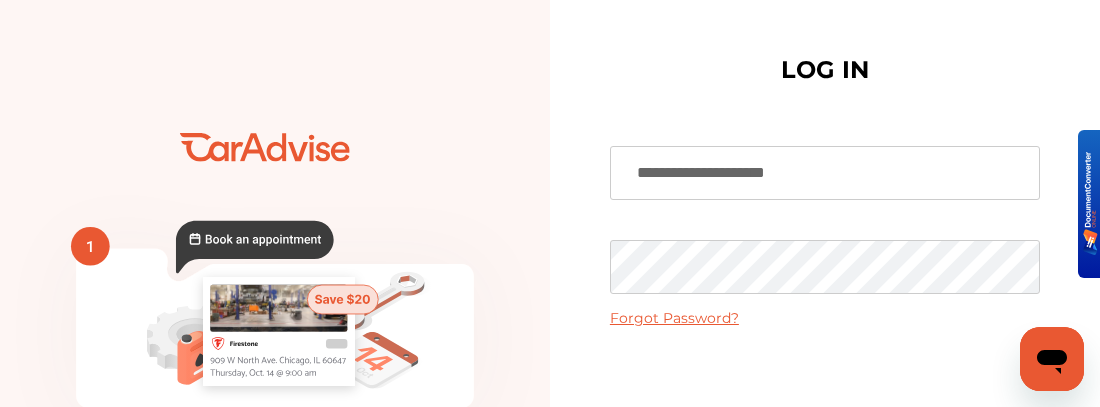 click on "Forgot Password?" at bounding box center [674, 318] 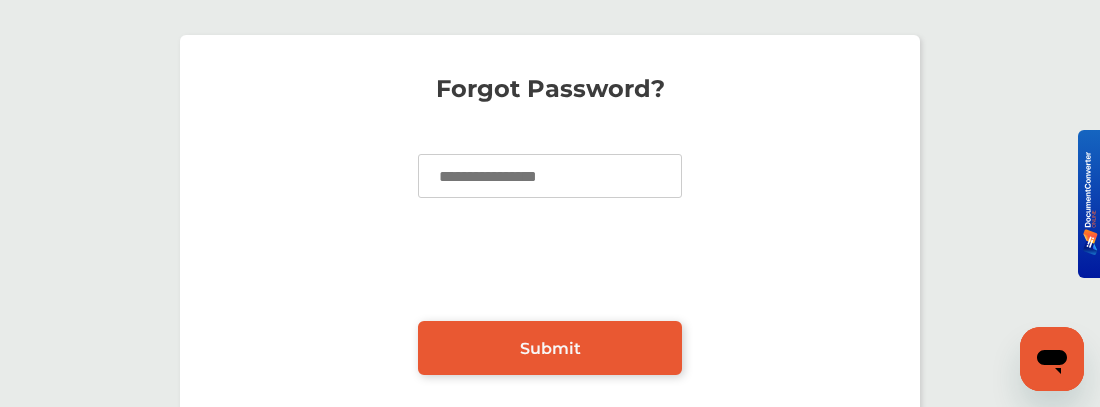 click at bounding box center (550, 176) 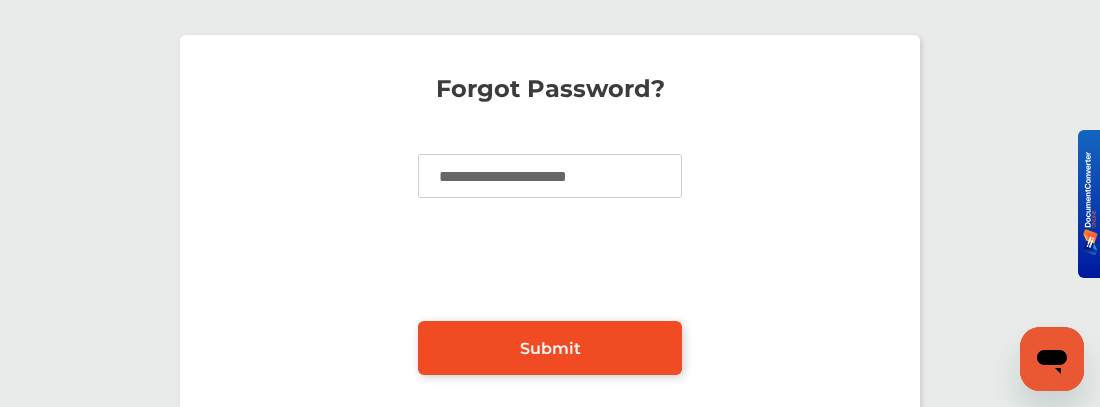 click on "Submit" at bounding box center [550, 348] 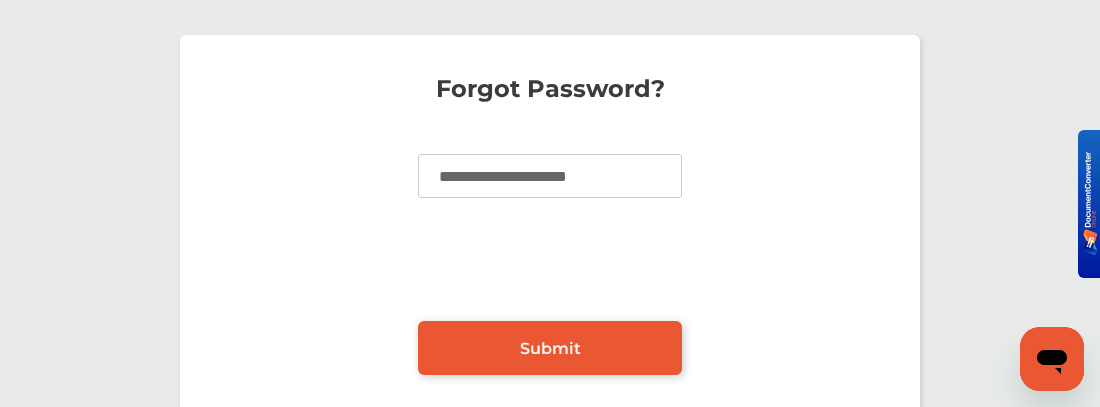 click on "**********" at bounding box center (550, 176) 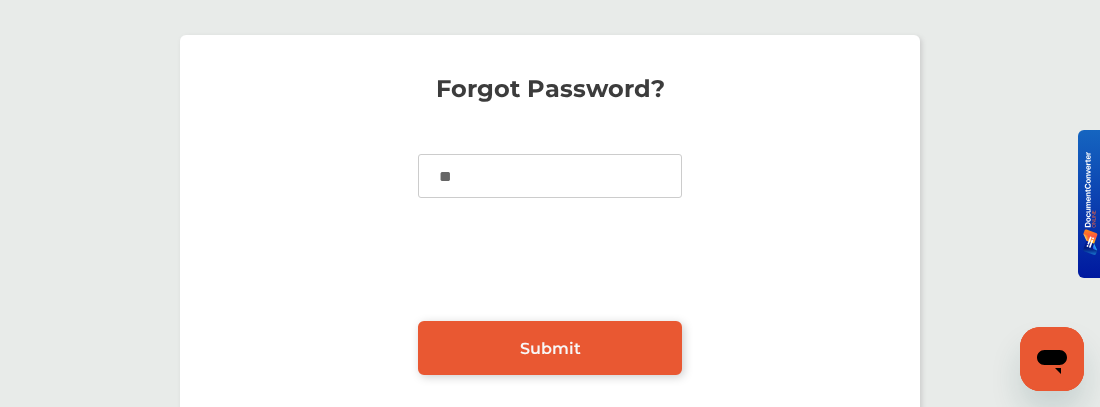 type on "*" 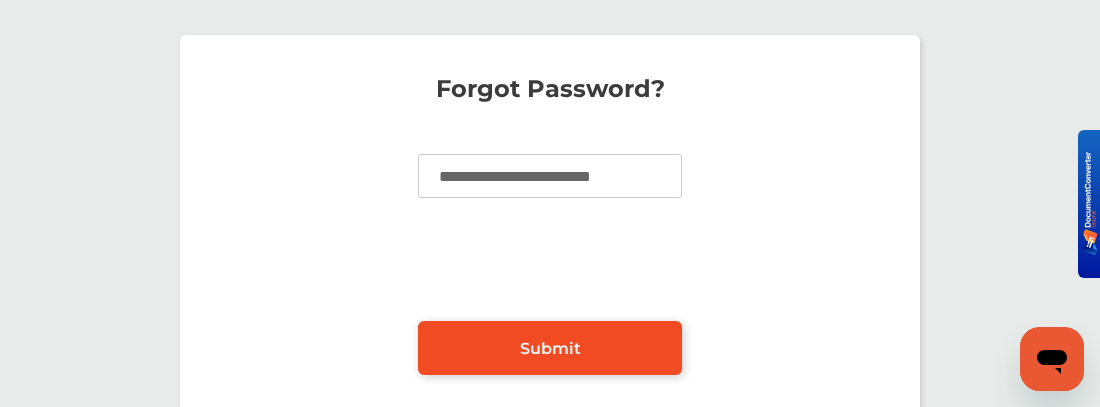 click on "Submit" at bounding box center [550, 348] 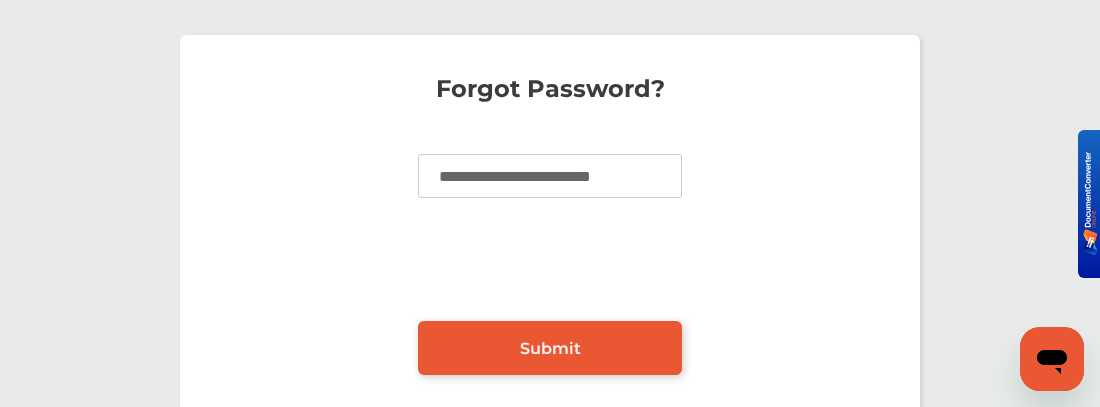 click on "**********" at bounding box center [550, 238] 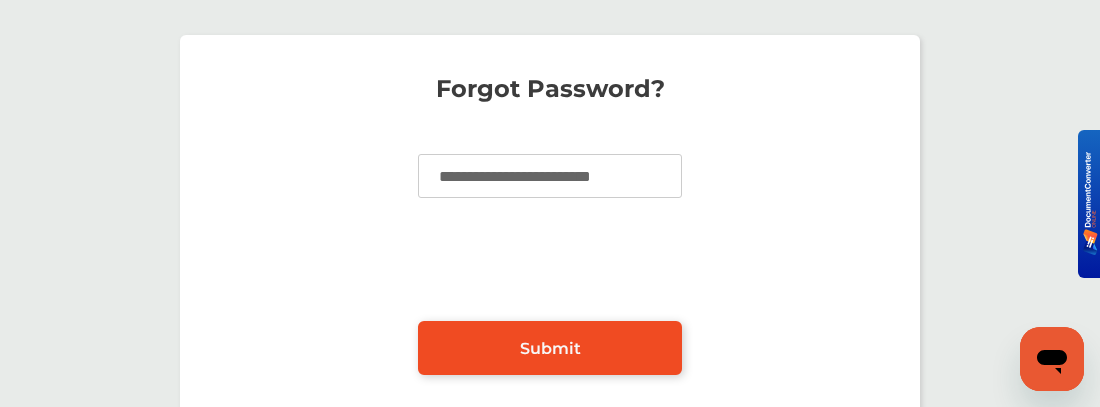 click on "Submit" at bounding box center [550, 348] 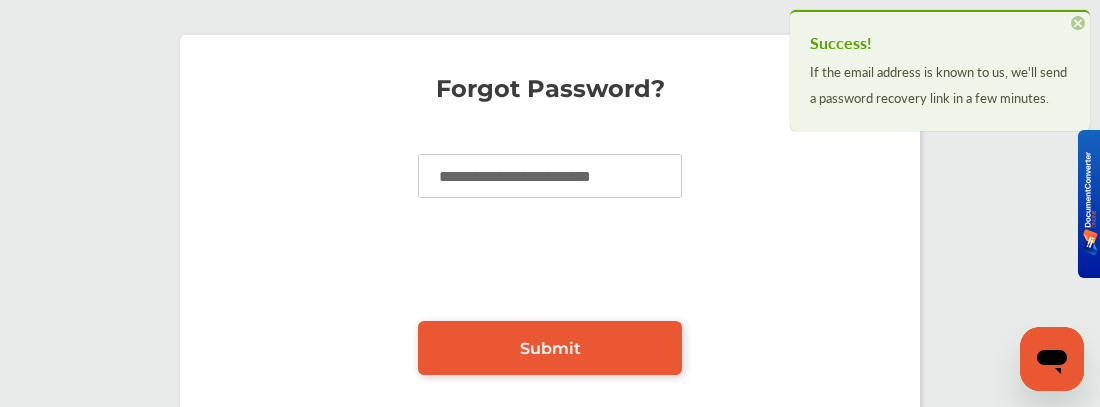click on "**********" at bounding box center (550, 176) 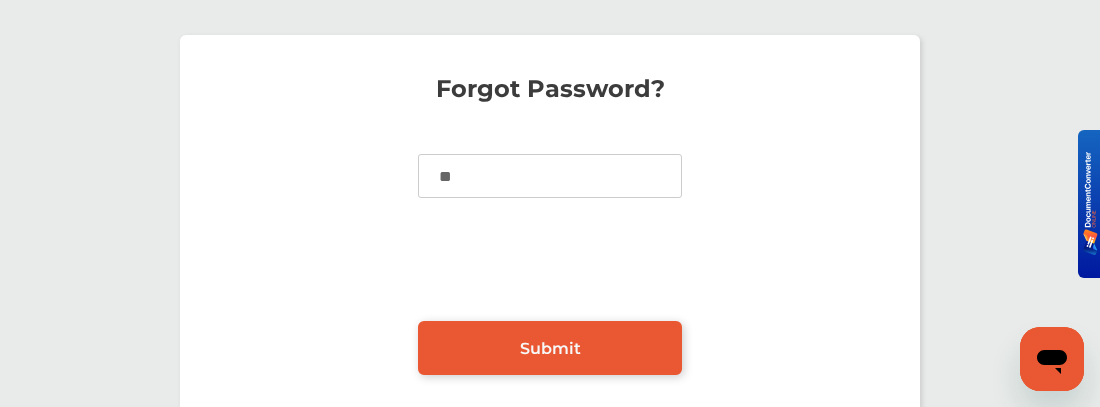 type on "*" 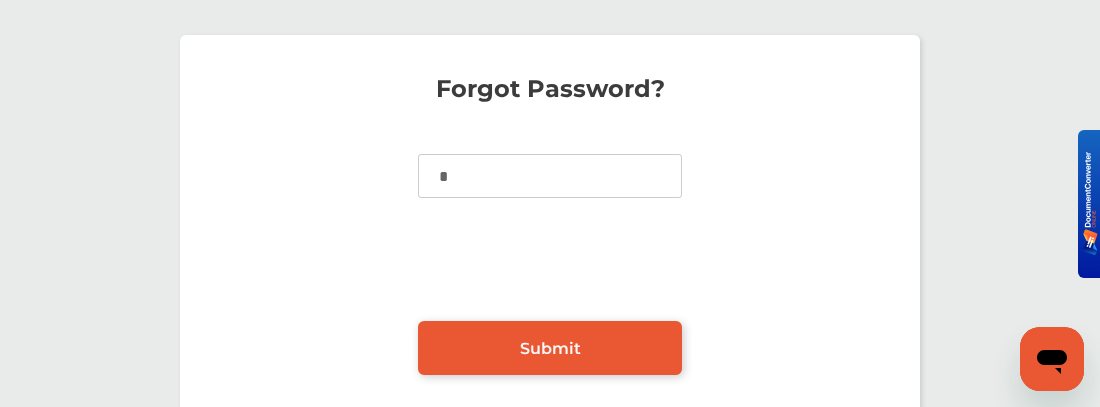 type on "**********" 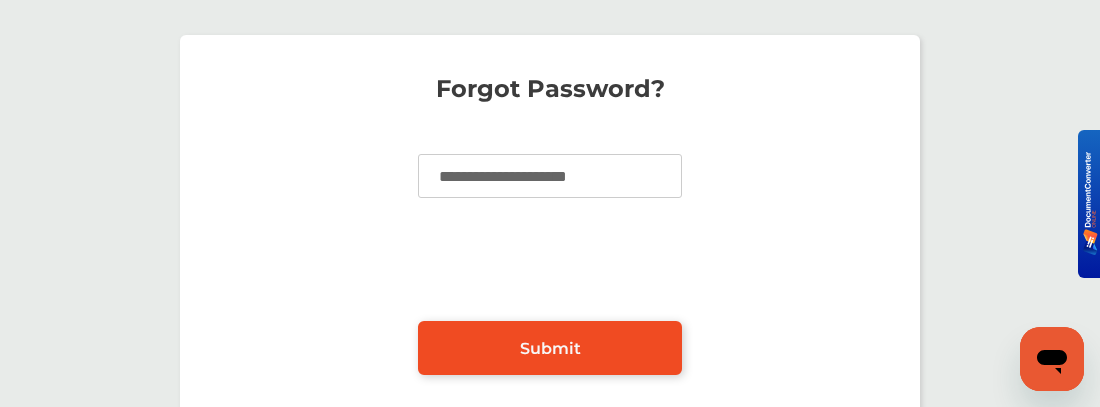 click on "Submit" at bounding box center [550, 348] 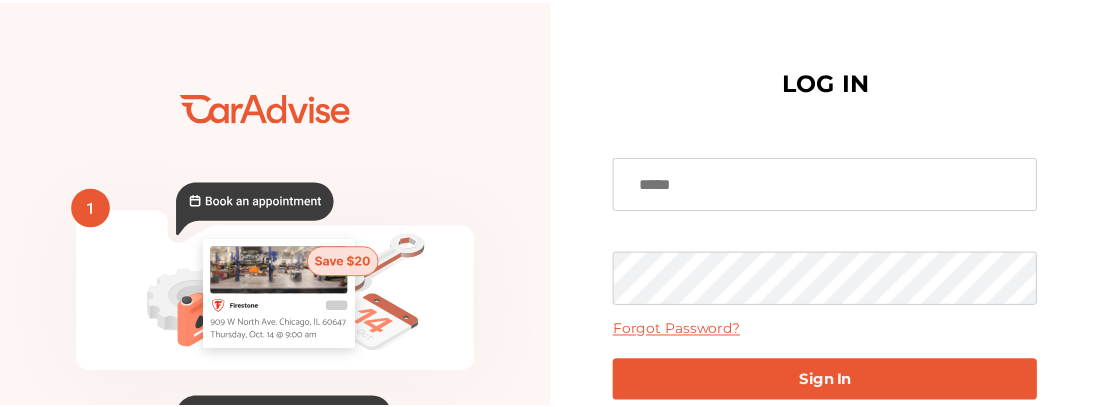 scroll, scrollTop: 0, scrollLeft: 0, axis: both 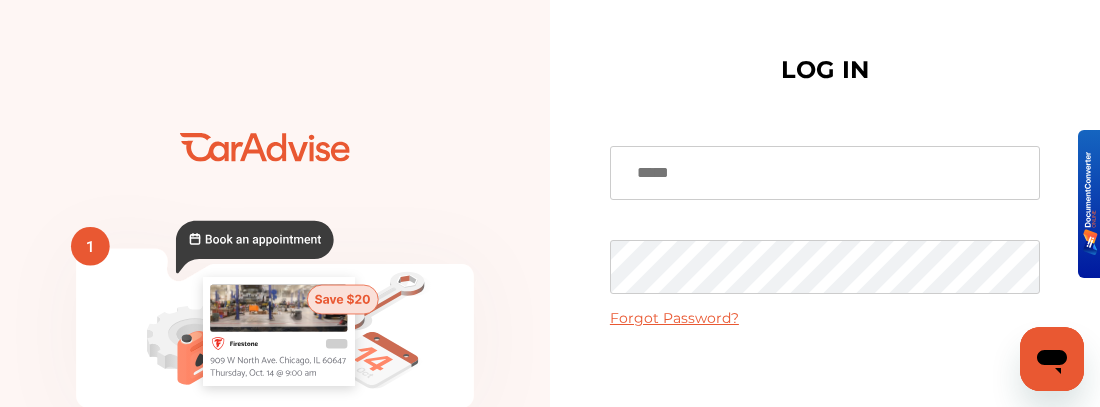 click at bounding box center [825, 173] 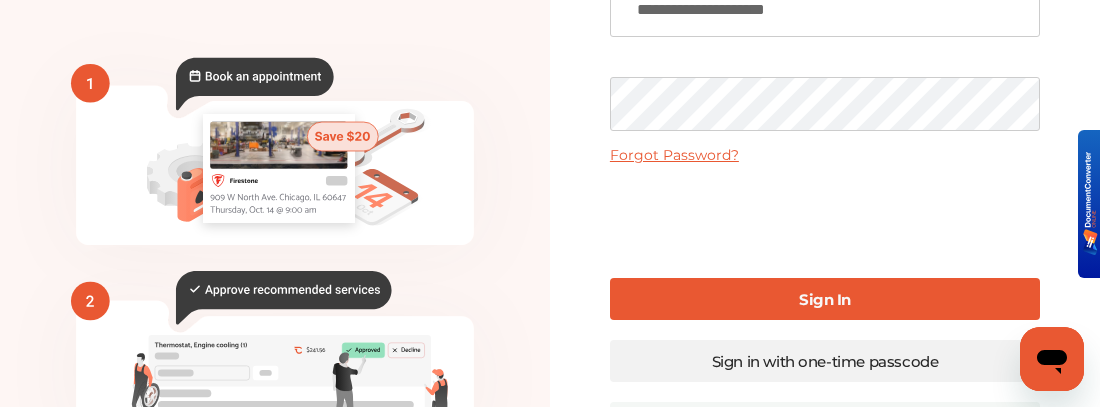 scroll, scrollTop: 200, scrollLeft: 0, axis: vertical 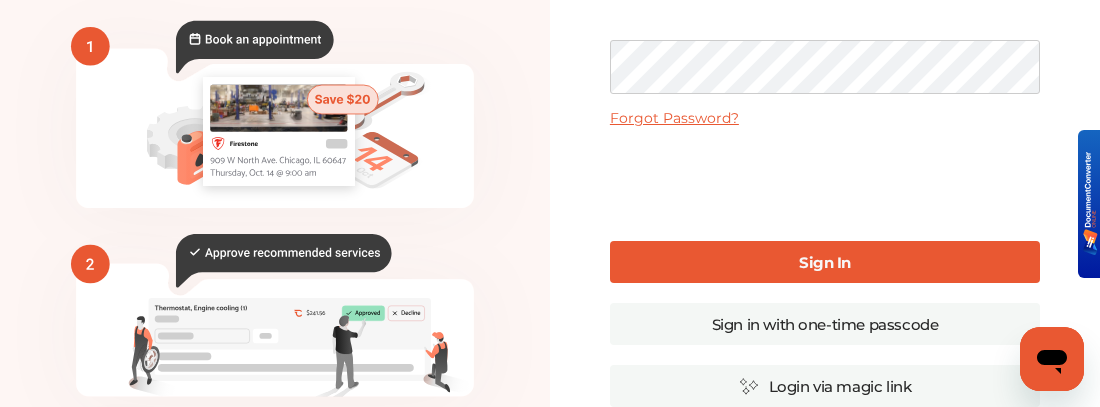 click on "Sign In" at bounding box center (825, 262) 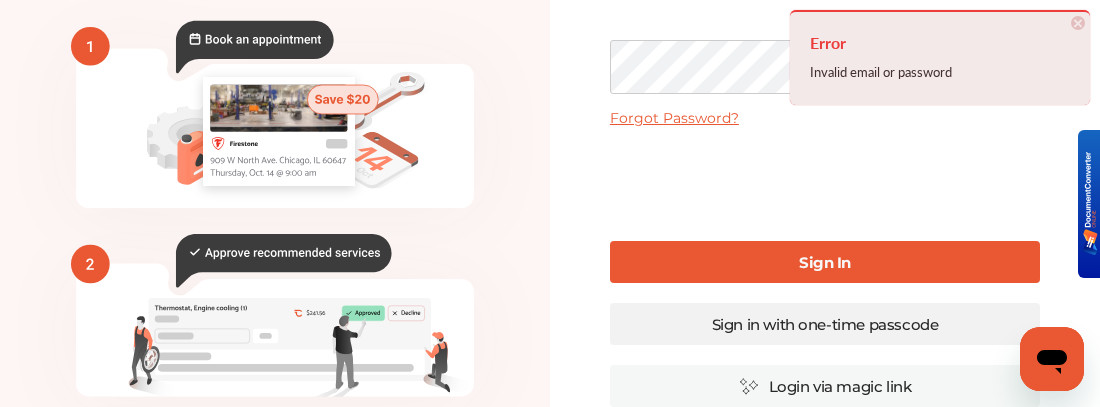 click on "Sign in with one-time passcode" at bounding box center [825, 324] 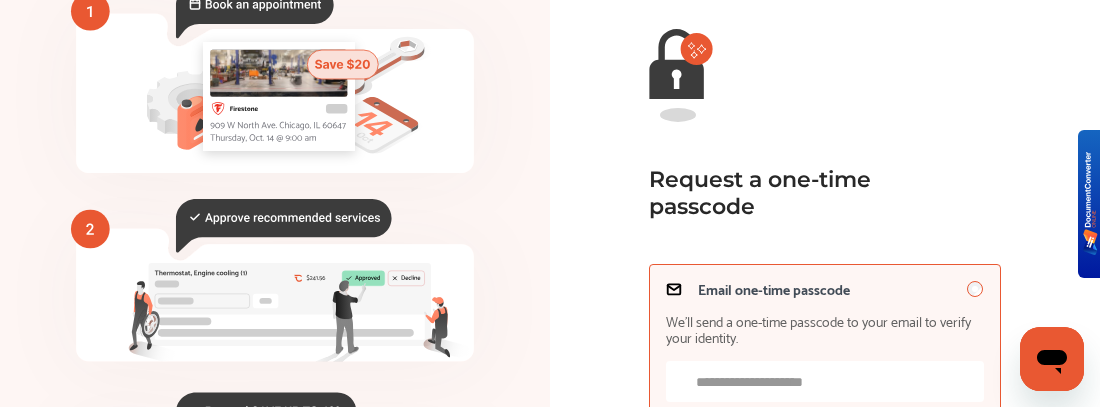 scroll, scrollTop: 300, scrollLeft: 0, axis: vertical 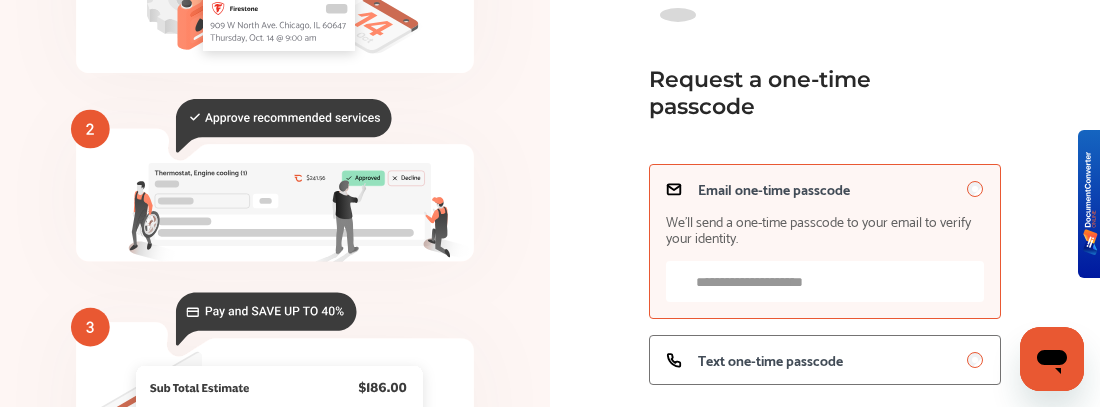 click on "Email one-time passcode We’ll send a one-time passcode to your email to verify your identity." at bounding box center (825, 281) 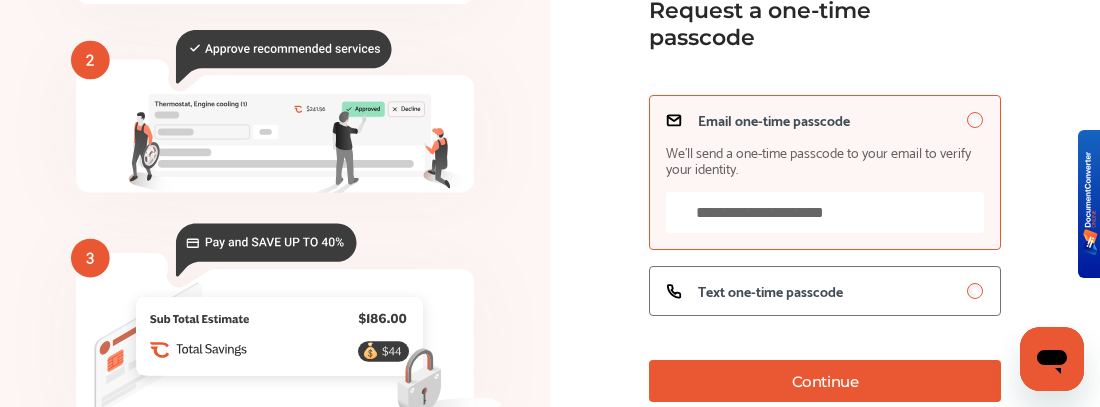 scroll, scrollTop: 400, scrollLeft: 0, axis: vertical 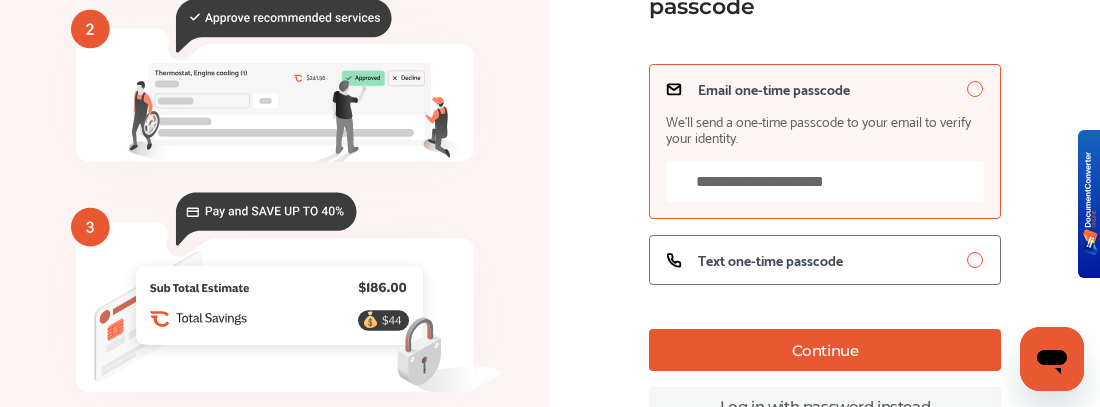 click on "Continue" at bounding box center [825, 350] 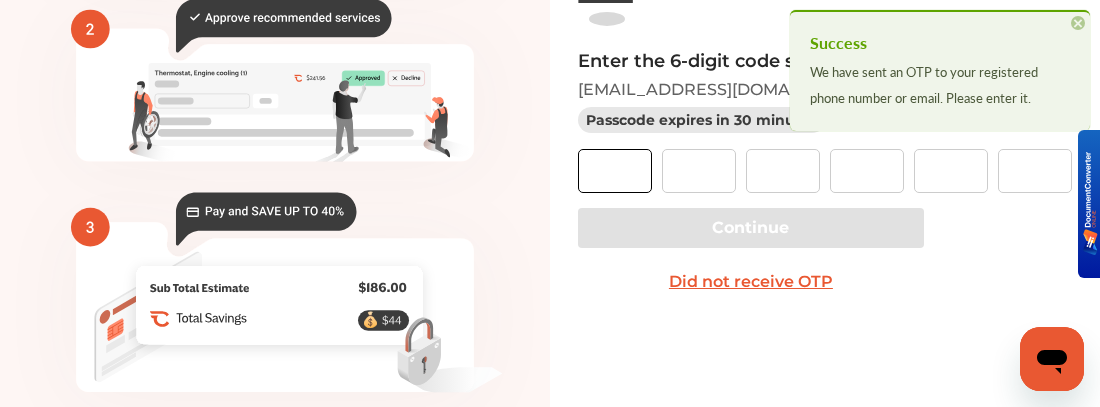click at bounding box center [615, 171] 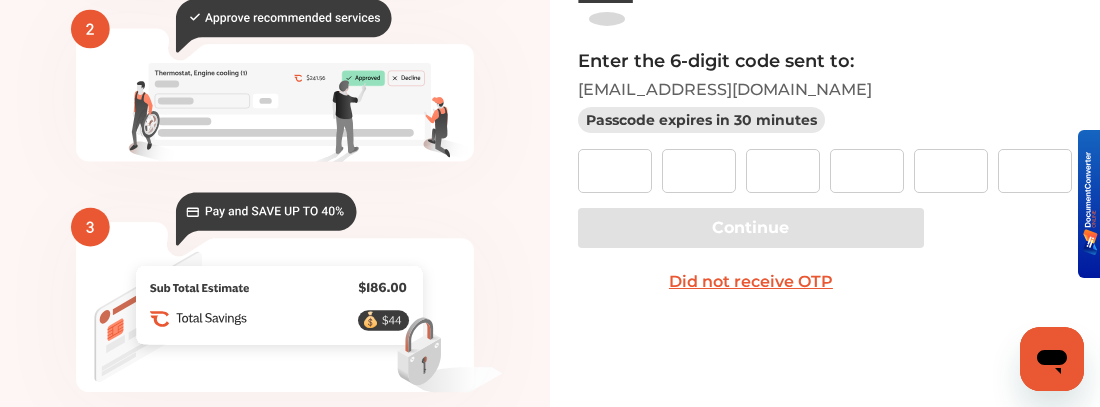 click on "Did not receive OTP" at bounding box center [751, 282] 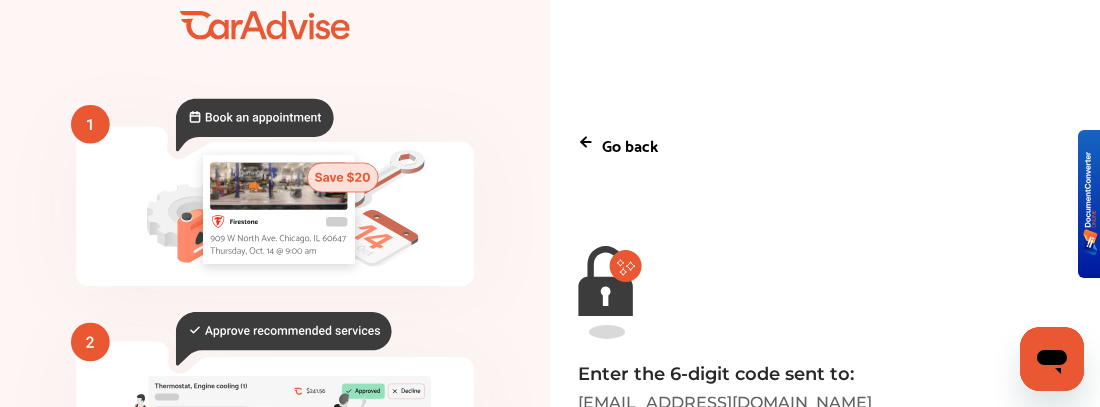 scroll, scrollTop: 200, scrollLeft: 0, axis: vertical 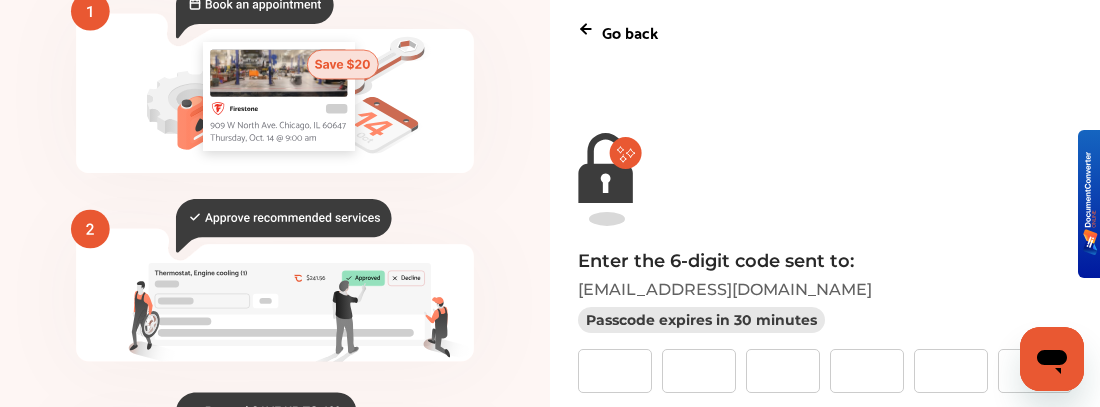 click on "Go back" at bounding box center (630, 31) 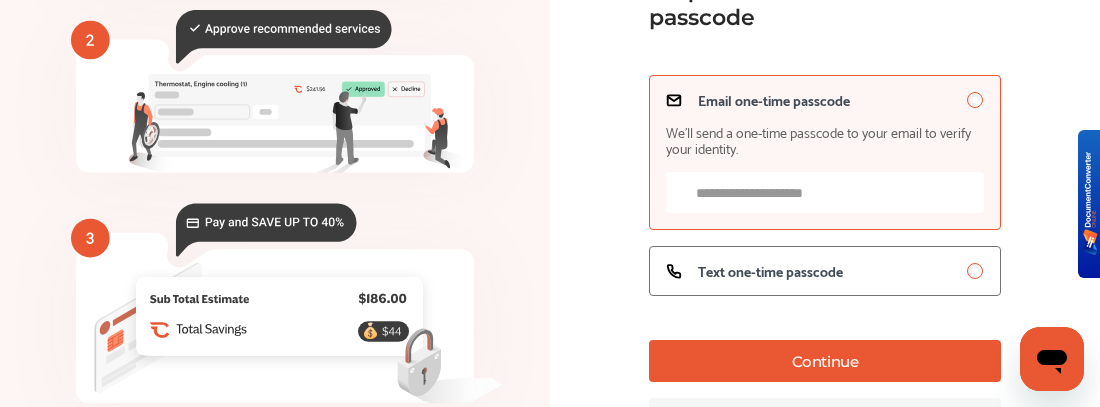scroll, scrollTop: 400, scrollLeft: 0, axis: vertical 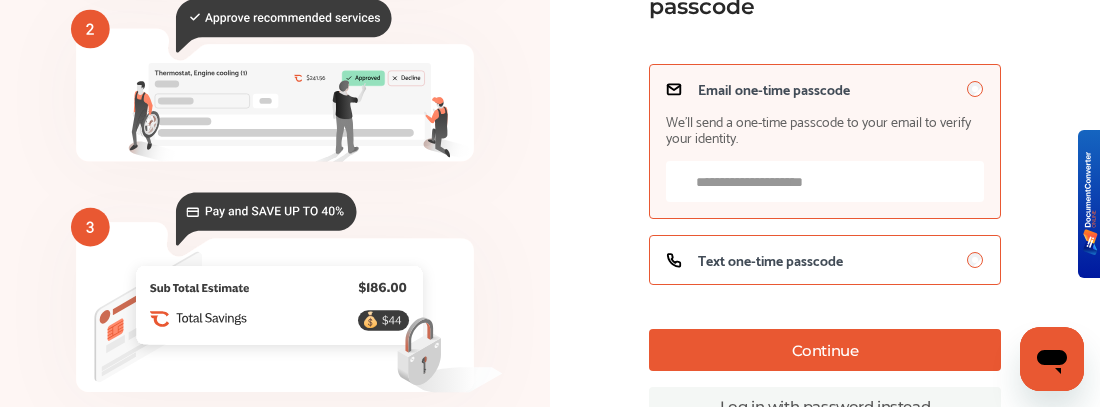 click on "Text one-time passcode" at bounding box center [825, 260] 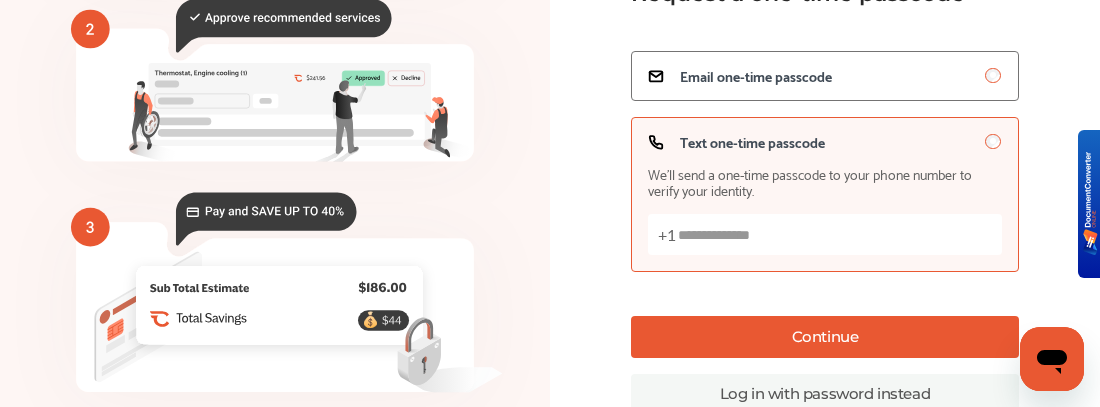 click on "Text one-time passcode We’ll send a one-time passcode to your phone number to verify your identity. +1" at bounding box center [825, 234] 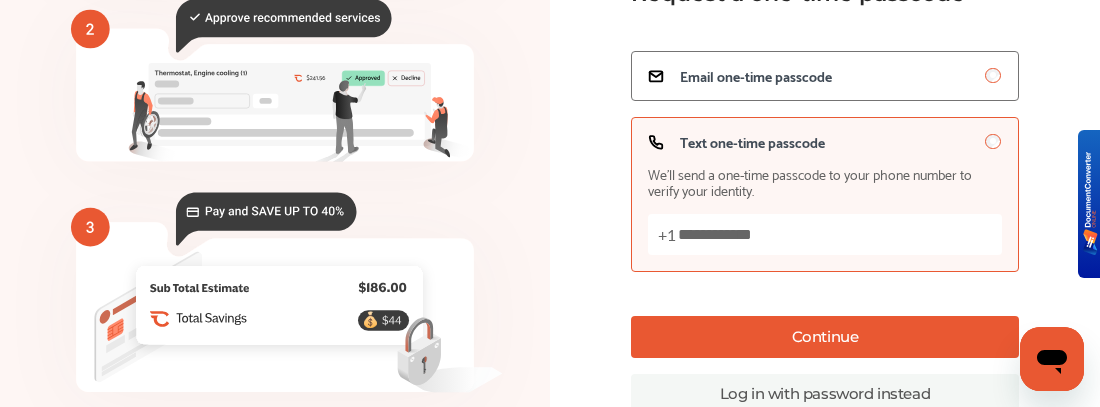 click on "Continue" at bounding box center (825, 337) 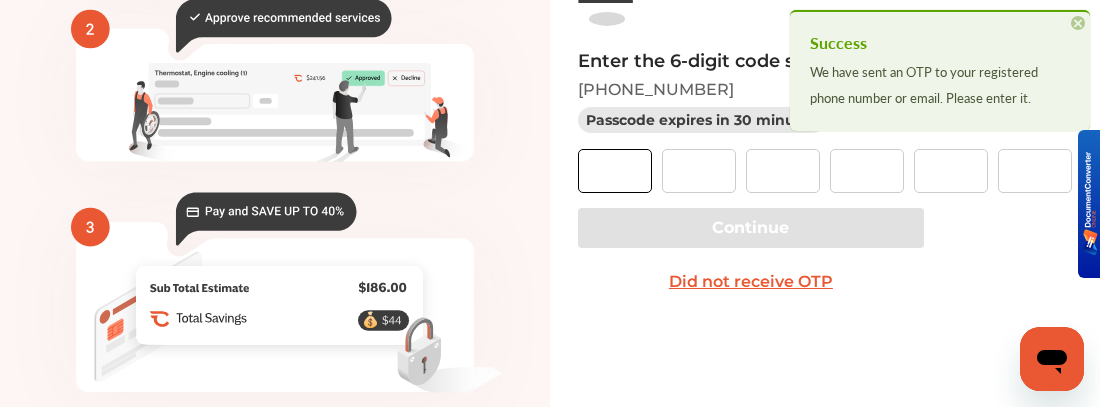 click at bounding box center [615, 171] 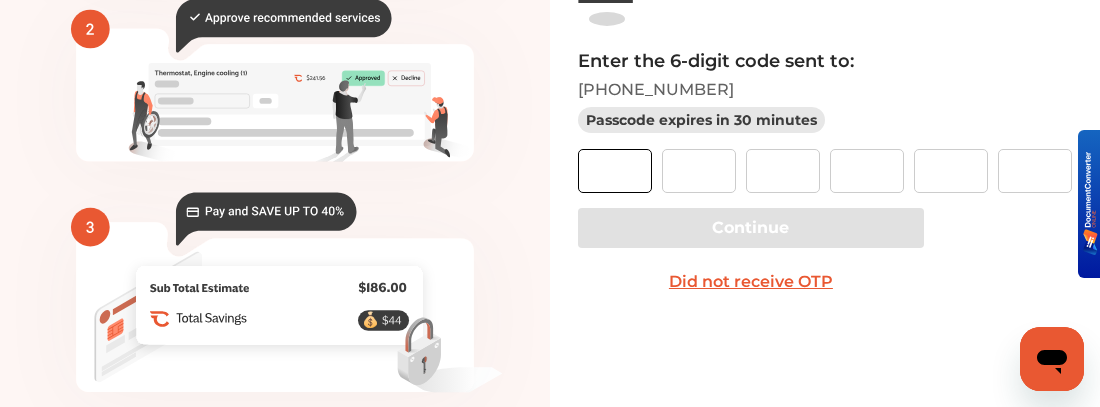type on "*" 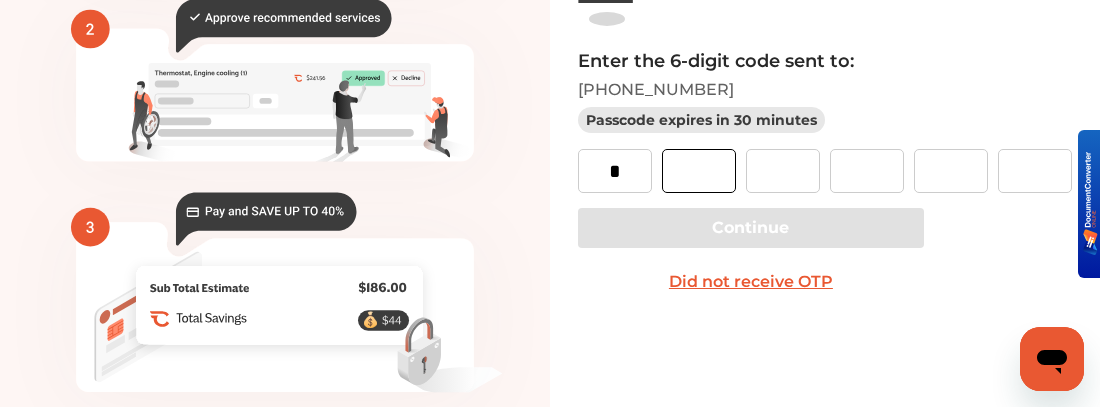 type on "*" 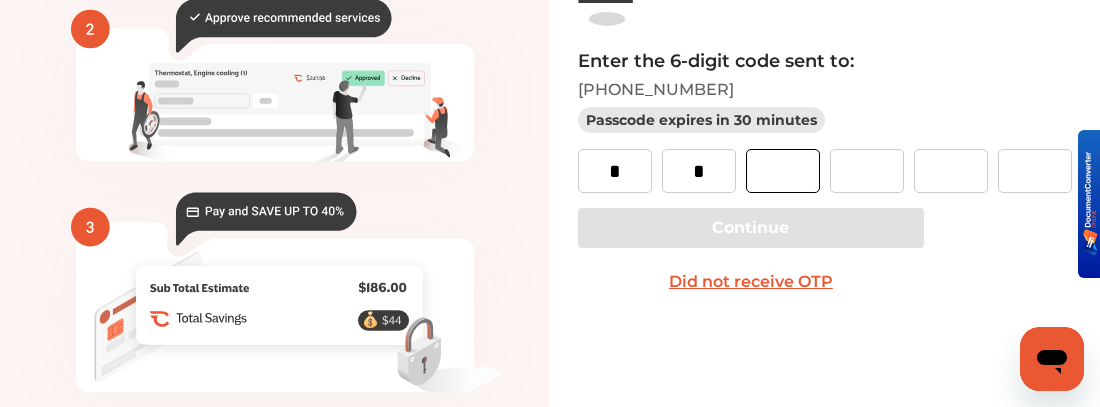 type on "*" 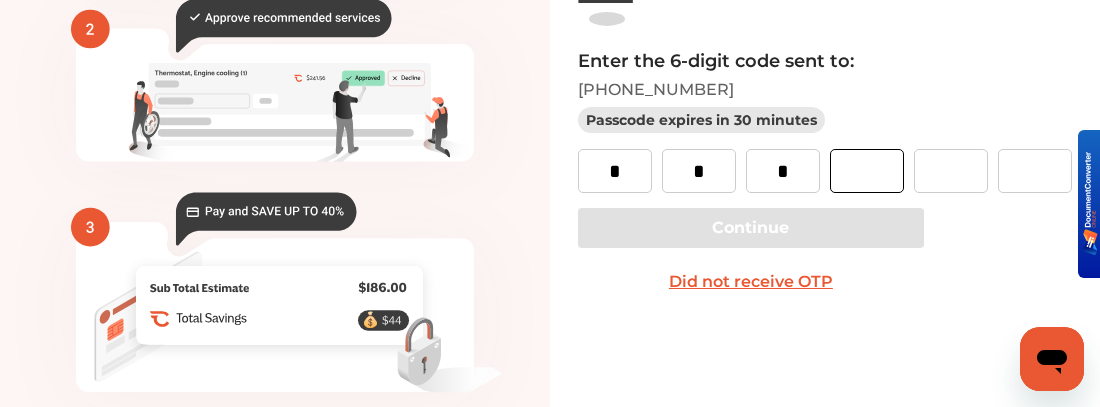 type on "*" 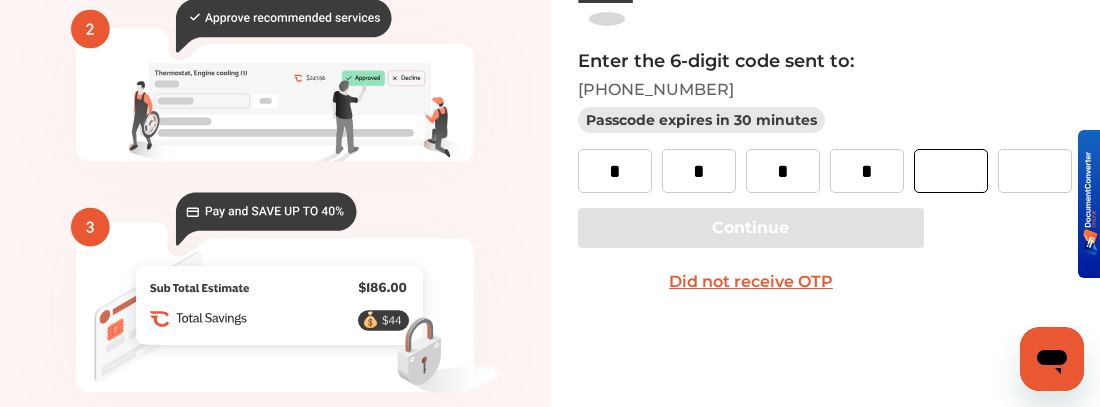 type on "*" 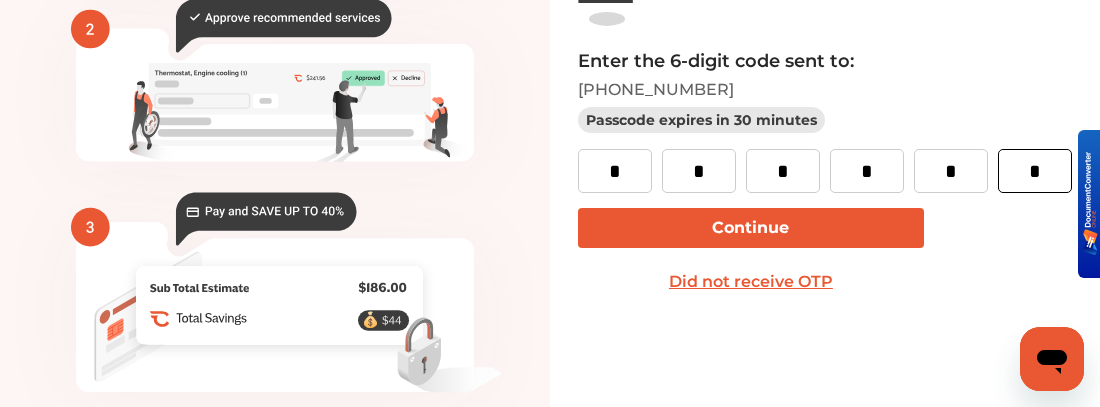 type on "*" 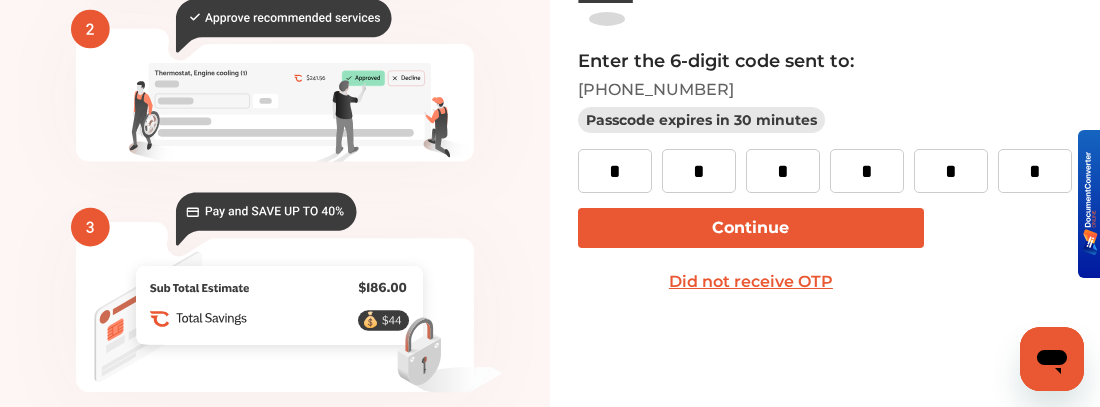 click on "Enter the 6-digit code sent to:" at bounding box center (825, 61) 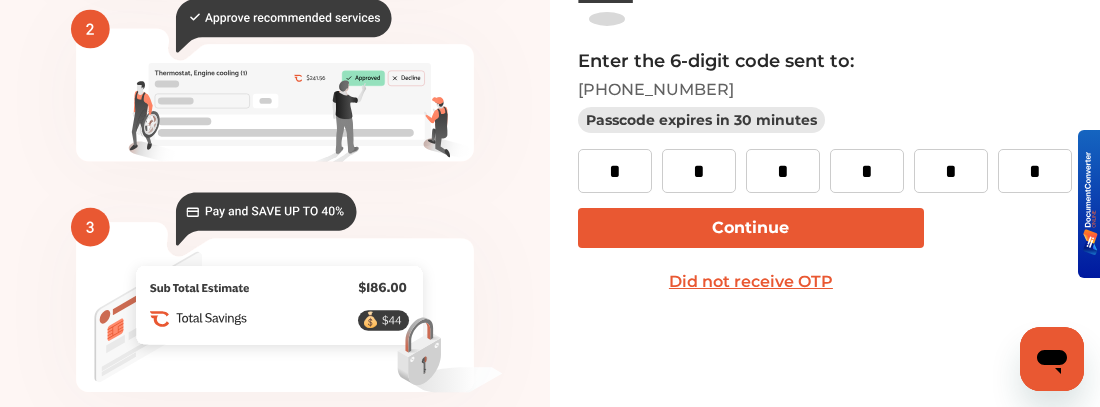 click on "Continue" at bounding box center [751, 228] 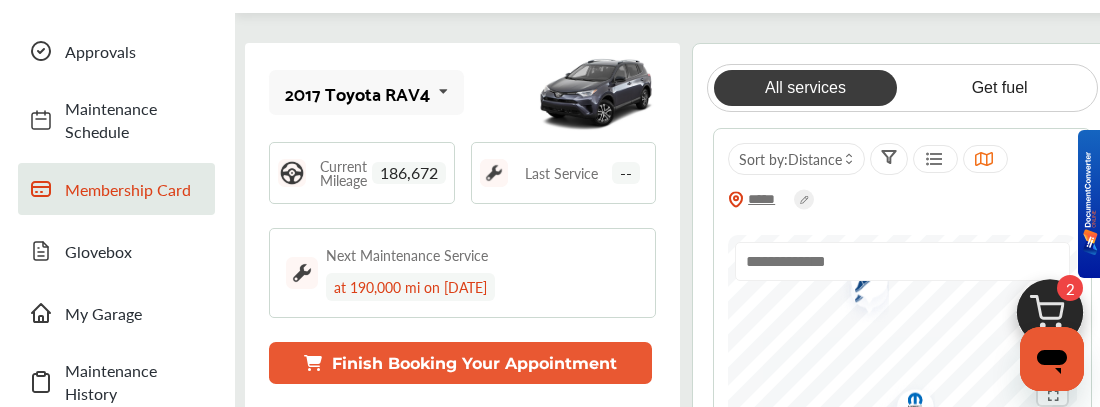 scroll, scrollTop: 200, scrollLeft: 0, axis: vertical 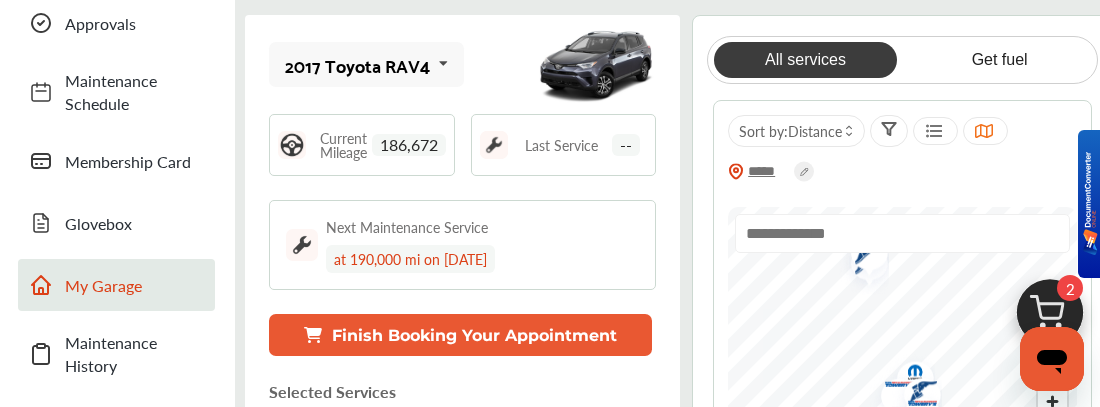 click on "My Garage" at bounding box center [135, 285] 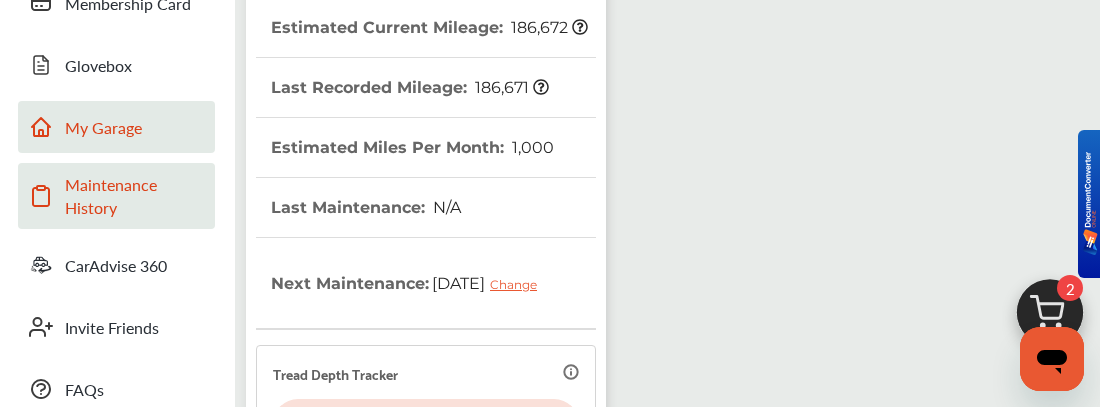 scroll, scrollTop: 400, scrollLeft: 0, axis: vertical 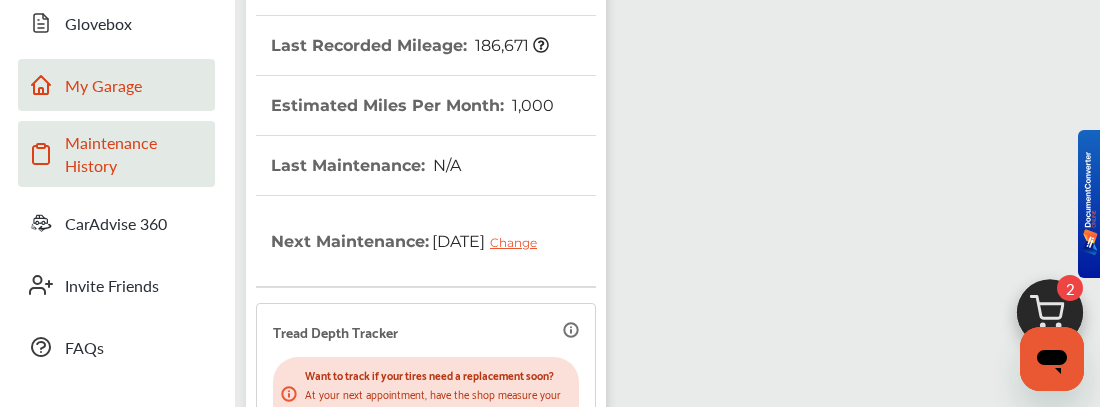 click on "Maintenance History" at bounding box center [116, 154] 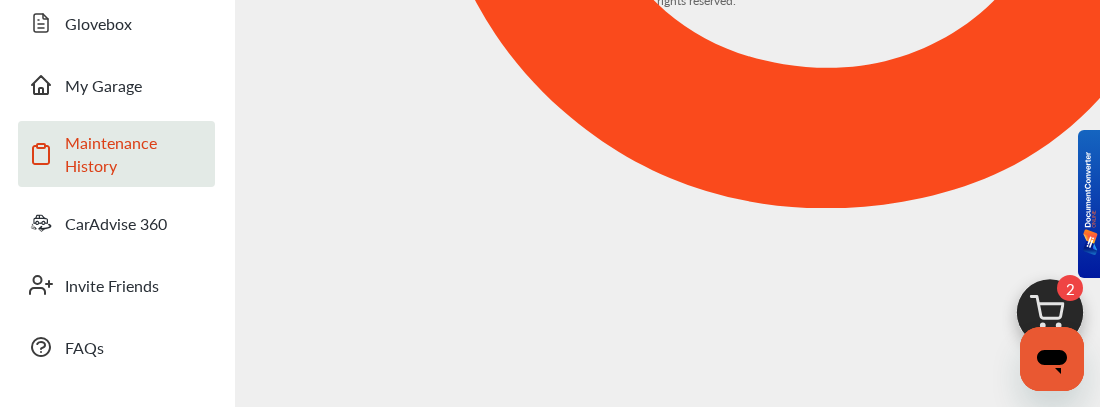 scroll, scrollTop: 0, scrollLeft: 0, axis: both 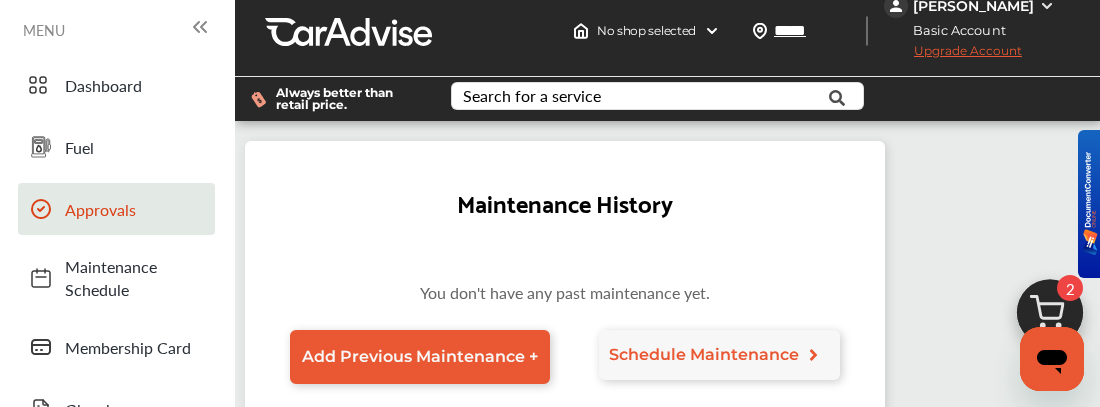 click on "Approvals" at bounding box center [135, 209] 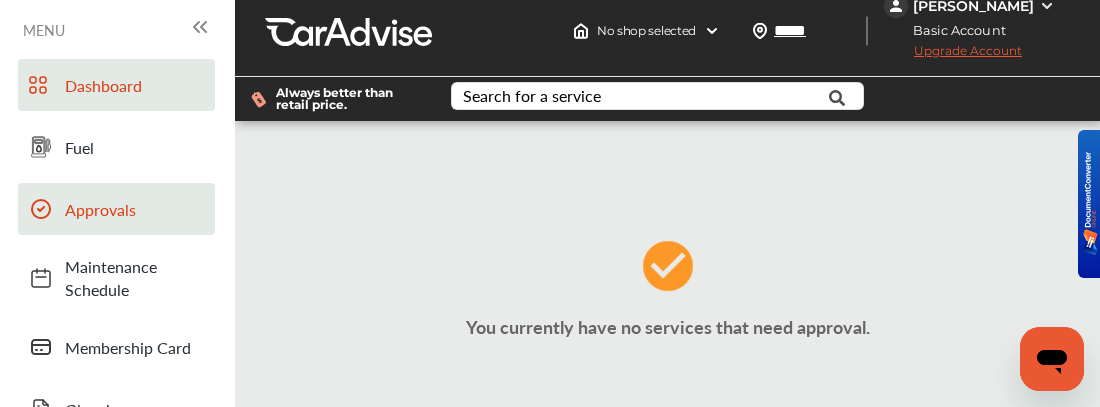 click on "Dashboard" at bounding box center (135, 85) 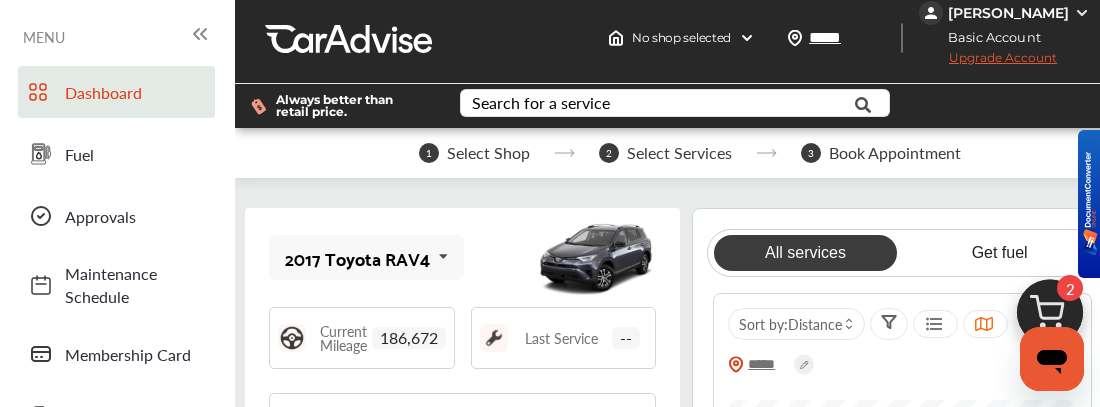 scroll, scrollTop: 0, scrollLeft: 0, axis: both 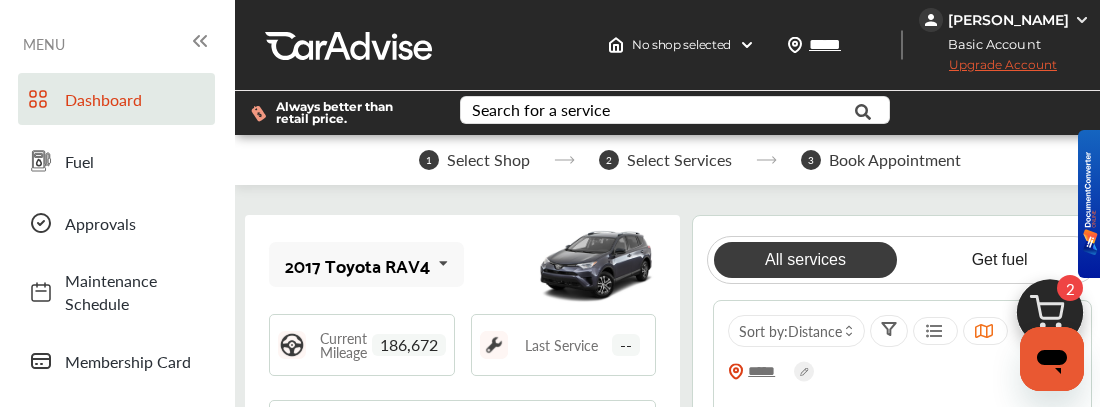 click on "All services" at bounding box center (805, 260) 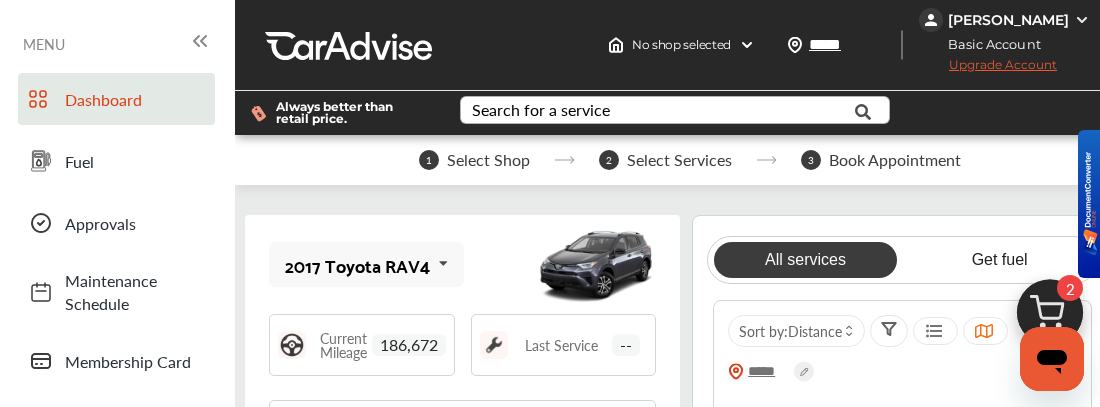 click on "Search for a service" at bounding box center (541, 110) 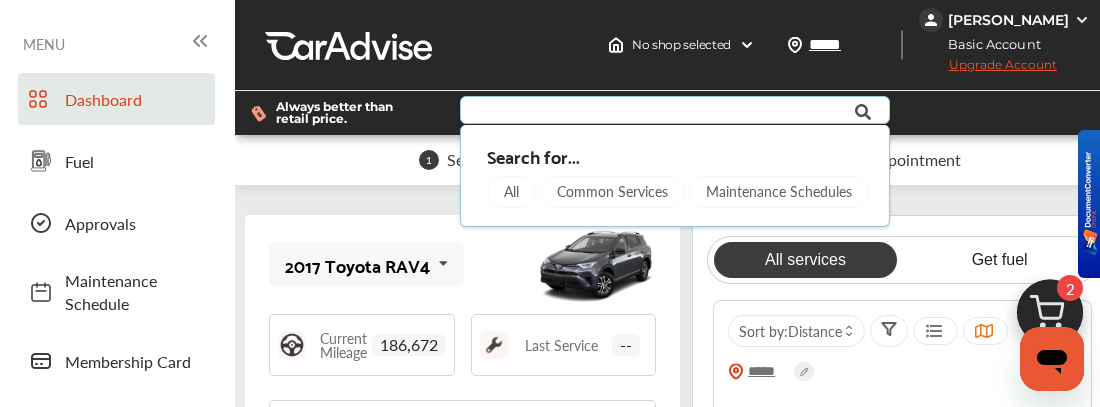 click on "Common Services" at bounding box center [612, 192] 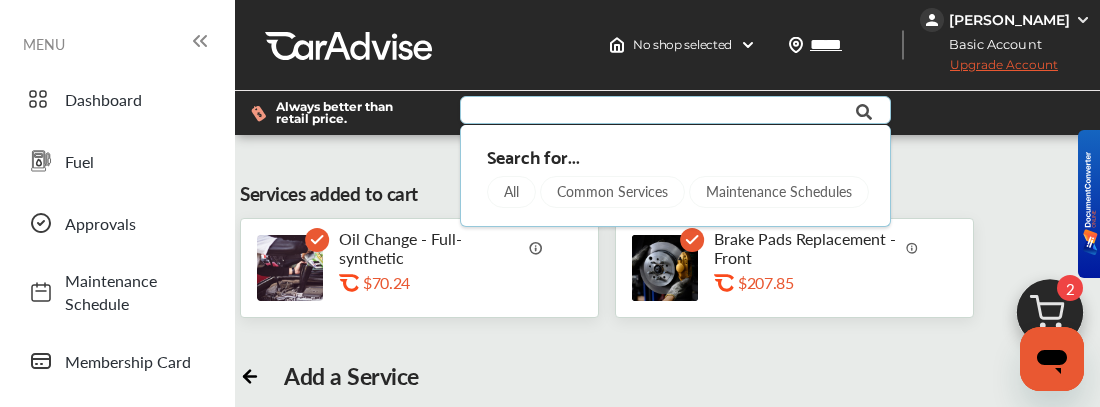 scroll, scrollTop: 0, scrollLeft: 0, axis: both 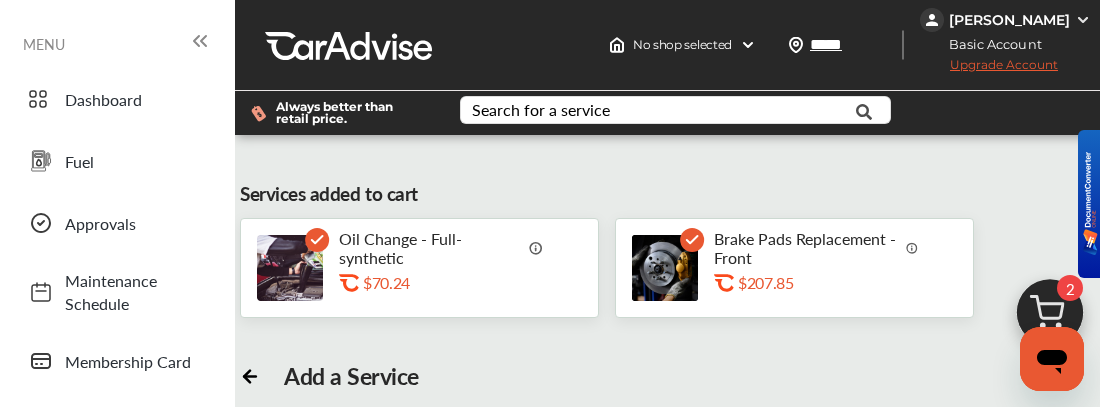 click on "[PERSON_NAME]" at bounding box center (1009, 20) 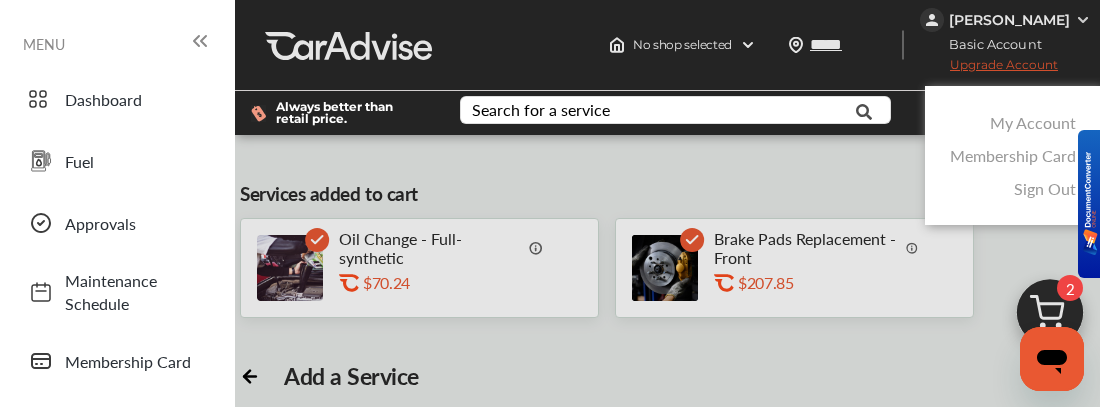 click on "My Account" at bounding box center [1033, 122] 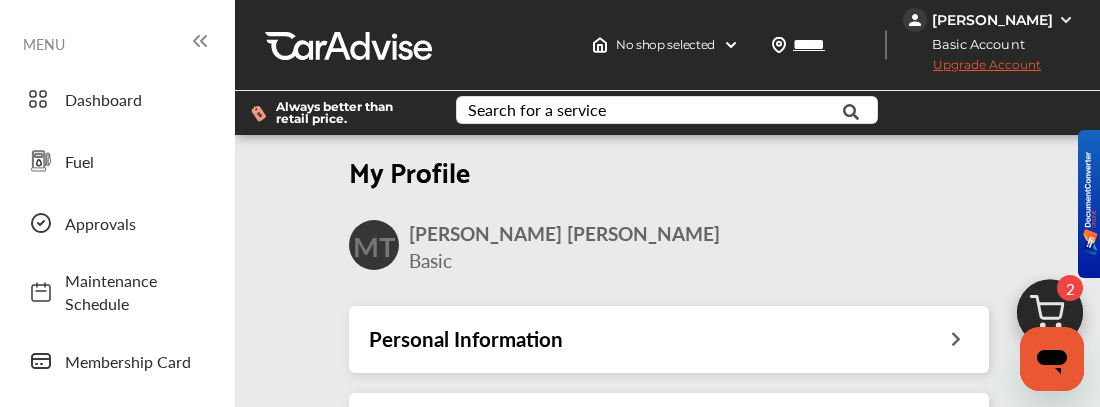 scroll, scrollTop: 2, scrollLeft: 0, axis: vertical 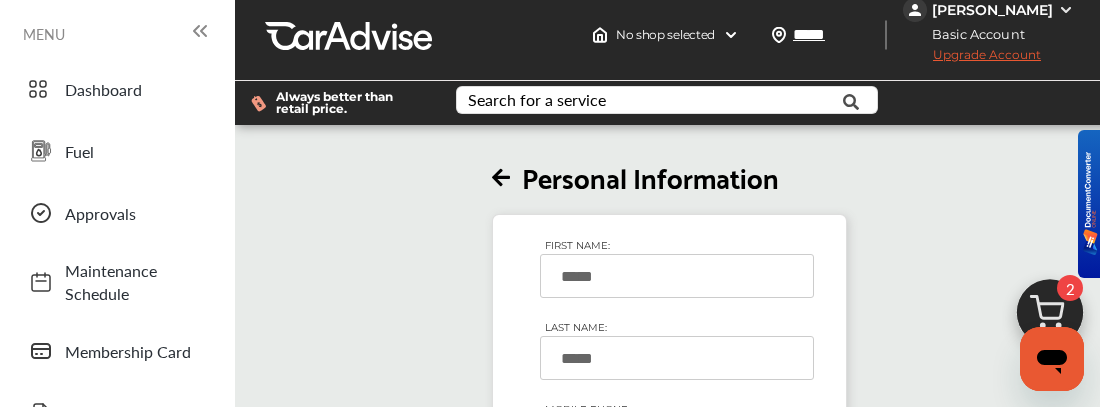 click on "Save Changes" at bounding box center [631, 660] 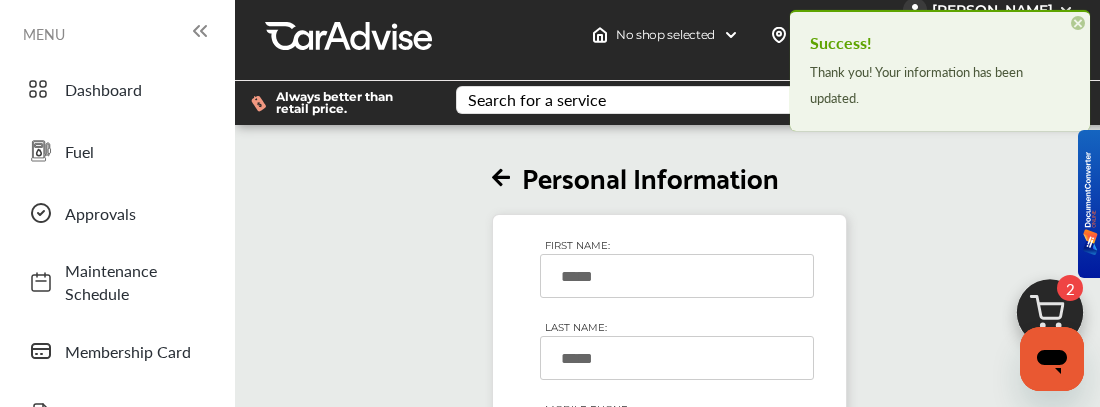 click on "×" at bounding box center (1078, 23) 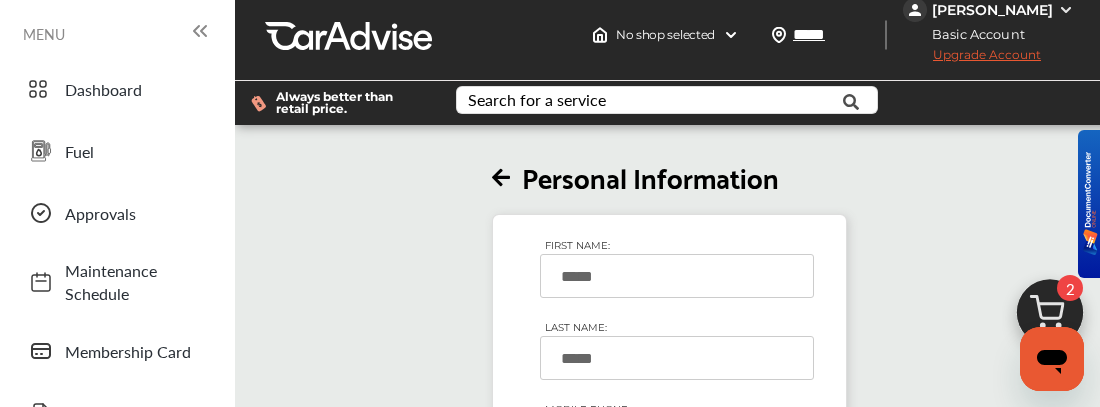 scroll, scrollTop: 0, scrollLeft: 0, axis: both 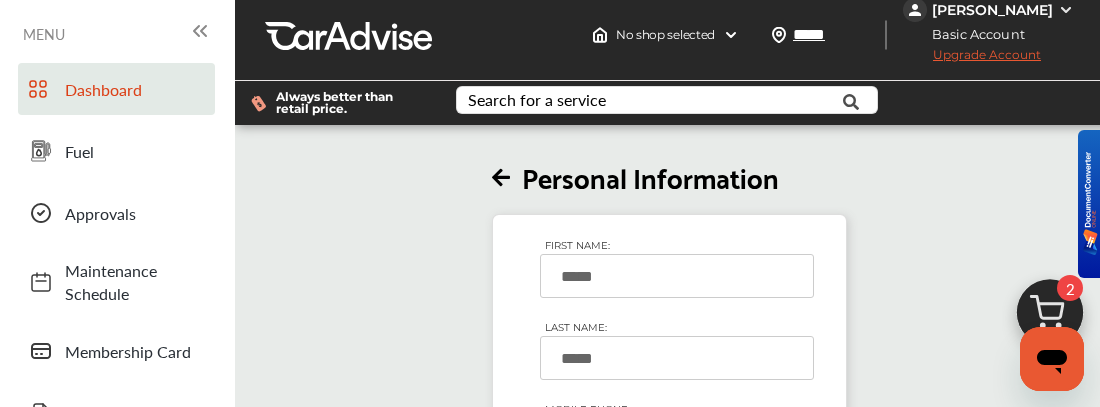 click on "Dashboard" at bounding box center (135, 89) 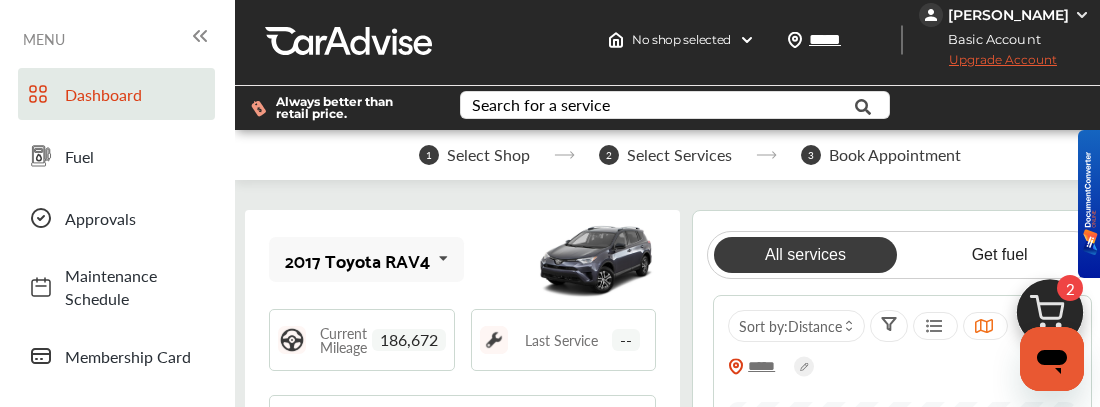scroll, scrollTop: 0, scrollLeft: 0, axis: both 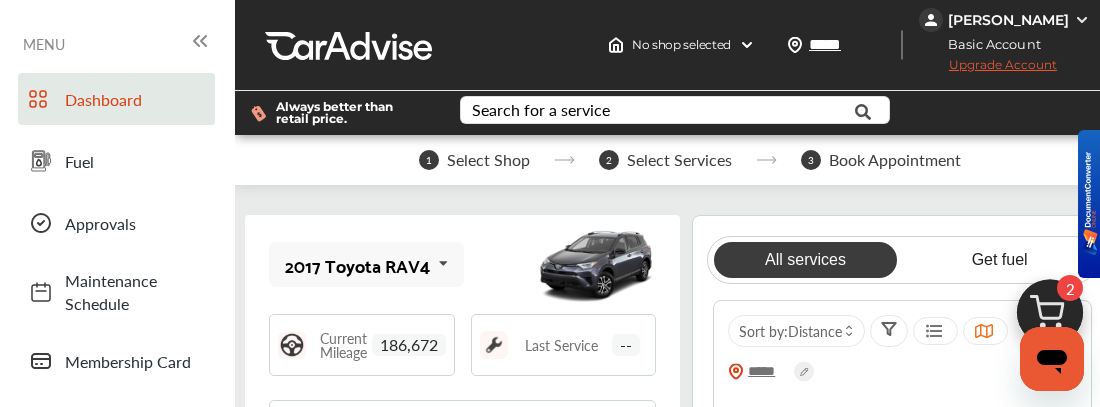 click on "My Garage" at bounding box center [135, 485] 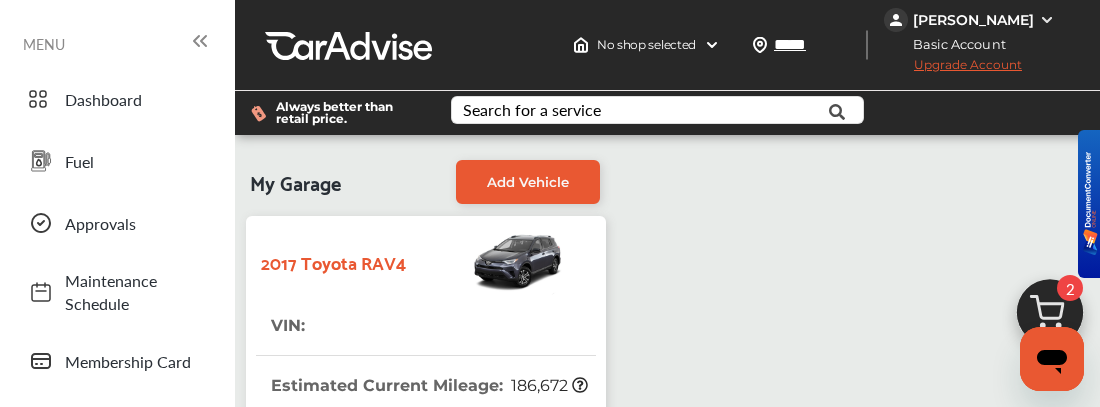 scroll, scrollTop: 0, scrollLeft: 0, axis: both 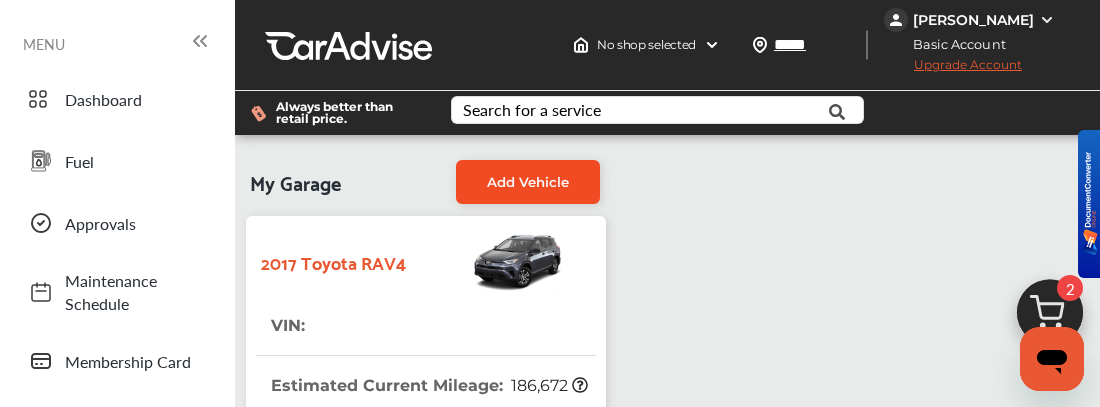 click on "Add Vehicle" at bounding box center (528, 182) 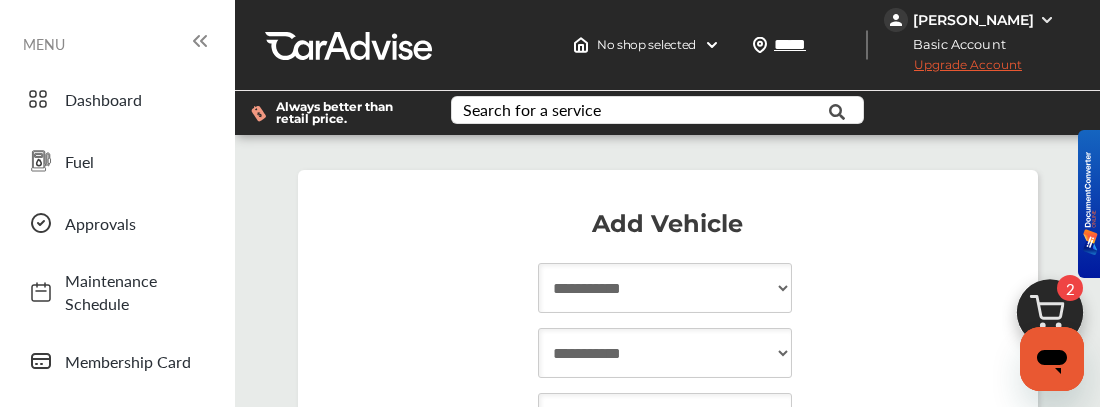 scroll, scrollTop: 1, scrollLeft: 0, axis: vertical 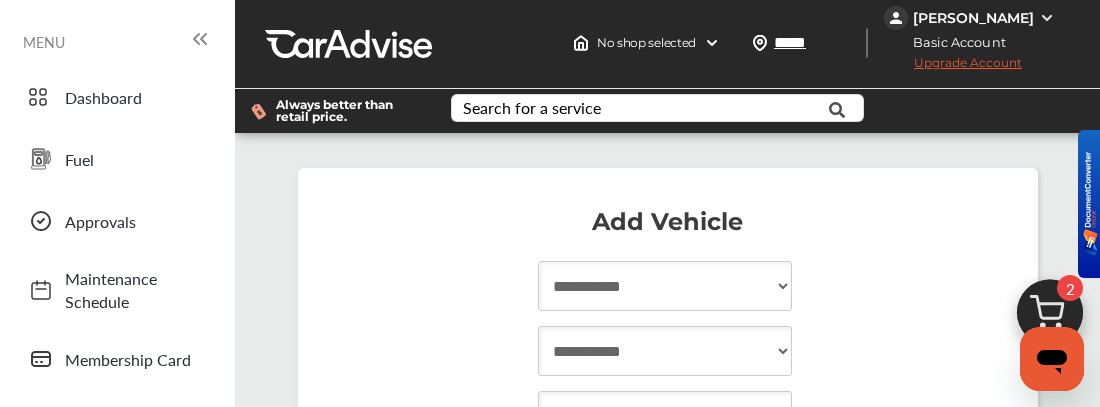 click on "**********" at bounding box center (665, 286) 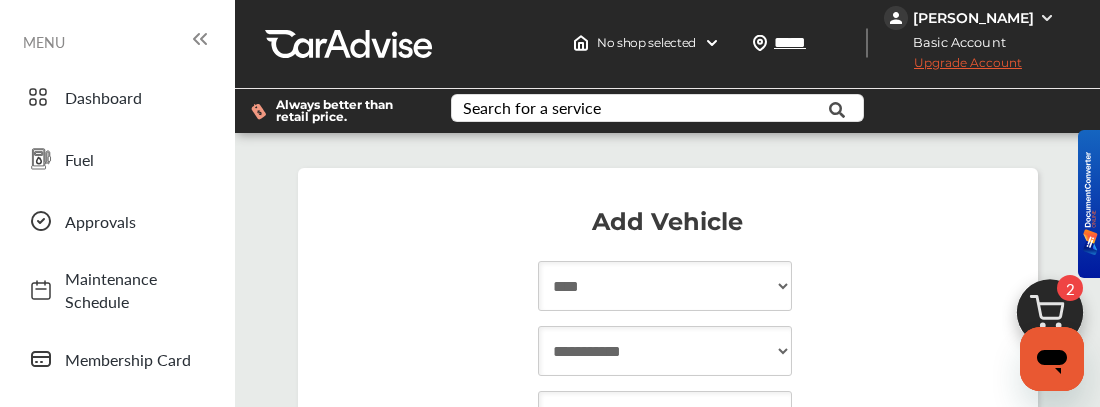 click on "**********" at bounding box center (665, 286) 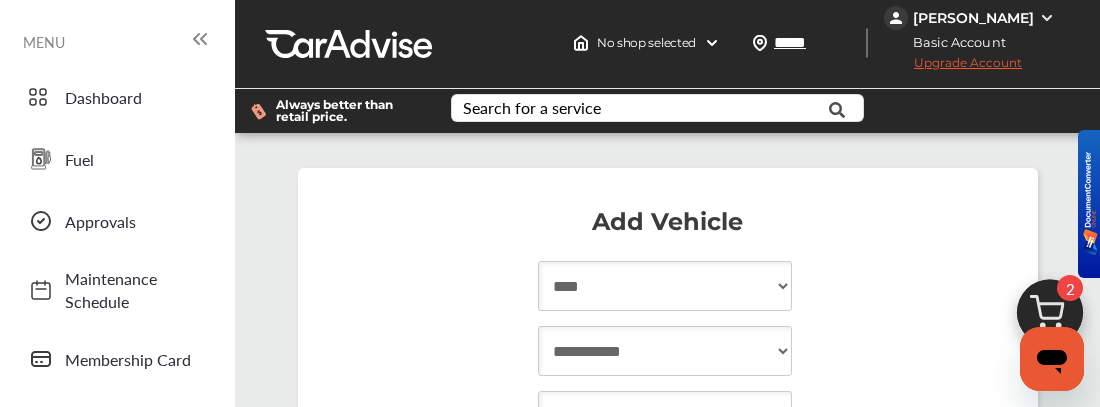 click on "**********" at bounding box center [665, 351] 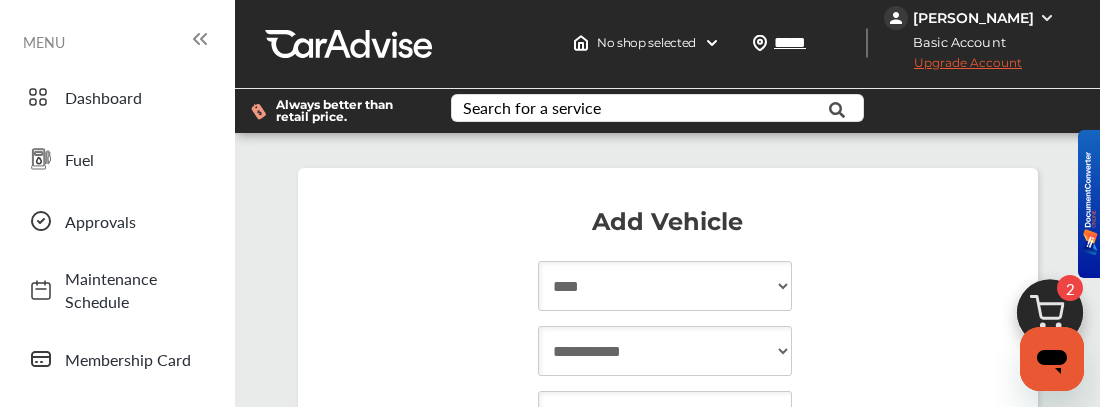 select on "******" 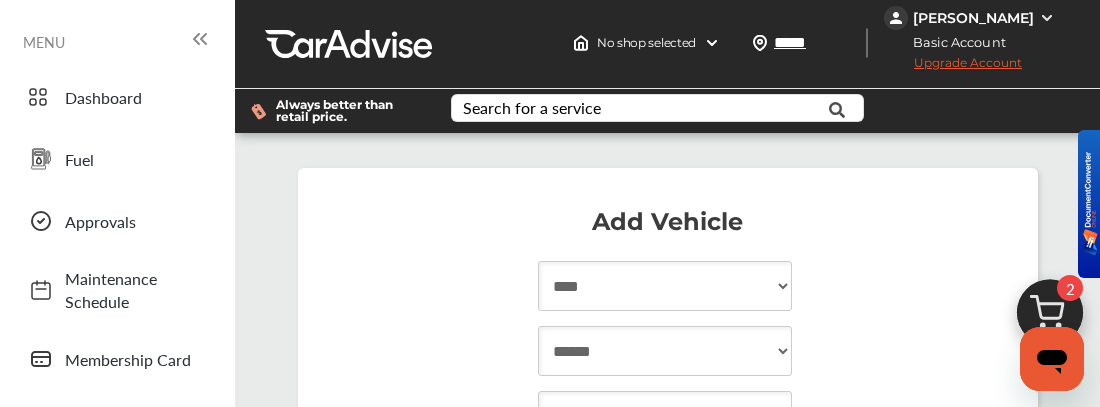 click on "**********" at bounding box center [665, 351] 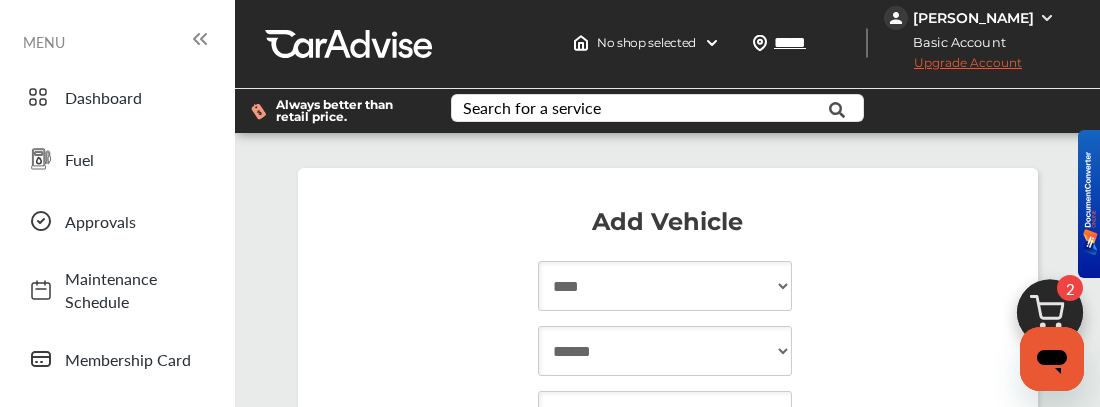 click on "**********" at bounding box center (665, 416) 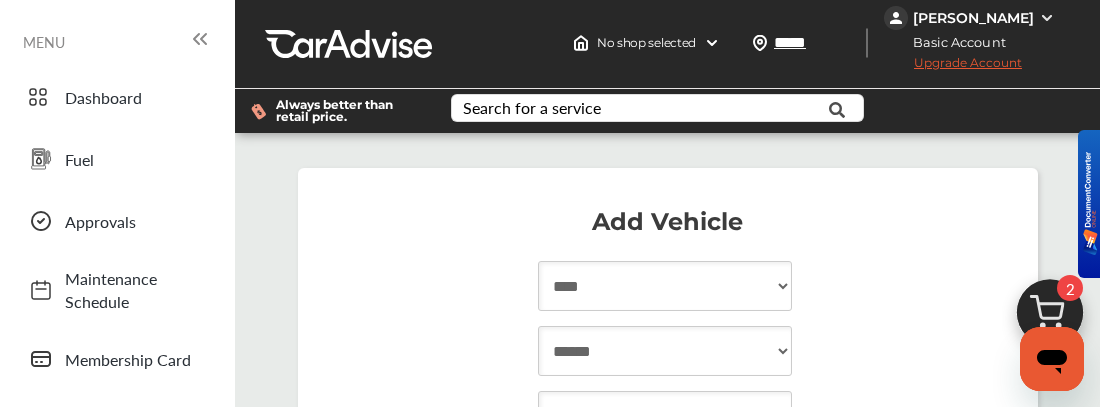 select on "******" 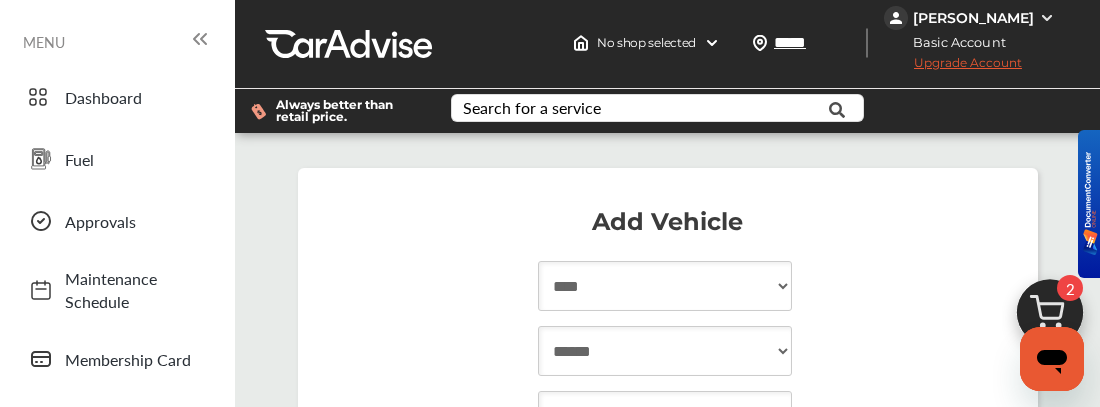 click on "**********" at bounding box center (665, 481) 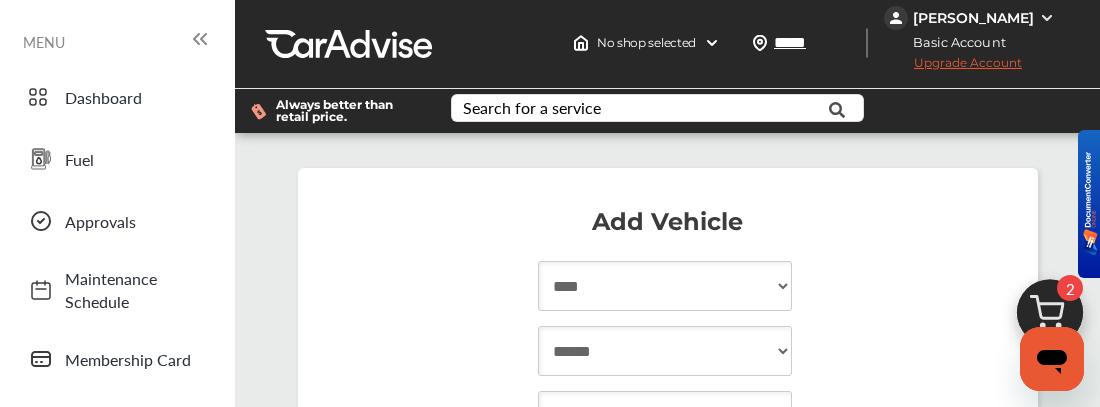 select on "**" 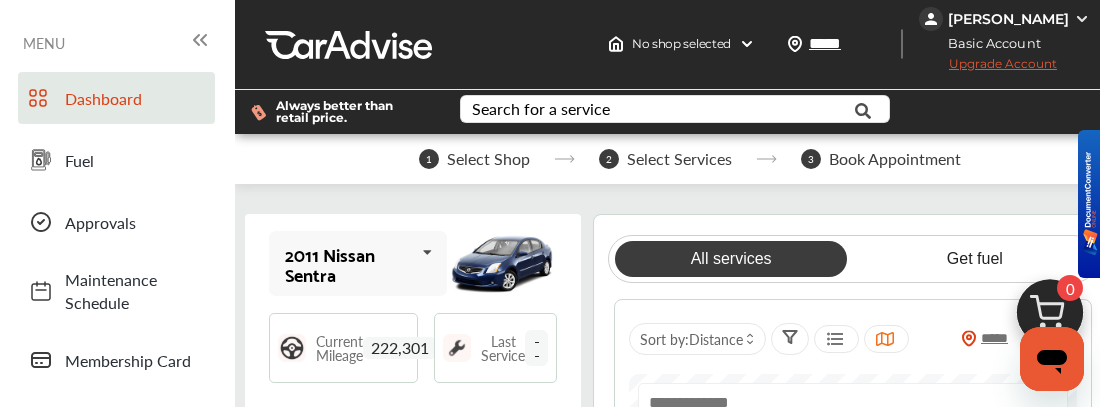 scroll, scrollTop: 0, scrollLeft: 0, axis: both 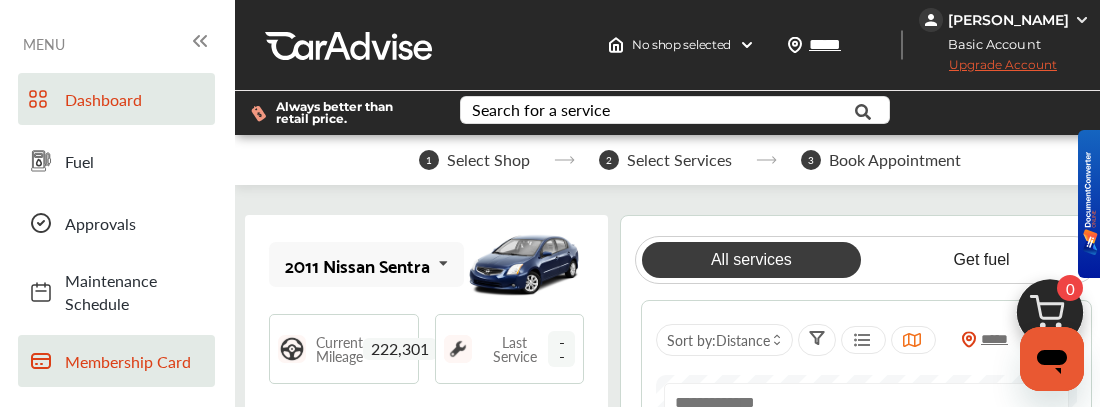 click on "Membership Card" at bounding box center (135, 361) 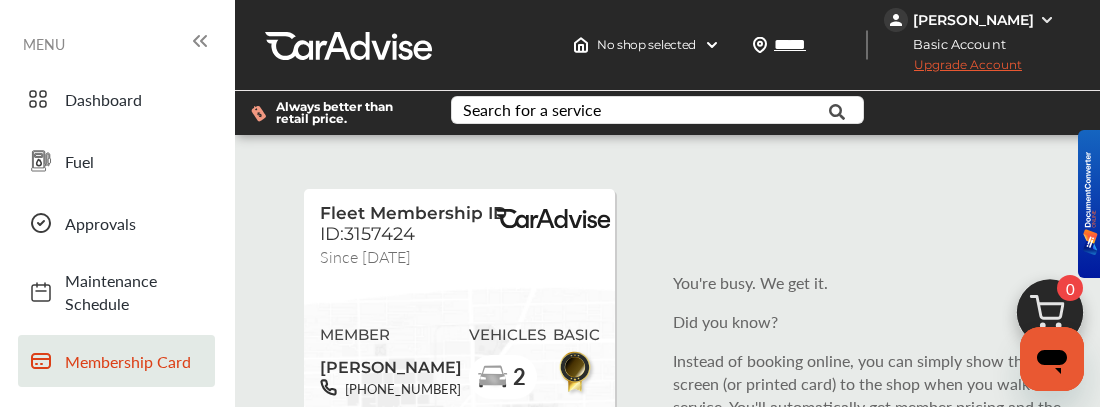 scroll, scrollTop: 0, scrollLeft: 0, axis: both 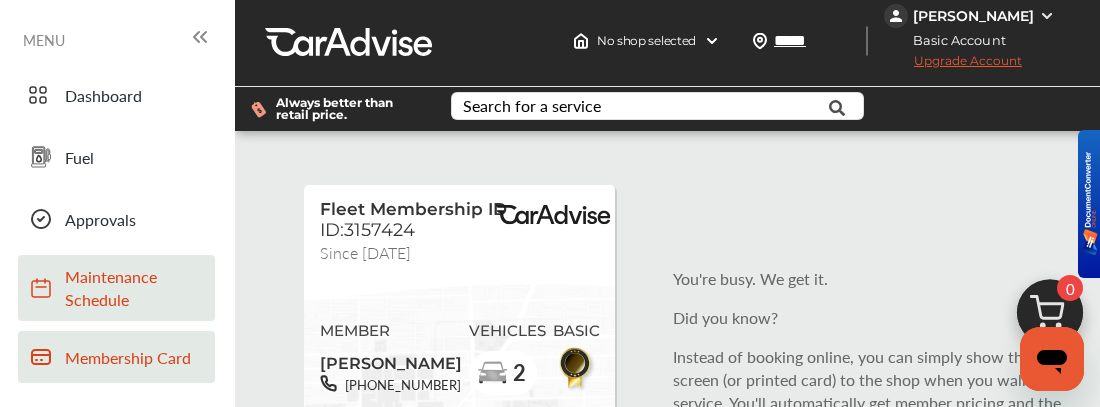 click on "Maintenance Schedule" at bounding box center [135, 288] 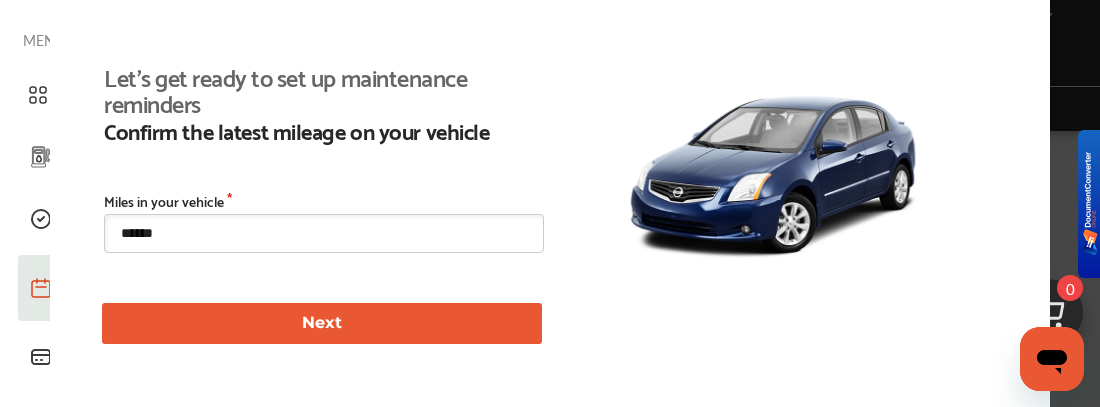 scroll, scrollTop: 308, scrollLeft: 0, axis: vertical 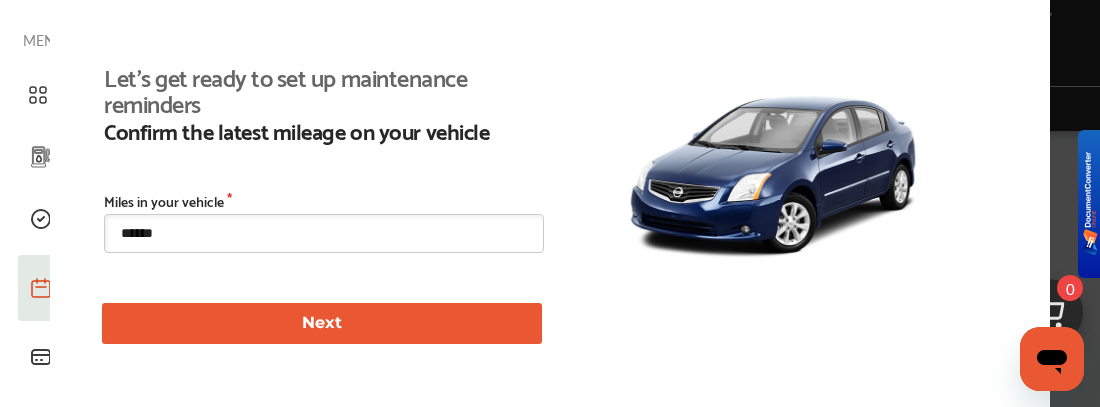 click on "Next" at bounding box center [322, 323] 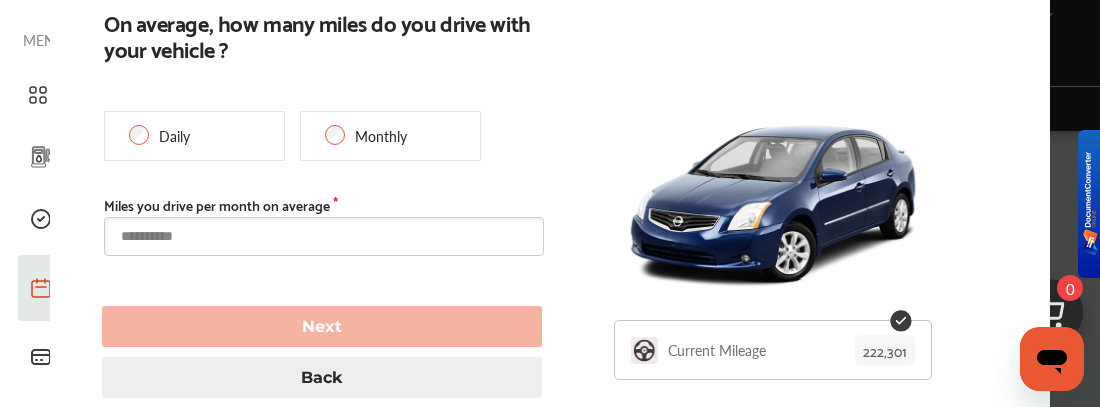 click at bounding box center (324, 236) 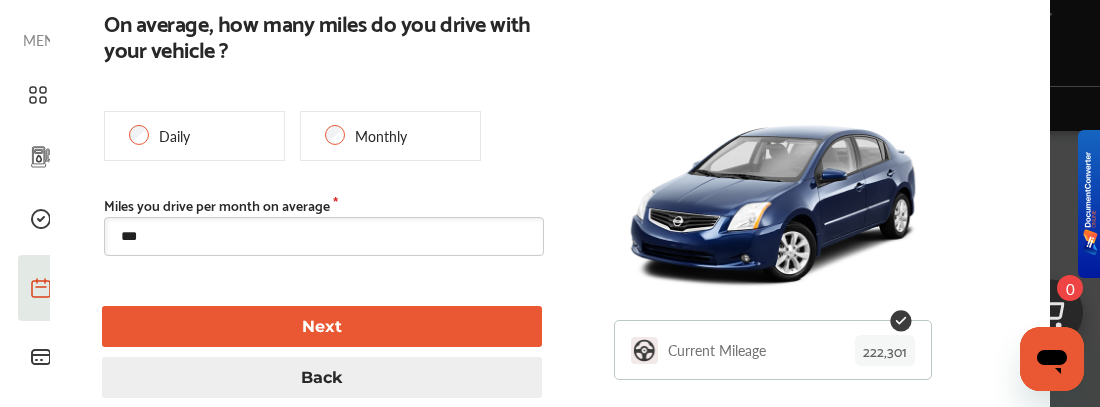 click on "Next" at bounding box center (322, 326) 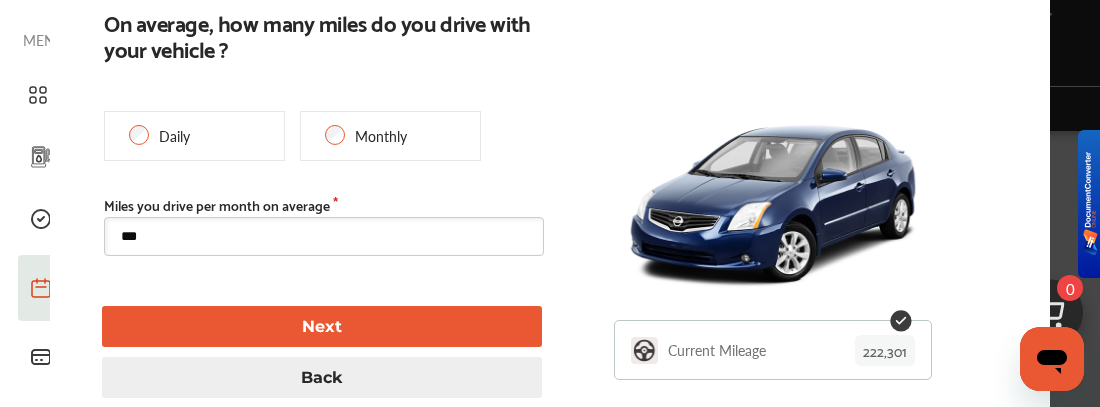 click on "***" at bounding box center [324, 236] 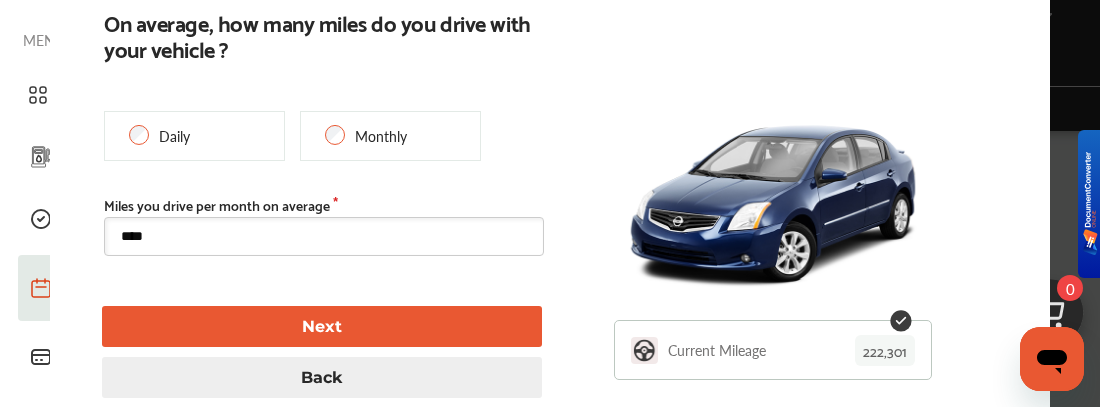 type on "****" 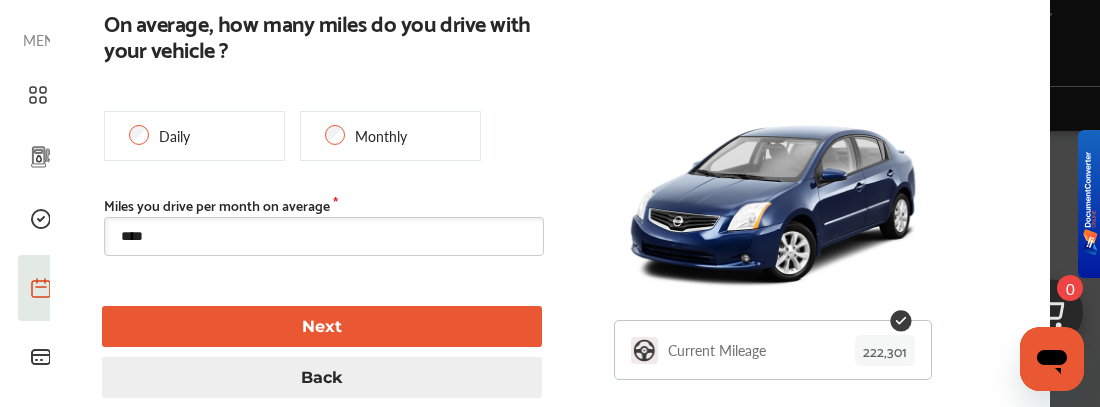 click on "Next" at bounding box center [322, 326] 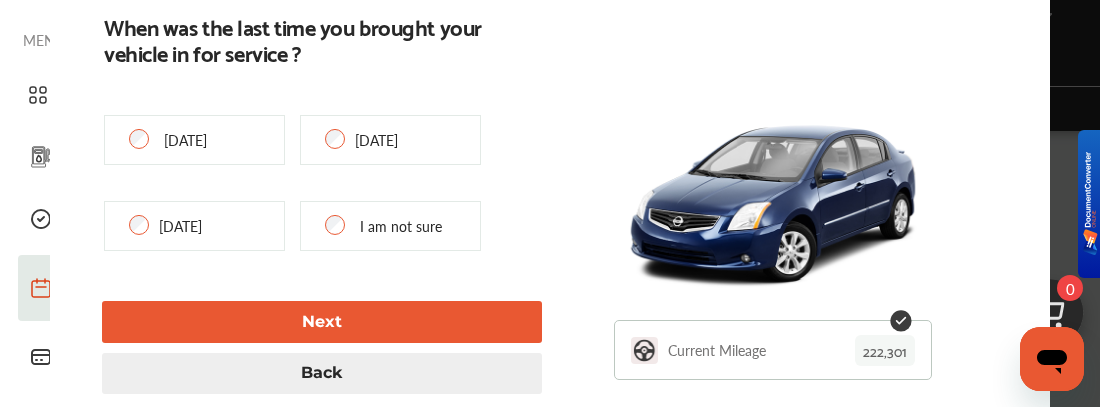 type on "**********" 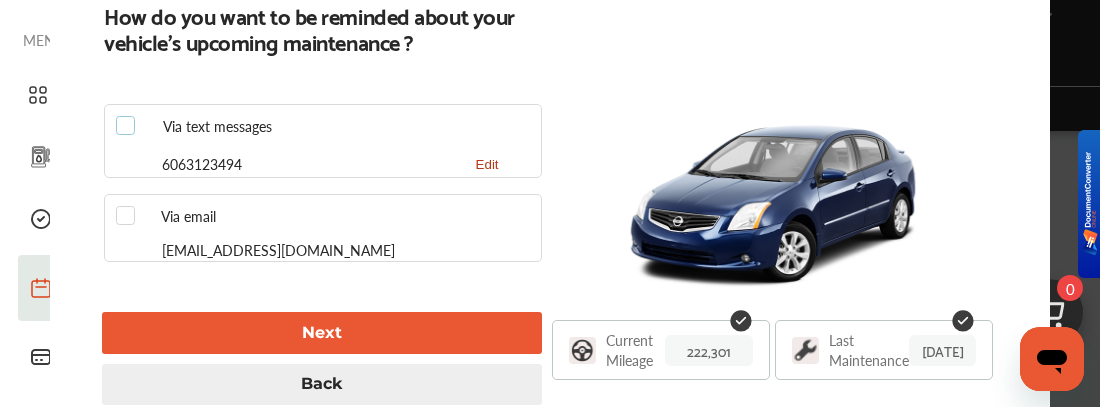 click at bounding box center [131, 116] 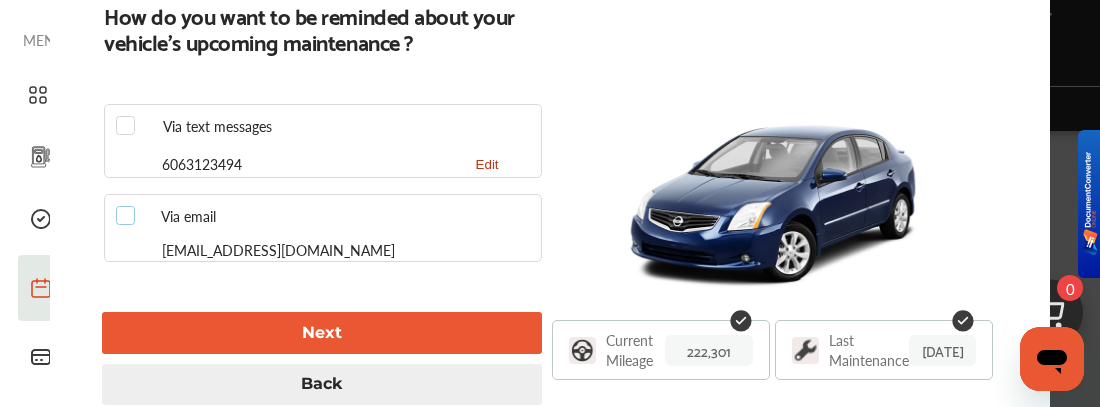 click at bounding box center [131, 206] 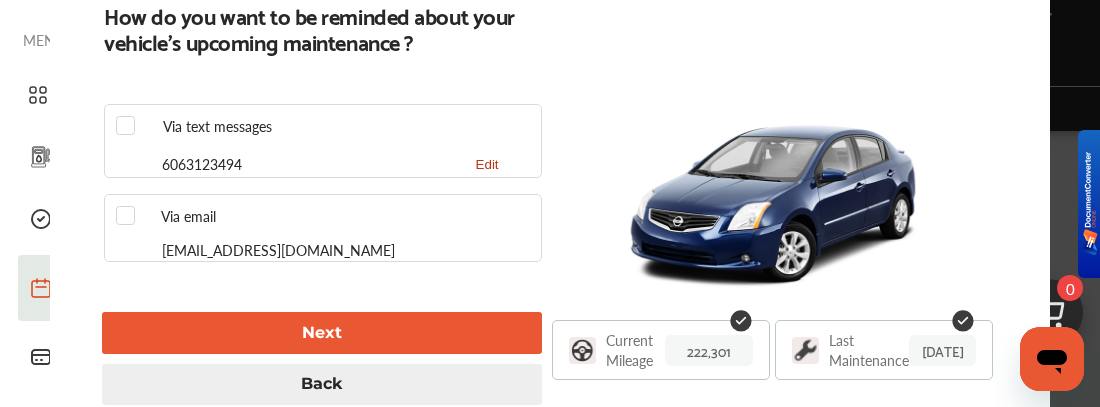 click on "Next" at bounding box center [322, 332] 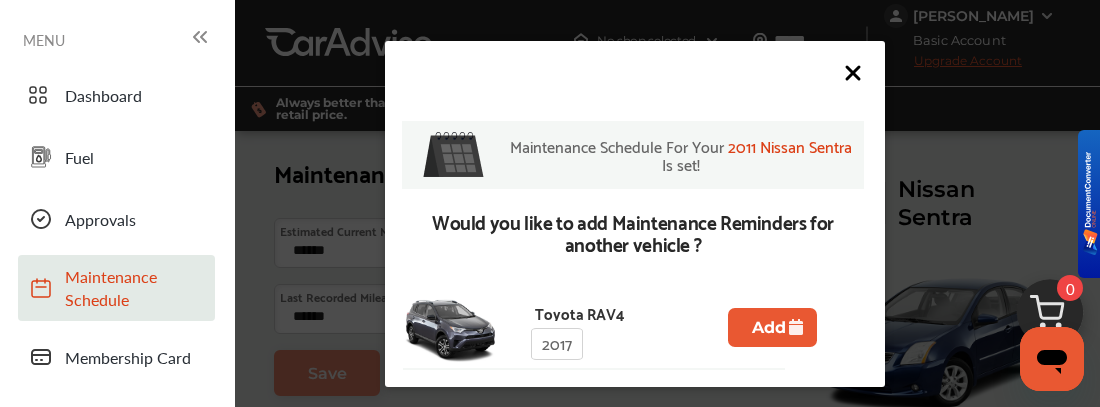 scroll, scrollTop: 453, scrollLeft: 0, axis: vertical 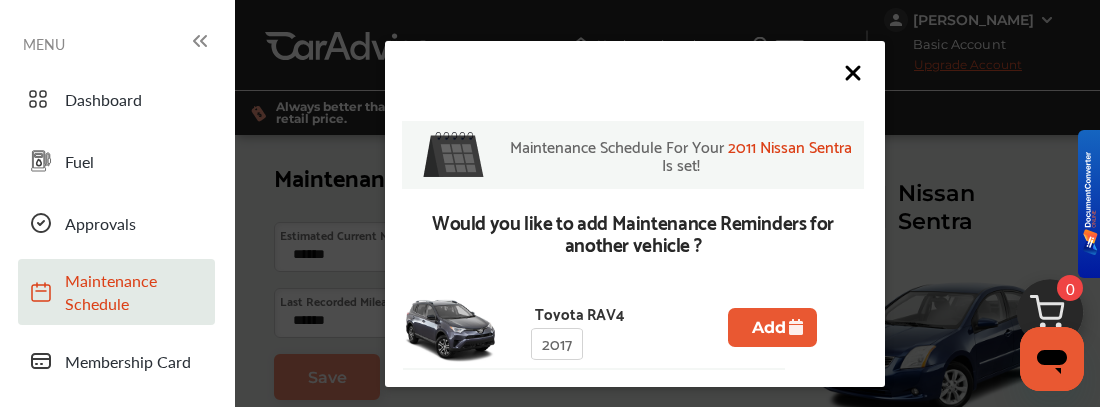 click on "My Garage" at bounding box center (135, 485) 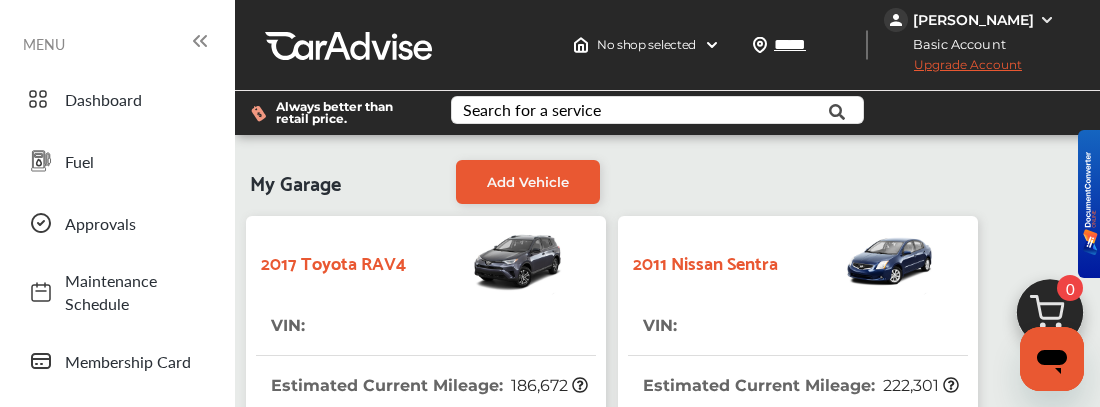 scroll, scrollTop: 856, scrollLeft: 0, axis: vertical 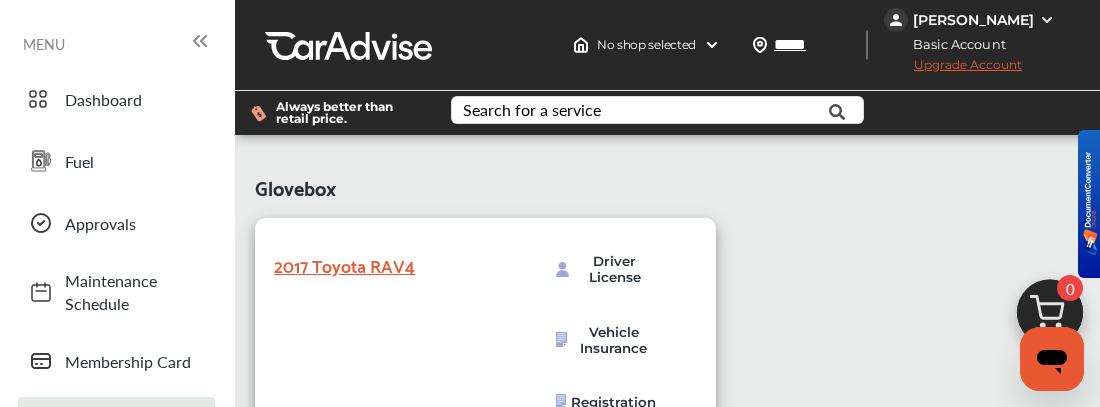 click on "Driver License" at bounding box center (606, 269) 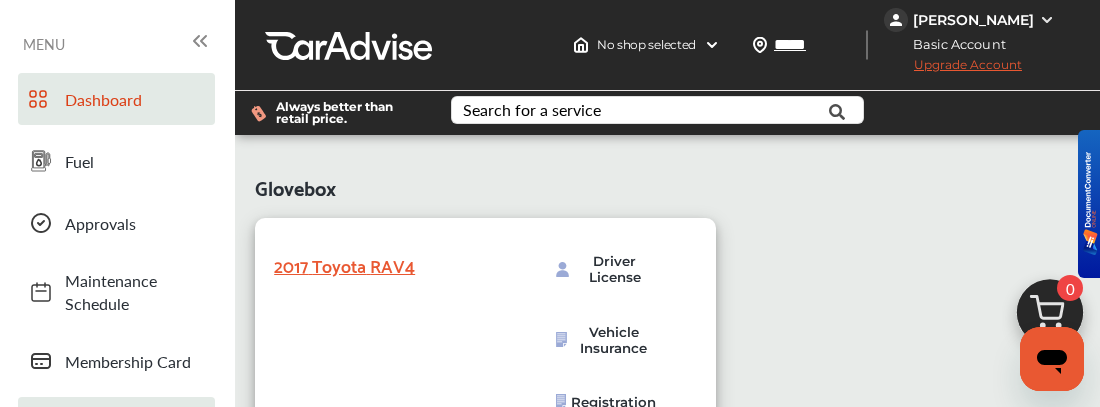 click on "Dashboard" at bounding box center (116, 99) 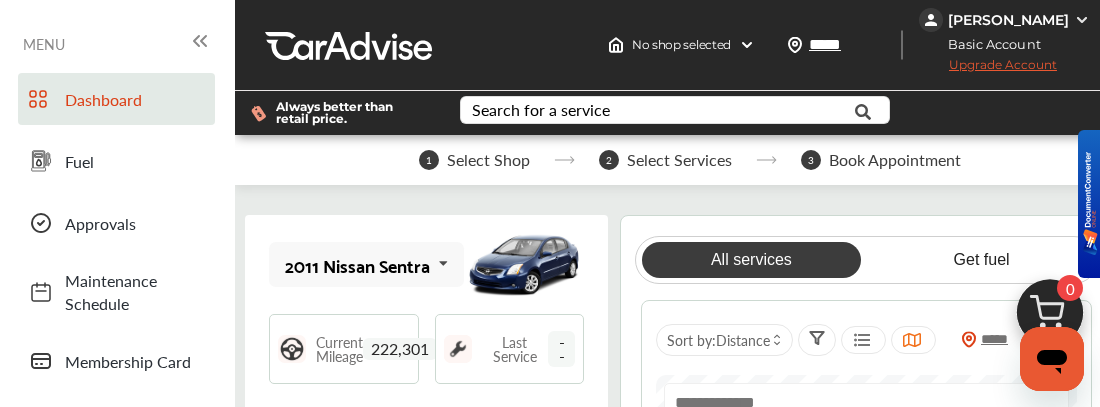 scroll, scrollTop: 0, scrollLeft: 0, axis: both 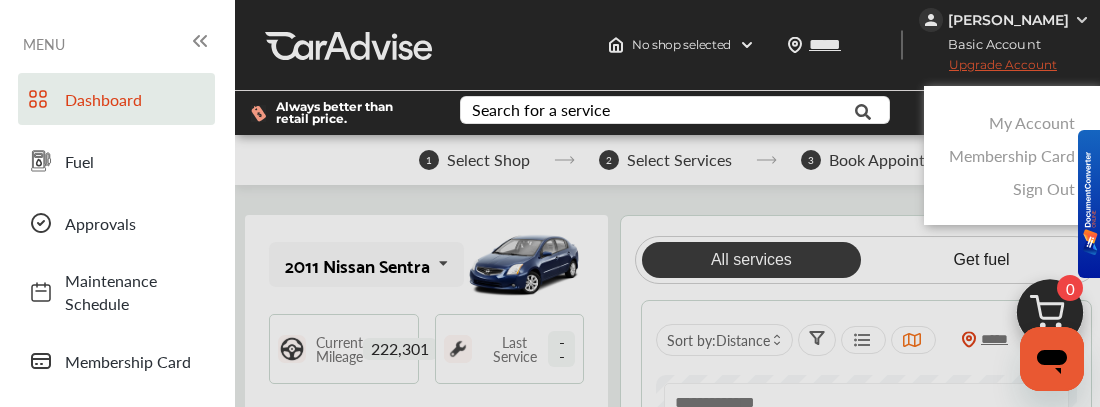 click on "My Account" at bounding box center (1032, 122) 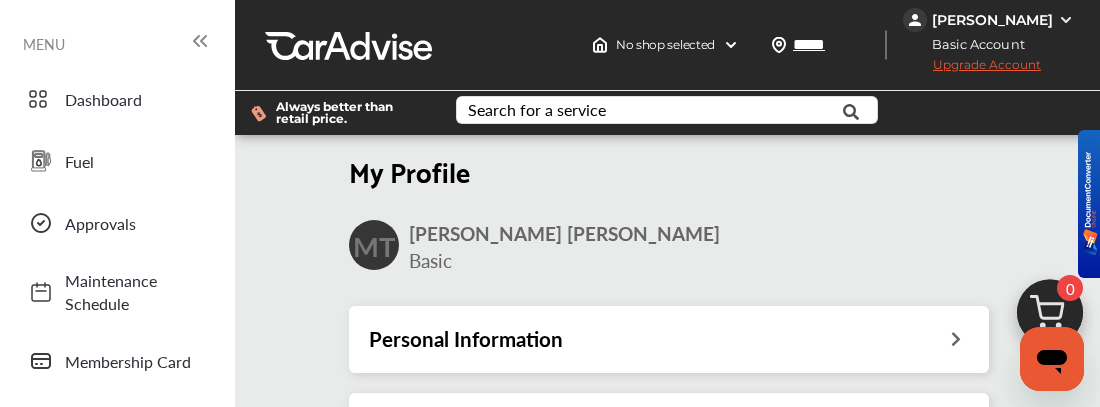 scroll, scrollTop: 2, scrollLeft: 0, axis: vertical 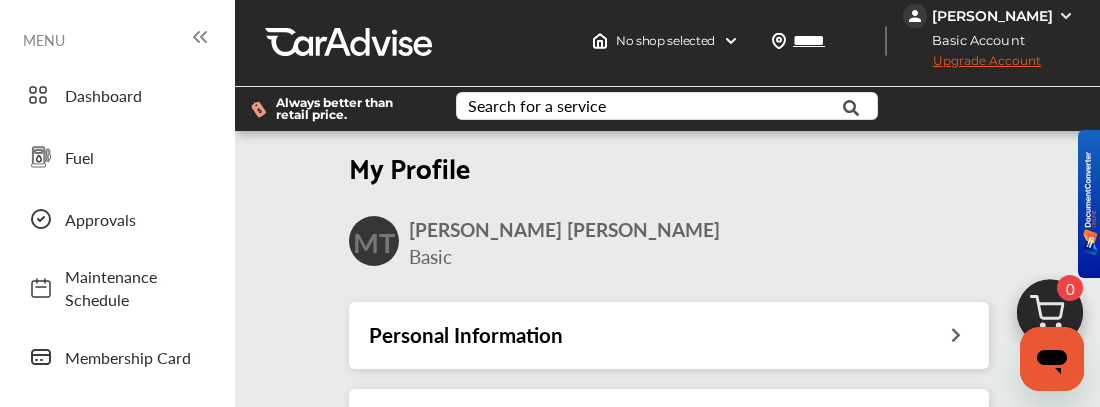 click on "CarAdvise 360" at bounding box center (135, 619) 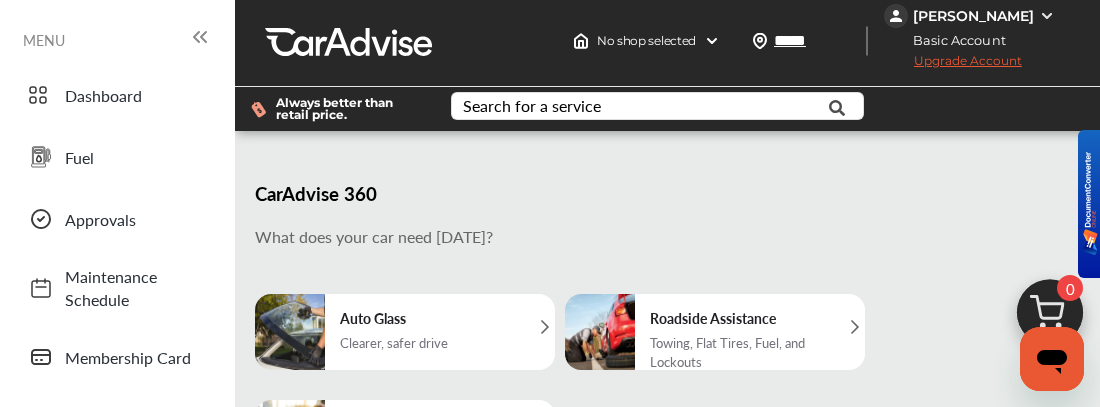 scroll, scrollTop: 0, scrollLeft: 0, axis: both 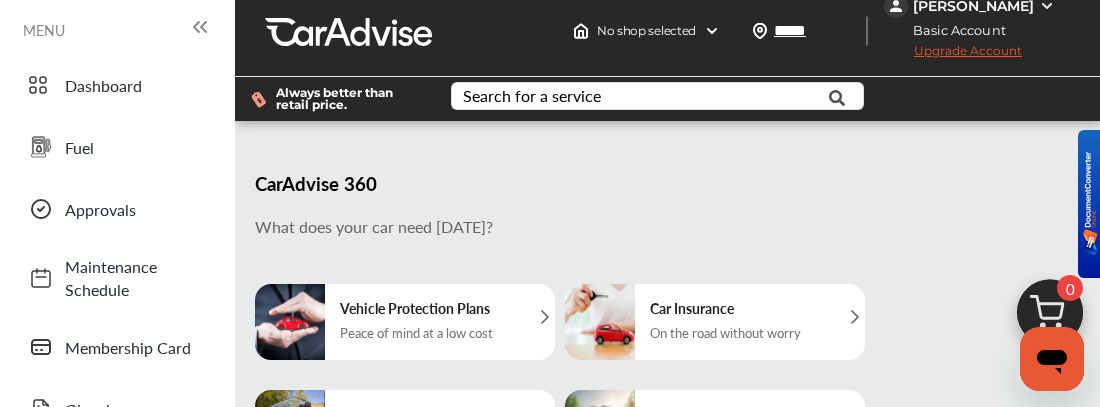 click on "Car Insurance On the road without worry" at bounding box center (725, 322) 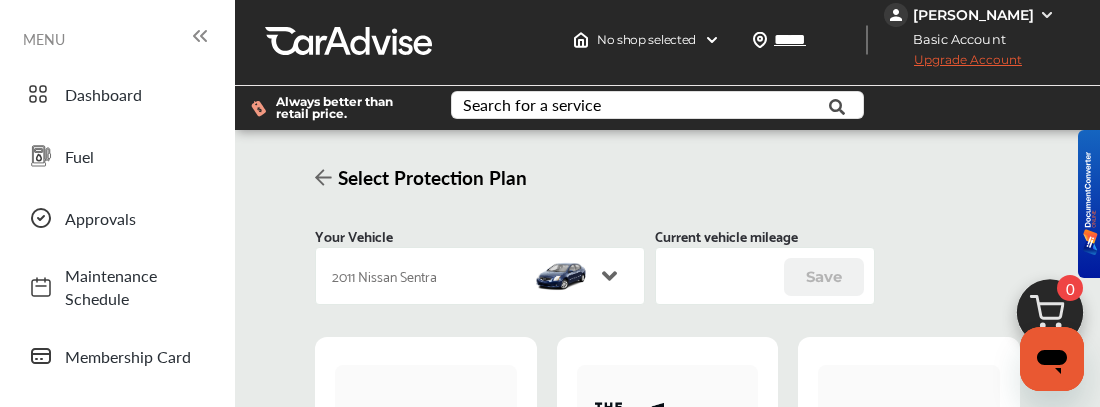 scroll, scrollTop: 0, scrollLeft: 0, axis: both 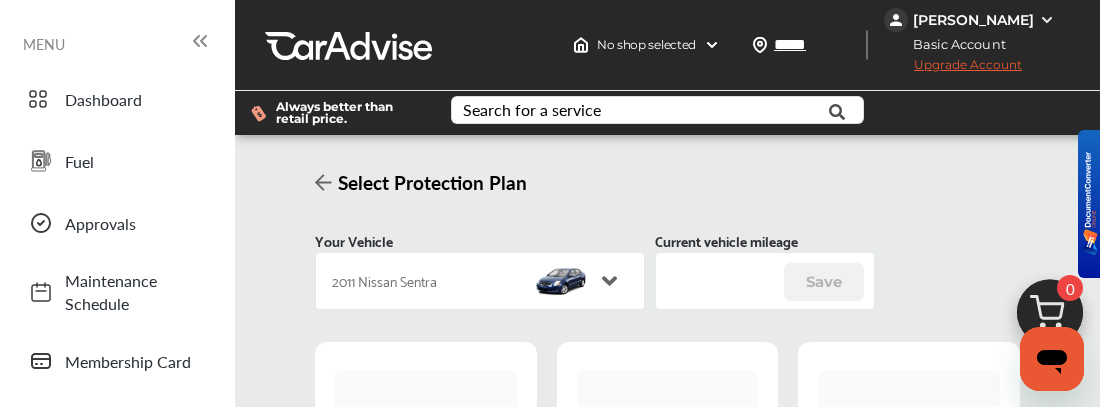 click on "Go to My Garage" at bounding box center [914, 857] 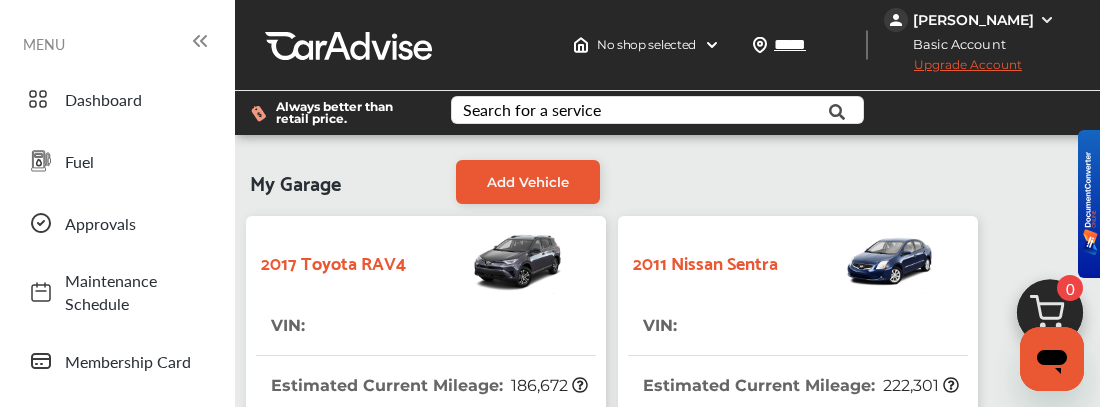 scroll, scrollTop: 100, scrollLeft: 0, axis: vertical 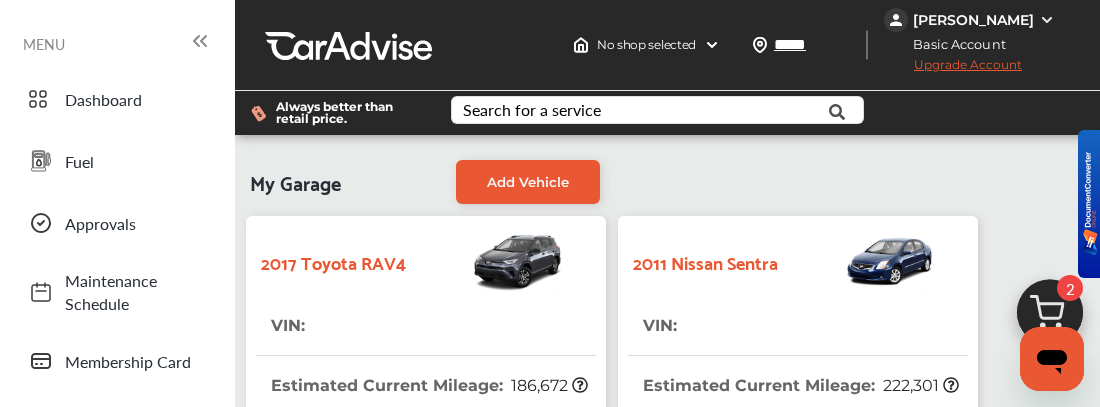 click on "VIN :" at bounding box center [426, 326] 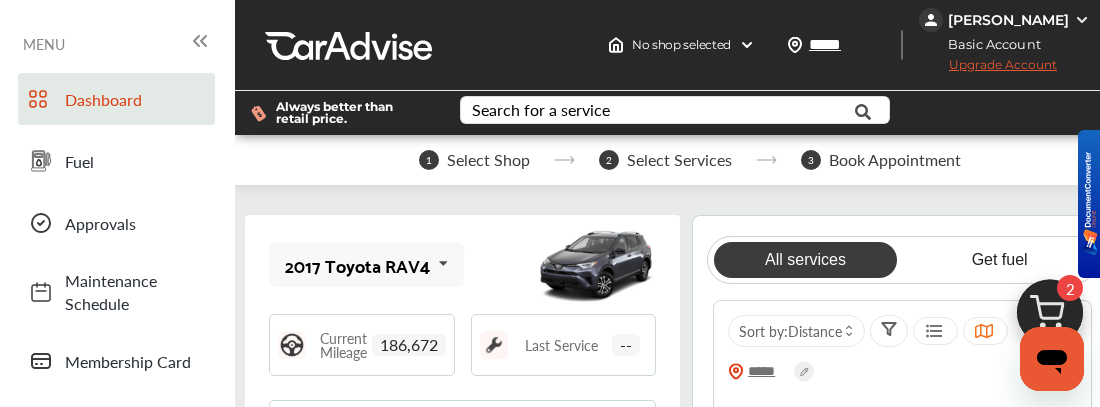 scroll, scrollTop: 100, scrollLeft: 0, axis: vertical 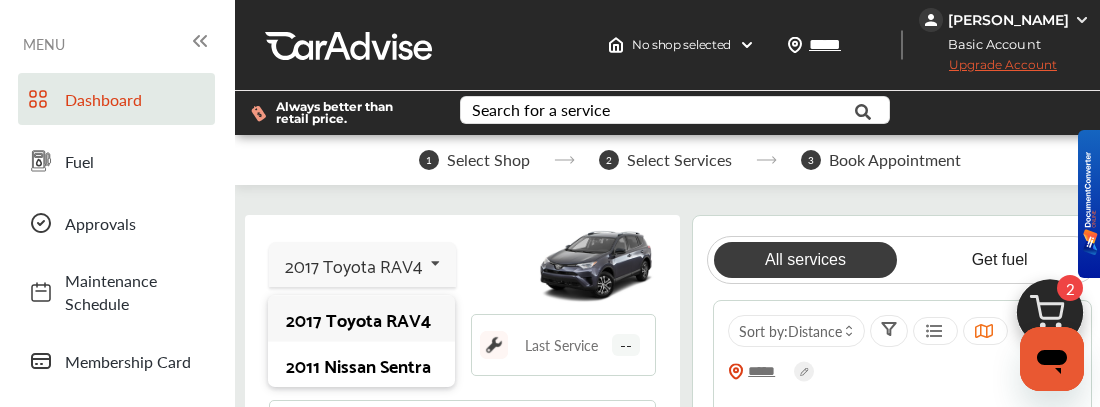 click on "2017 Toyota RAV4" at bounding box center [361, 319] 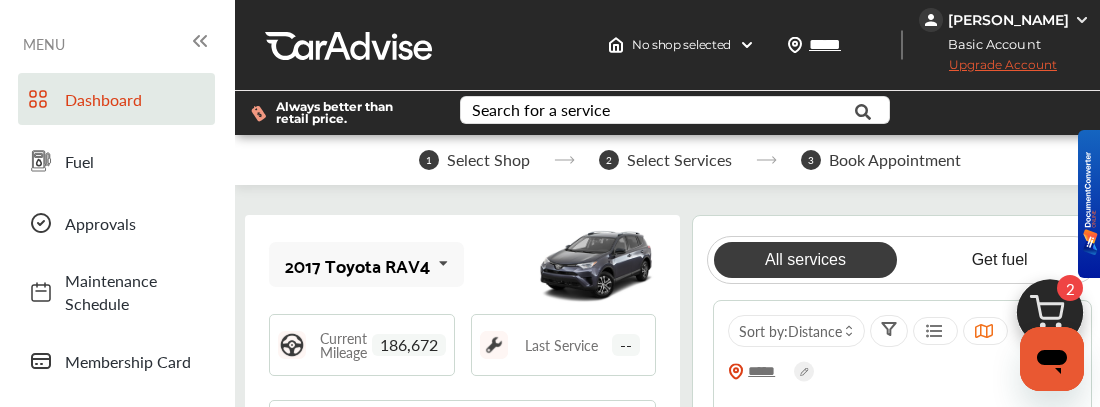 scroll, scrollTop: 100, scrollLeft: 0, axis: vertical 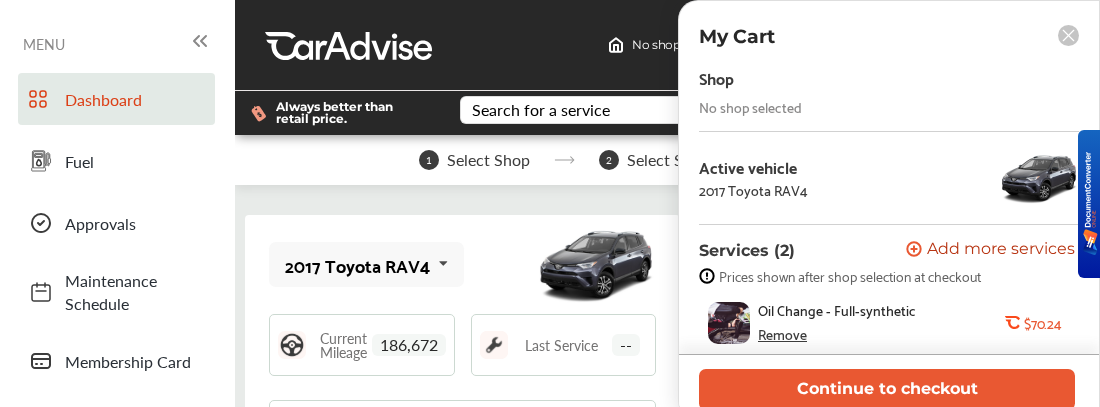 click 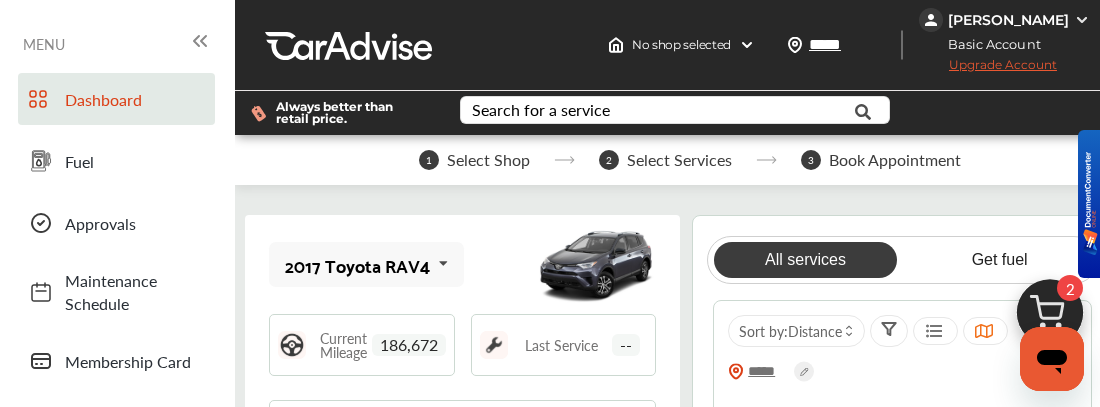 click on "2017 Toyota RAV4" at bounding box center [357, 265] 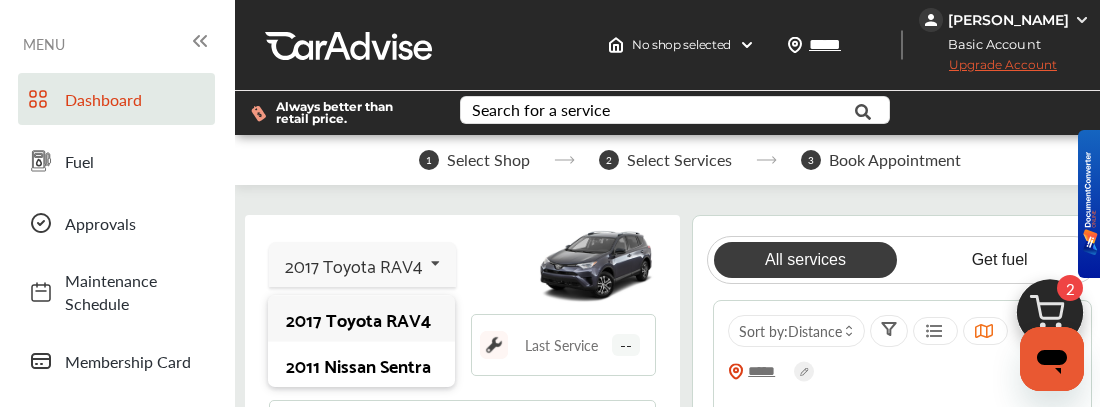 click on "2017 Toyota RAV4" at bounding box center [361, 319] 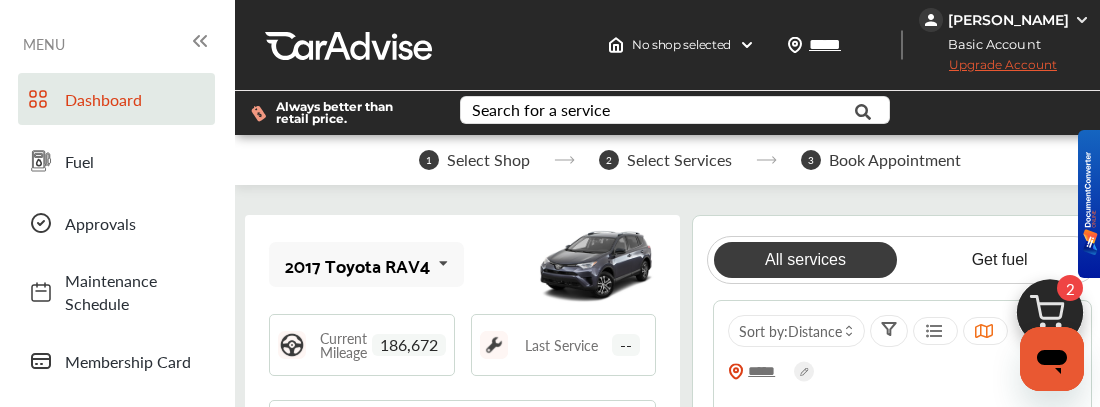 click on "--" at bounding box center (626, 345) 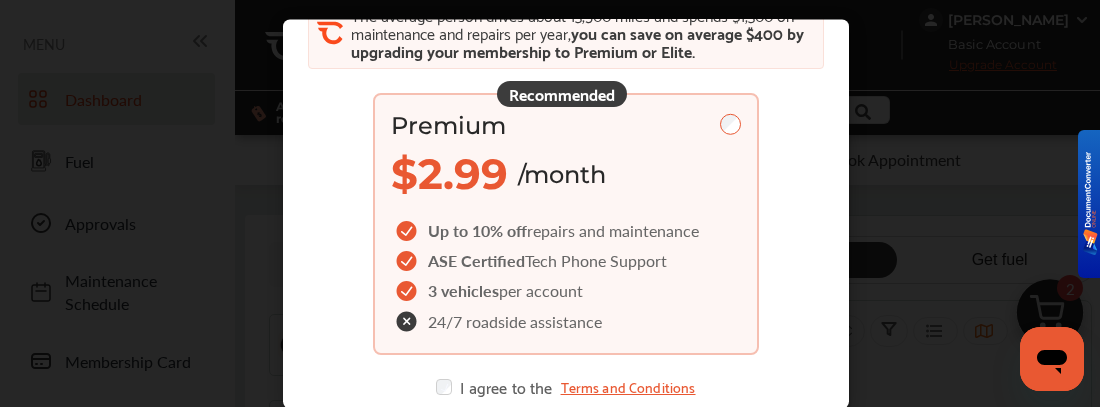 scroll, scrollTop: 104, scrollLeft: 0, axis: vertical 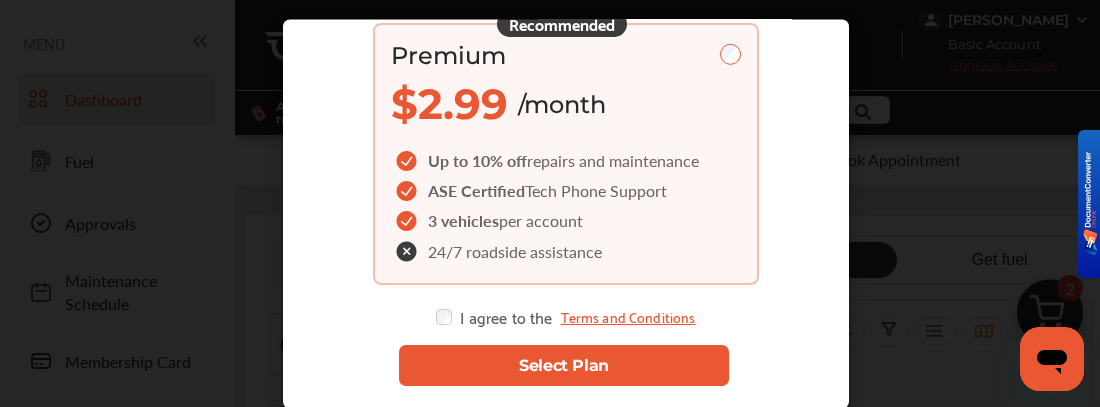 click on "Select Plan" at bounding box center (564, 365) 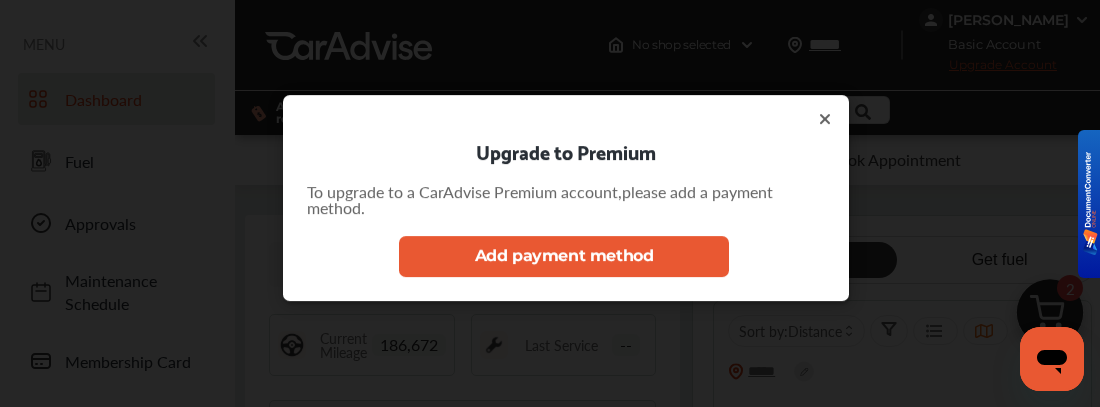 scroll, scrollTop: 0, scrollLeft: 0, axis: both 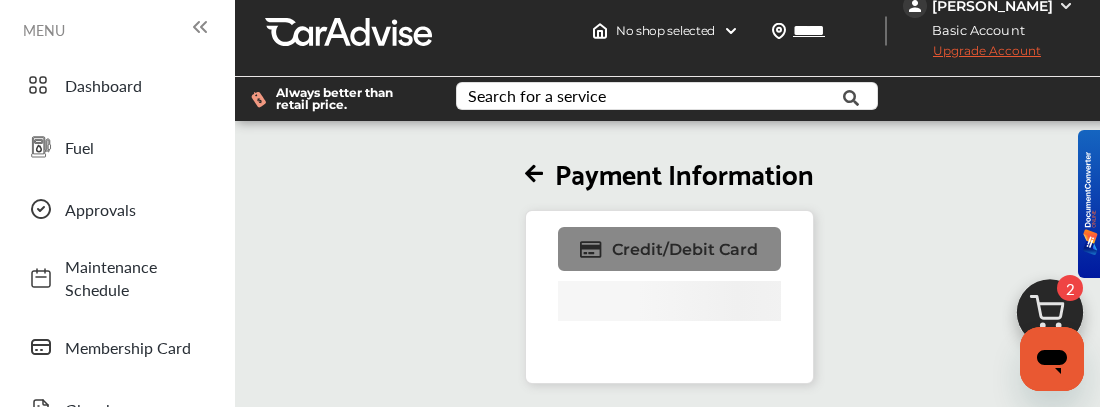 click on "Credit/Debit Card" at bounding box center [685, 249] 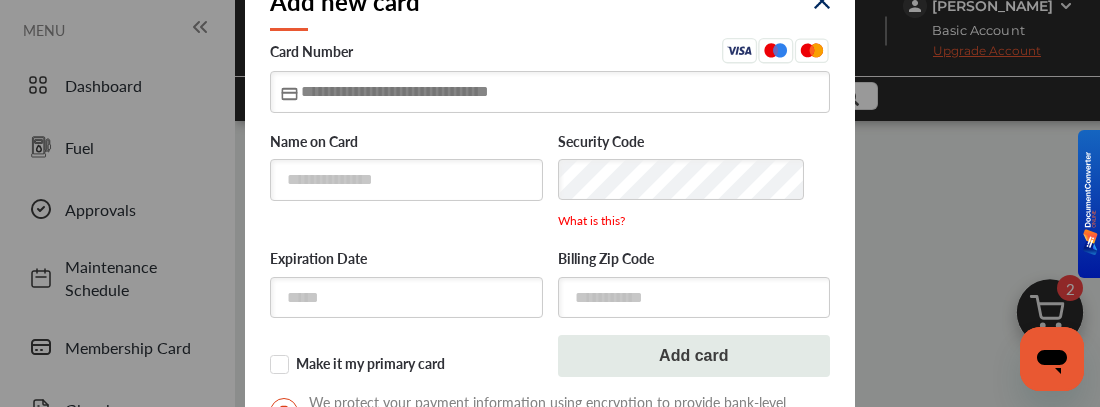click at bounding box center [550, 91] 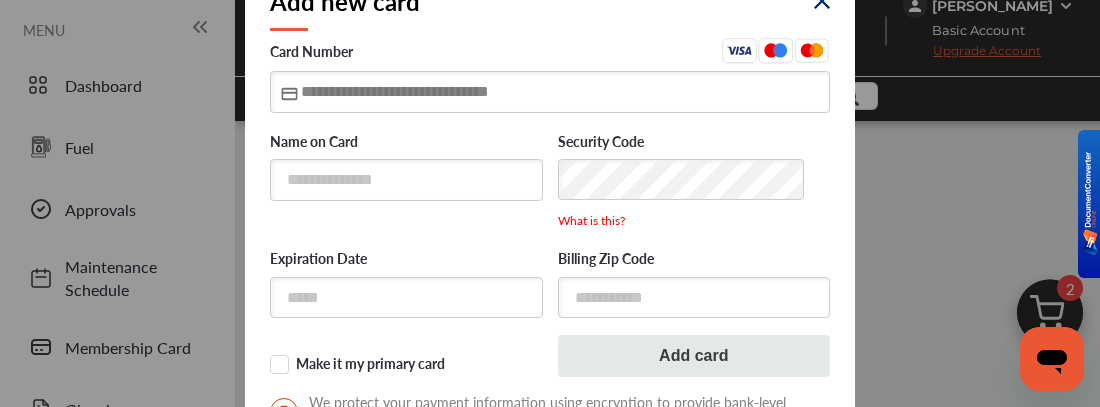 type on "**********" 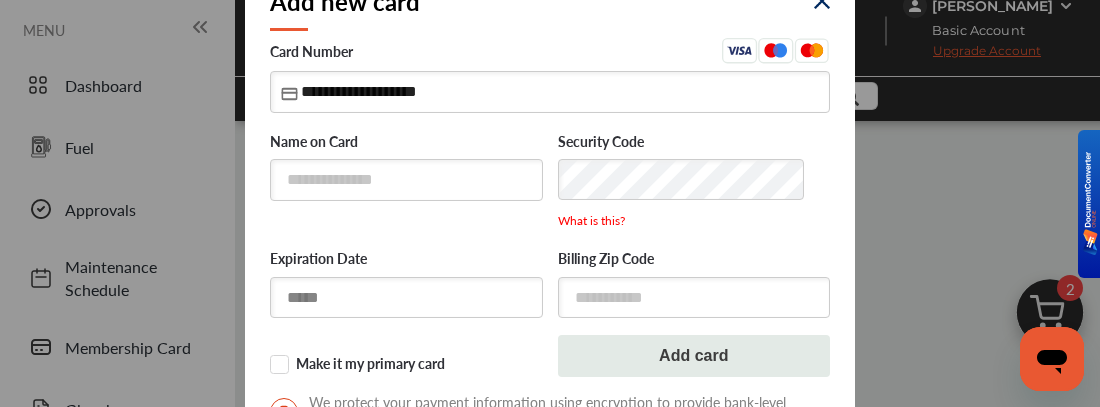 type on "*****" 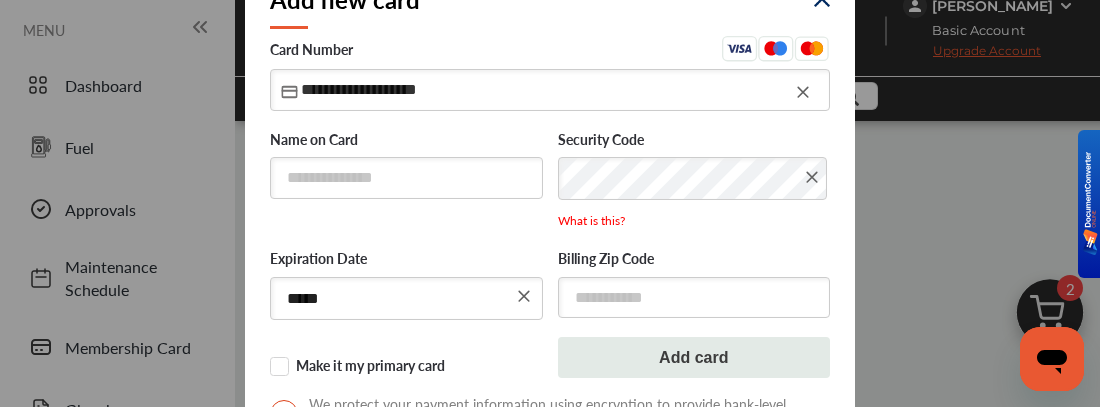 scroll, scrollTop: 198, scrollLeft: 0, axis: vertical 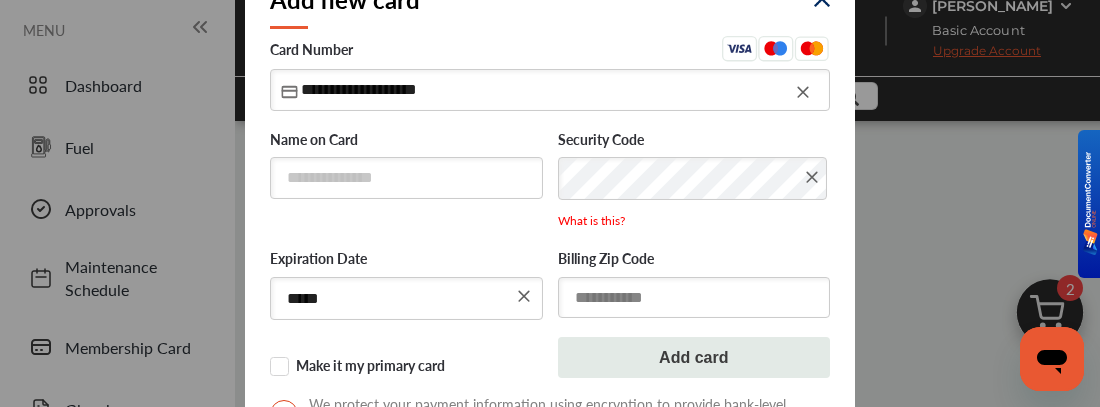 type on "**********" 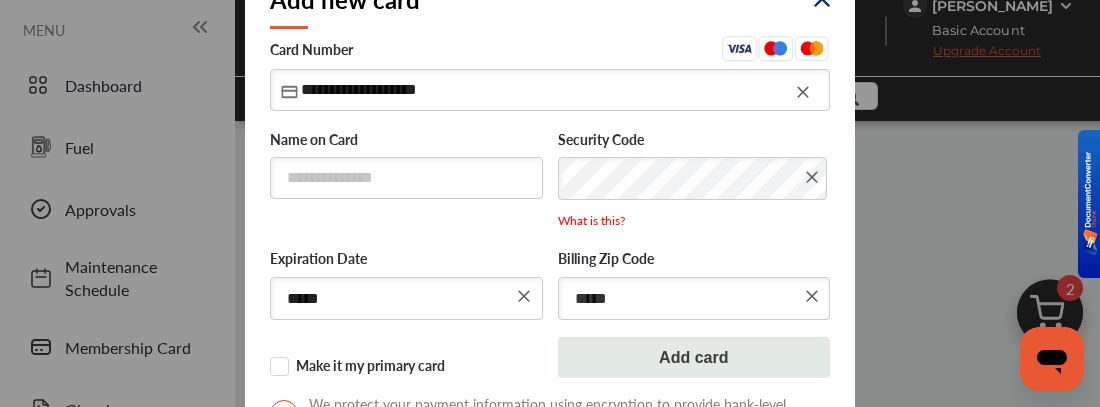 scroll, scrollTop: 298, scrollLeft: 0, axis: vertical 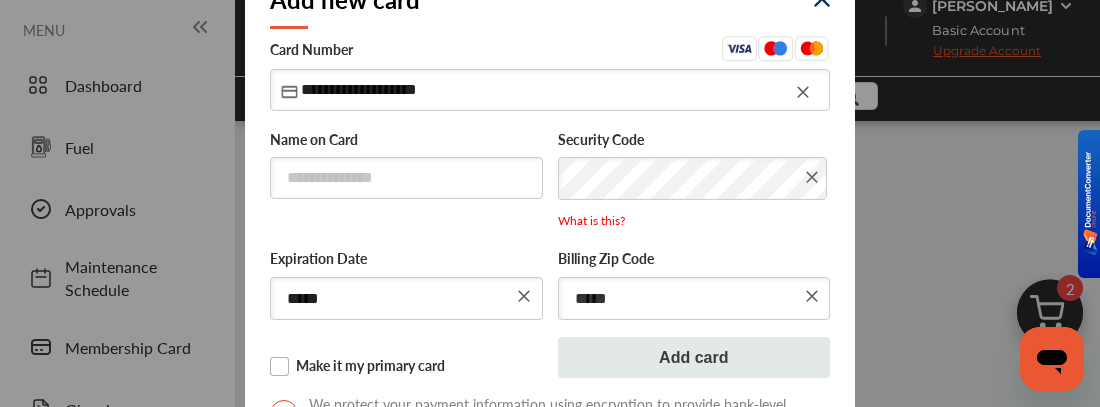 type on "*****" 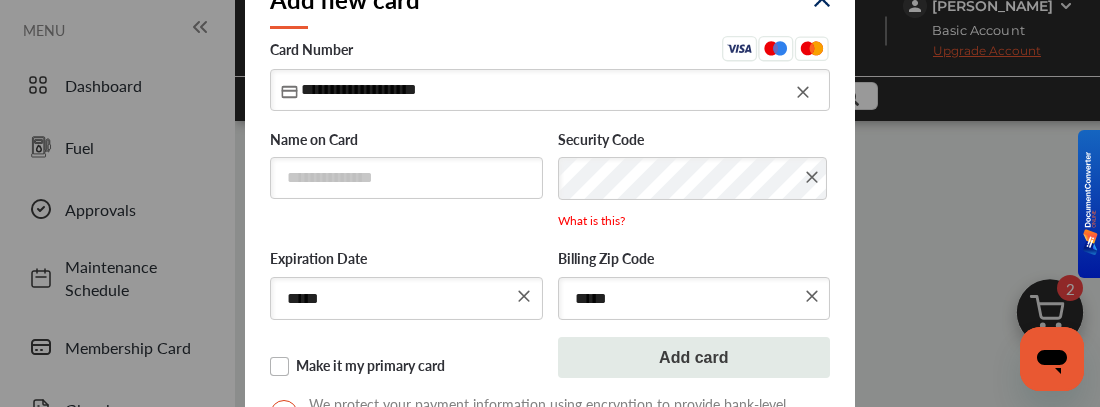 click on "Make it my primary card" at bounding box center [406, 367] 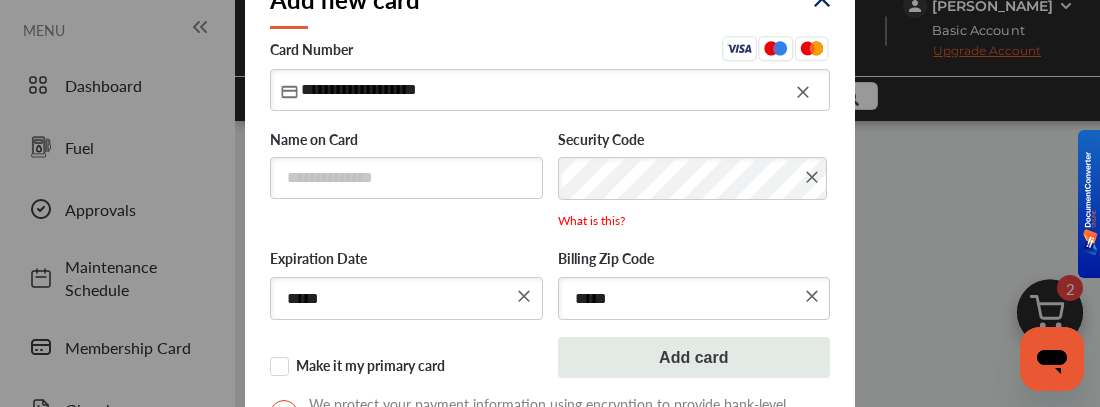 click on "Add card" at bounding box center [694, 358] 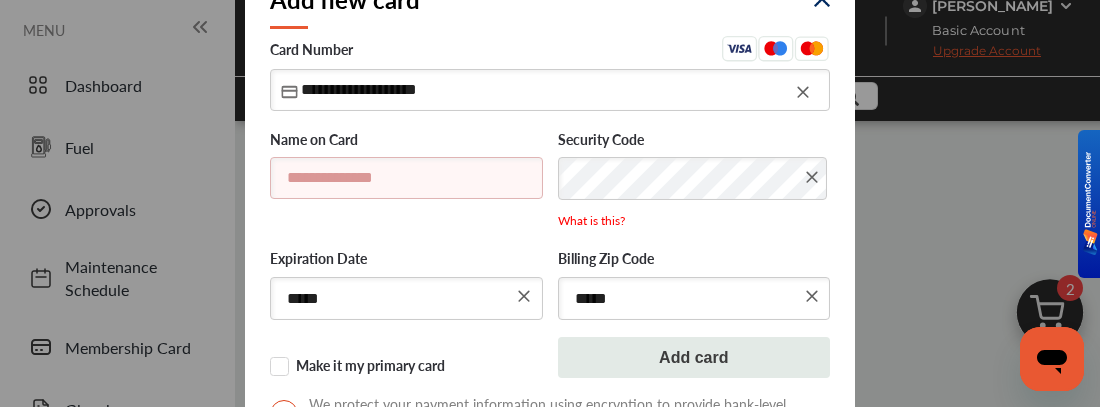 click at bounding box center [406, 177] 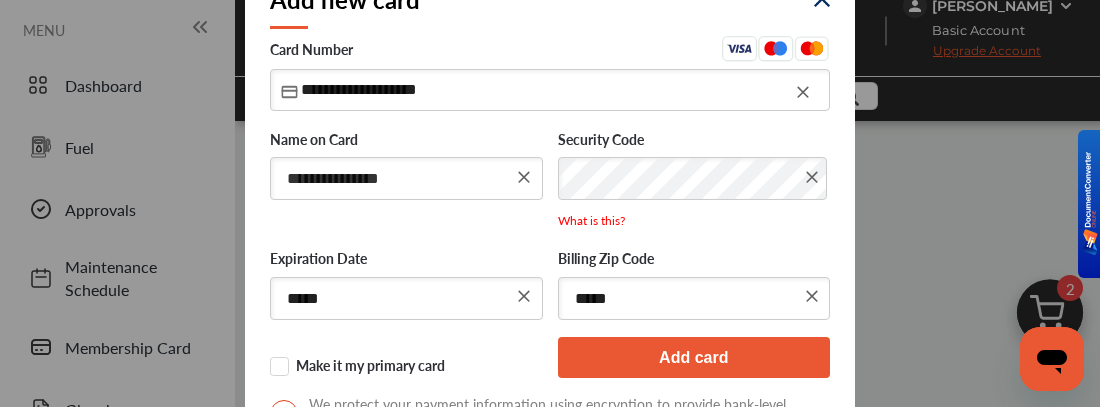 type on "**********" 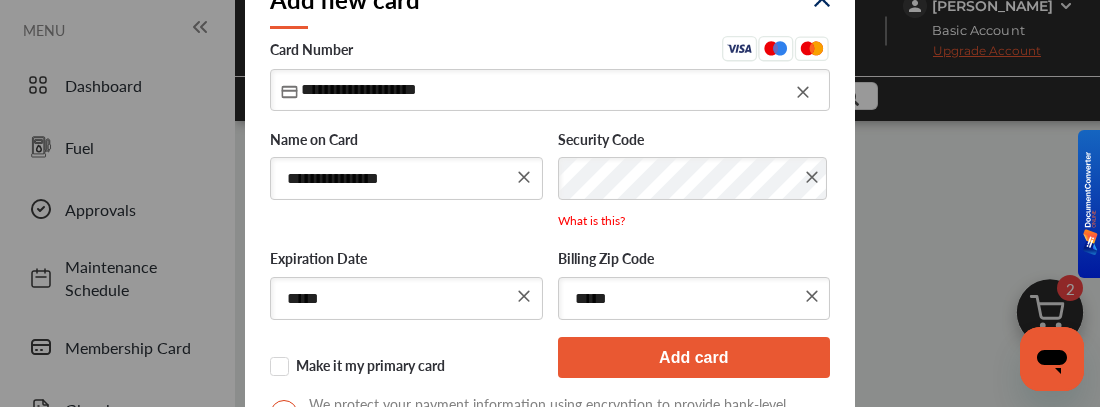click on "Add card" at bounding box center (694, 358) 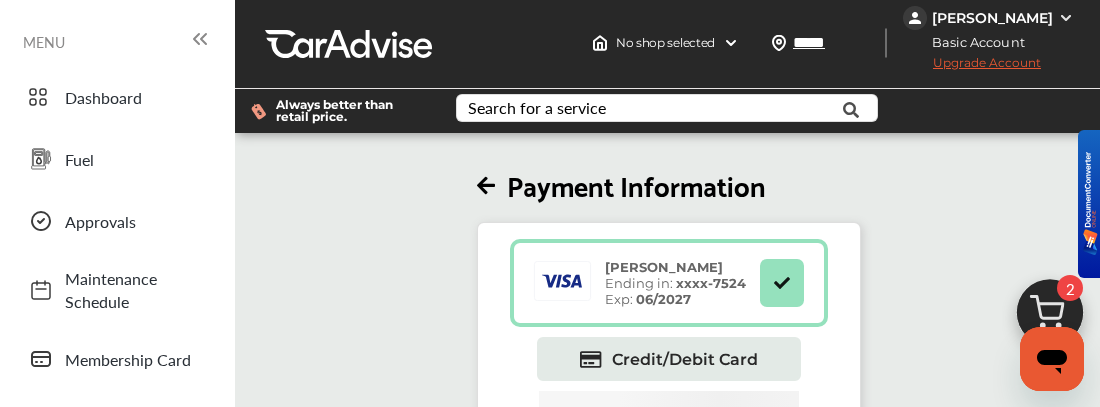 scroll, scrollTop: 0, scrollLeft: 0, axis: both 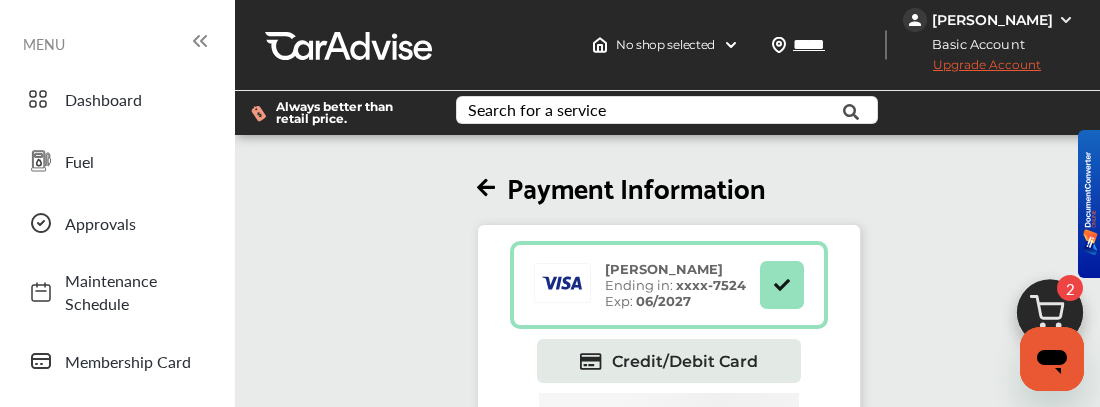 click at bounding box center (492, 188) 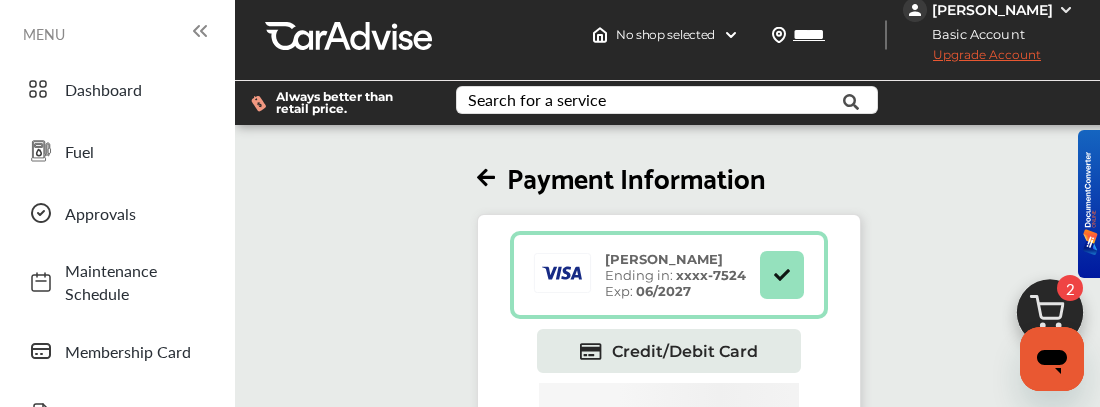 scroll, scrollTop: 7, scrollLeft: 0, axis: vertical 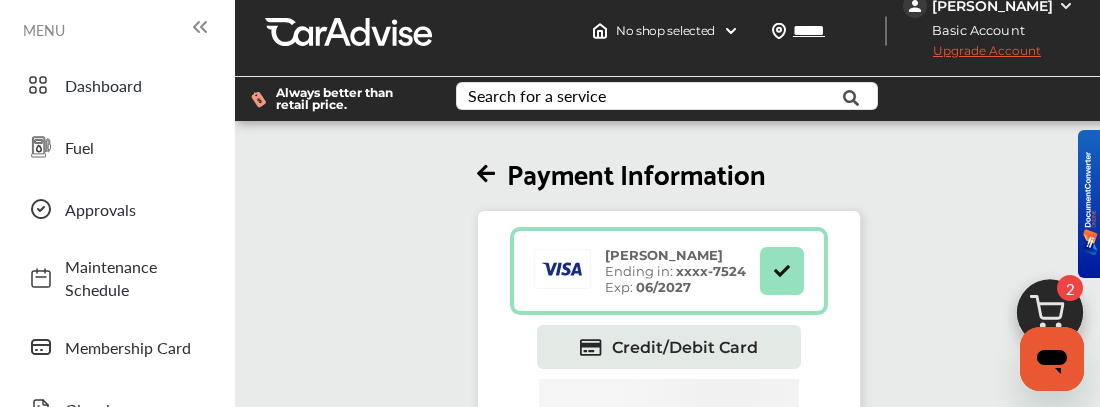 click at bounding box center [782, 271] 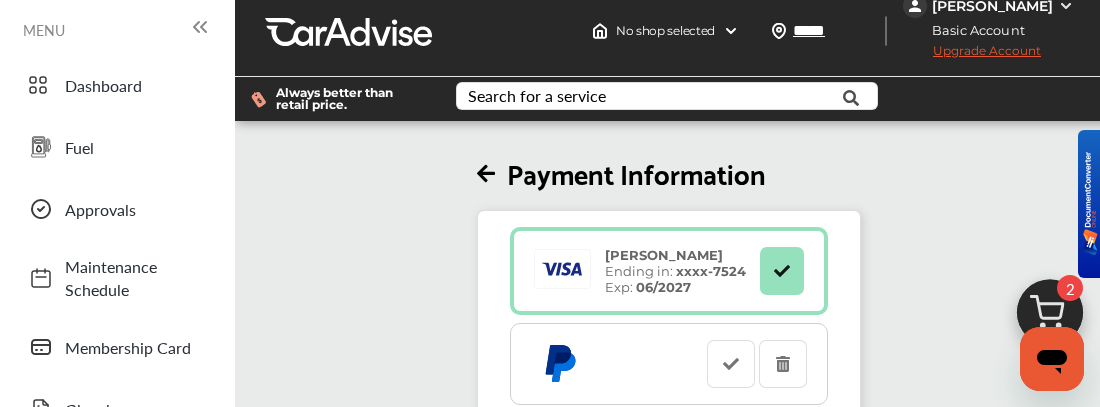 scroll, scrollTop: 200, scrollLeft: 0, axis: vertical 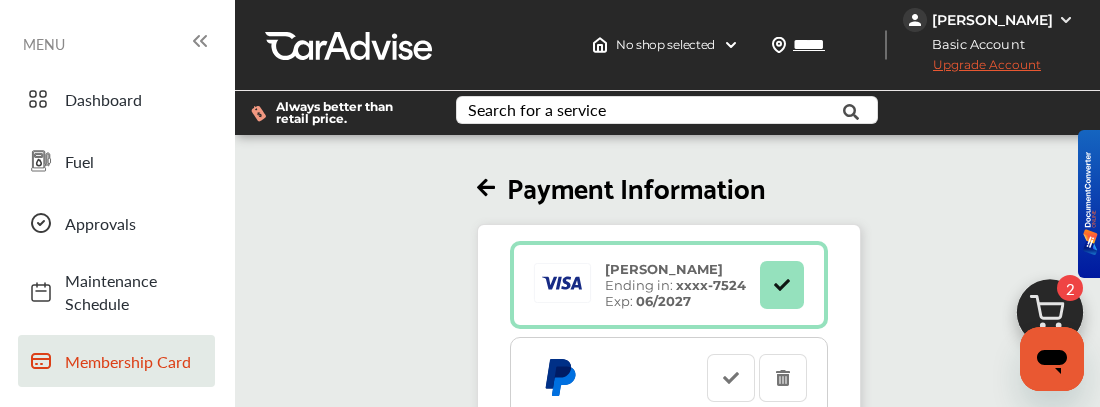 click on "Membership Card" at bounding box center (135, 361) 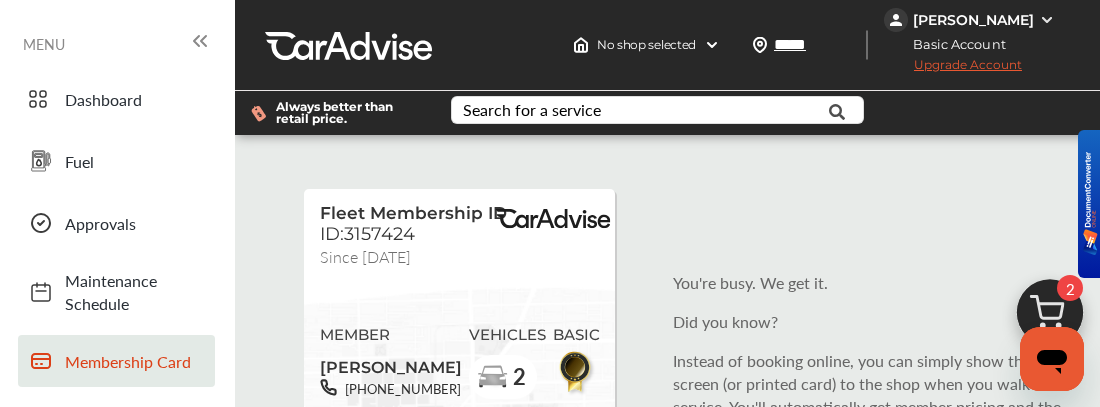 scroll, scrollTop: 2, scrollLeft: 0, axis: vertical 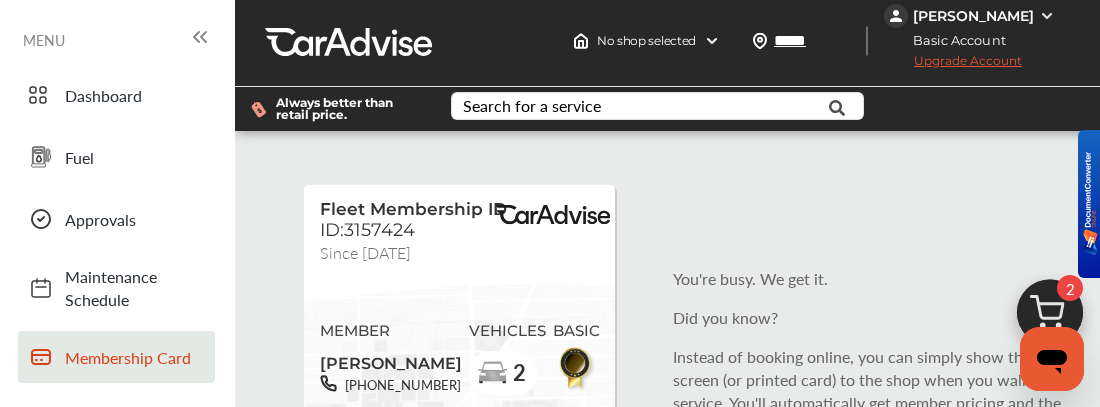 click on "Upgrade Account" at bounding box center [953, 65] 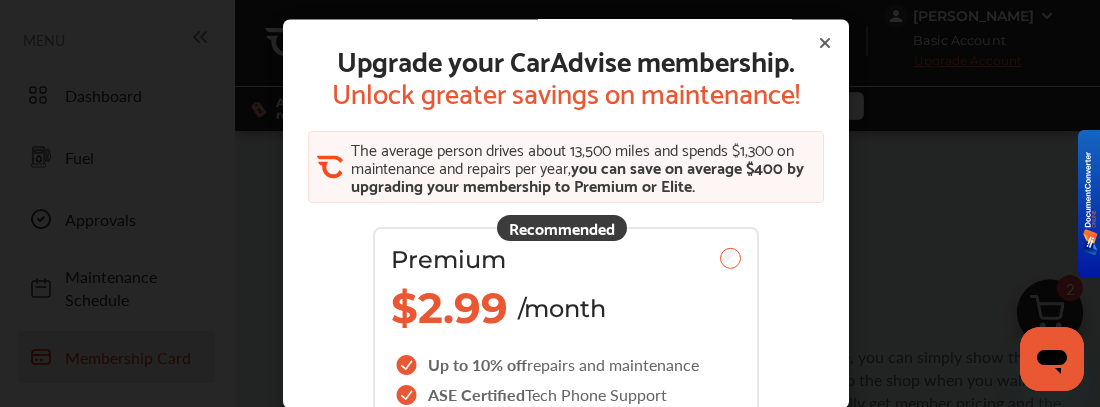 scroll, scrollTop: 1, scrollLeft: 0, axis: vertical 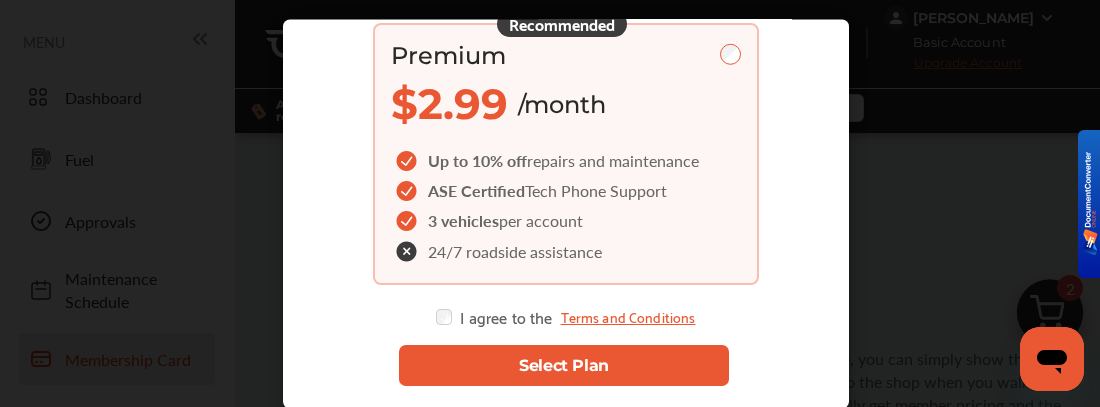 click on "Select Plan" at bounding box center (564, 365) 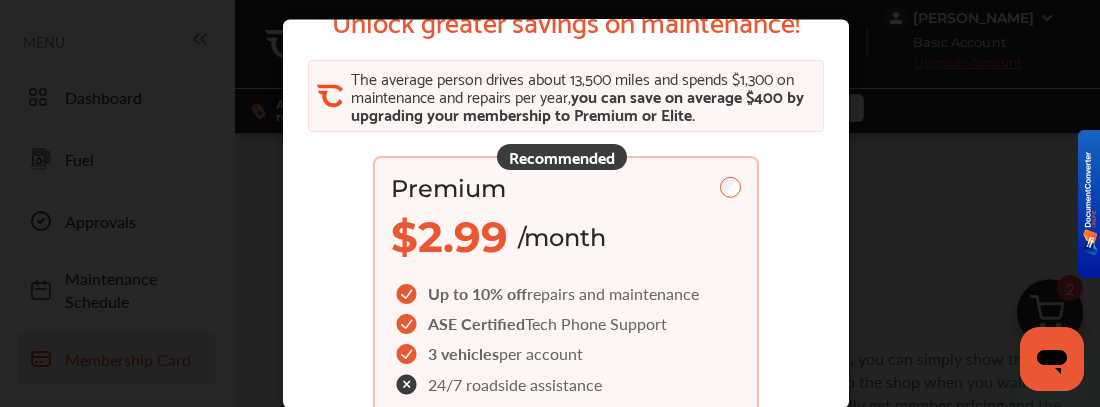 scroll, scrollTop: 0, scrollLeft: 0, axis: both 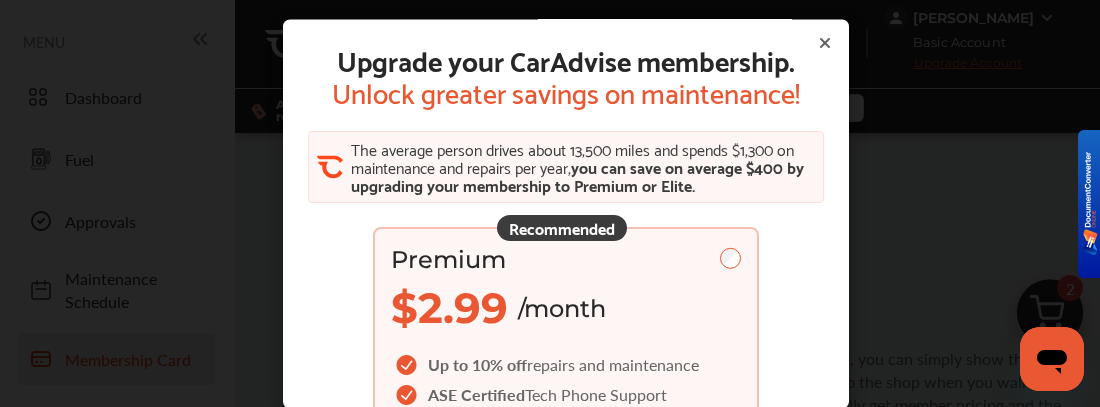 click 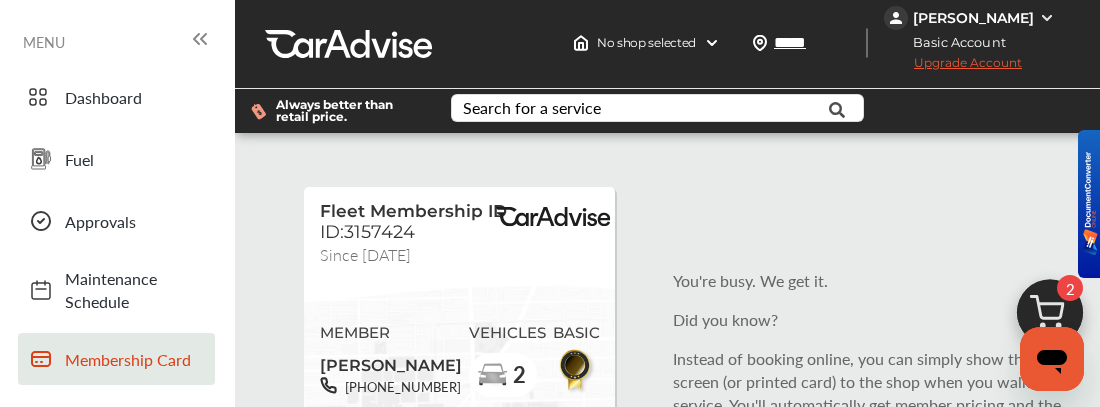 click 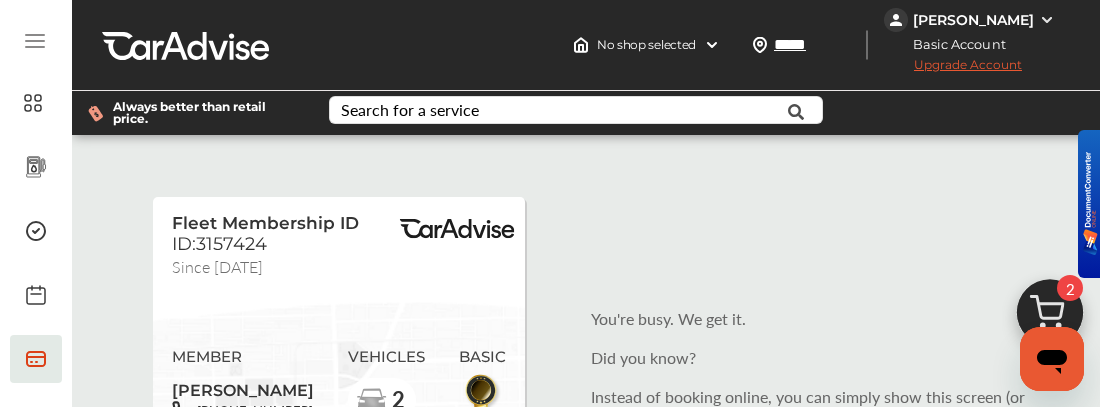 scroll, scrollTop: 400, scrollLeft: 0, axis: vertical 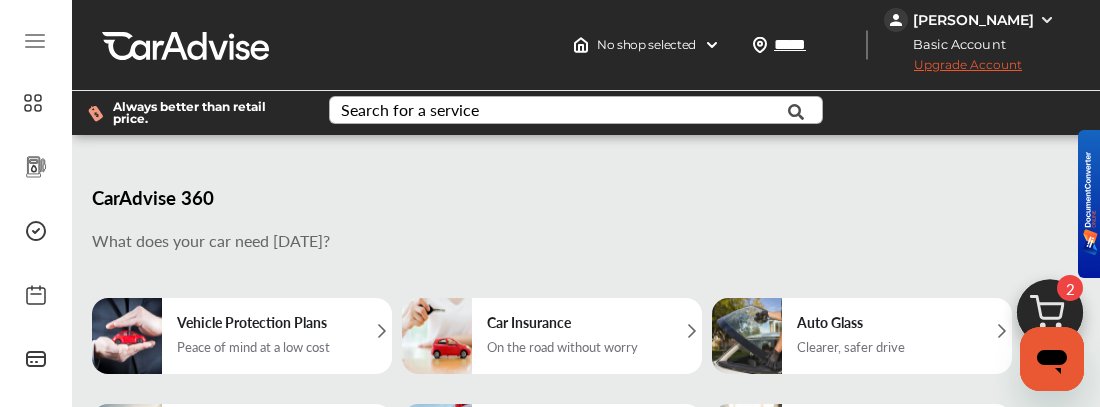 click on "Search for a service" at bounding box center [410, 110] 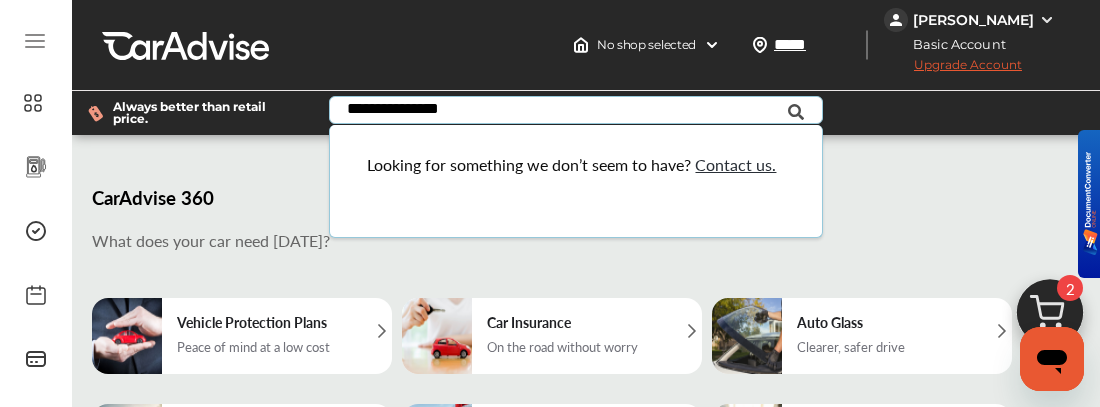 click on "**********" at bounding box center (565, 112) 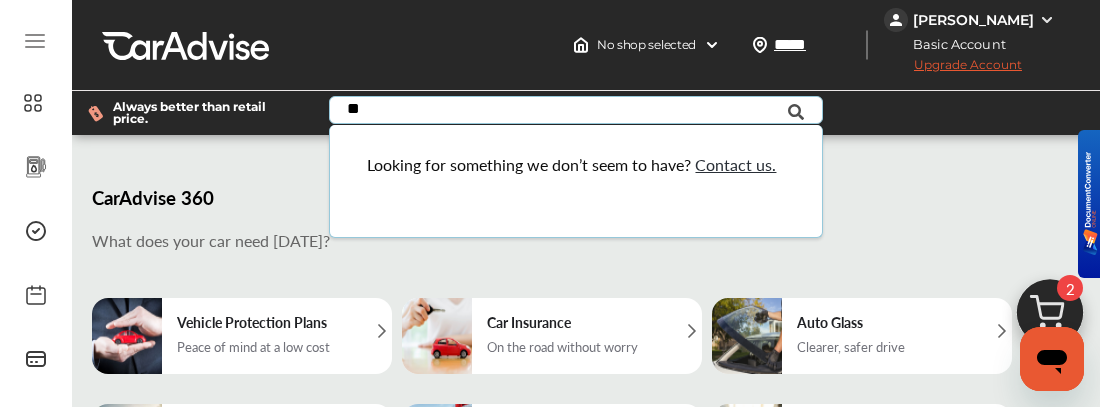 type on "*" 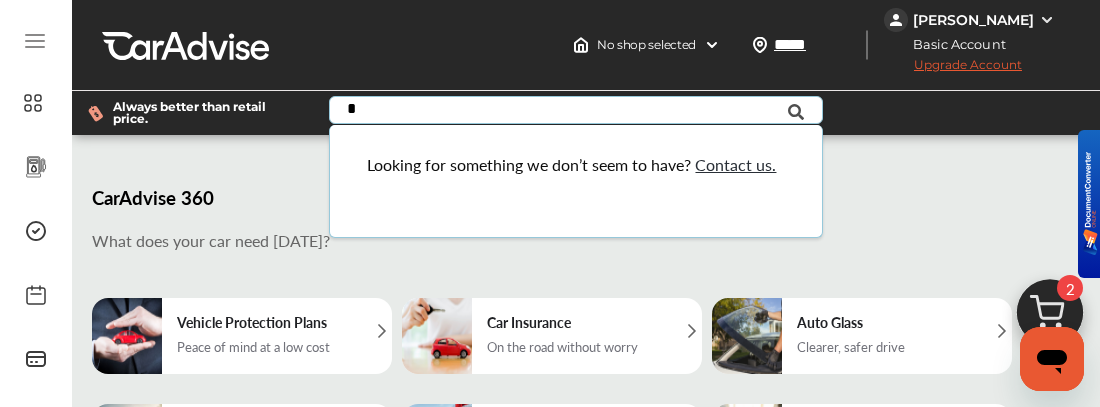 type 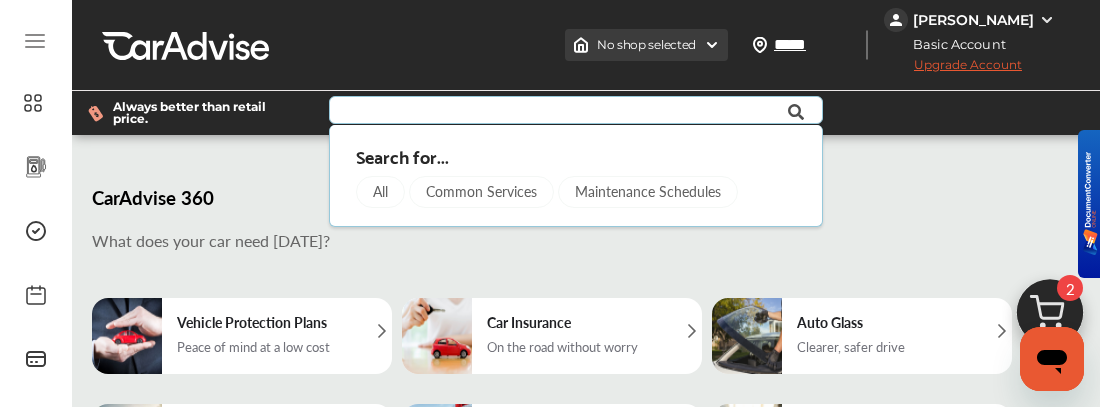 click on "No shop selected" at bounding box center (646, 45) 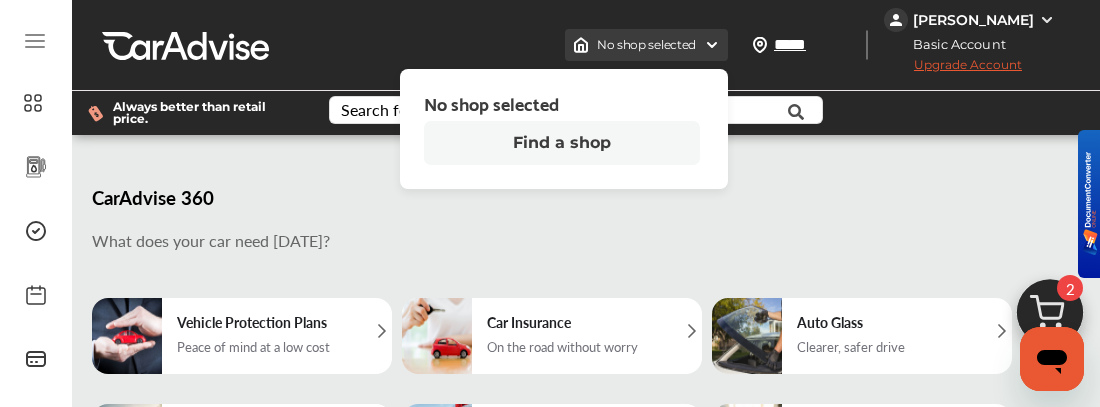 click at bounding box center [712, 45] 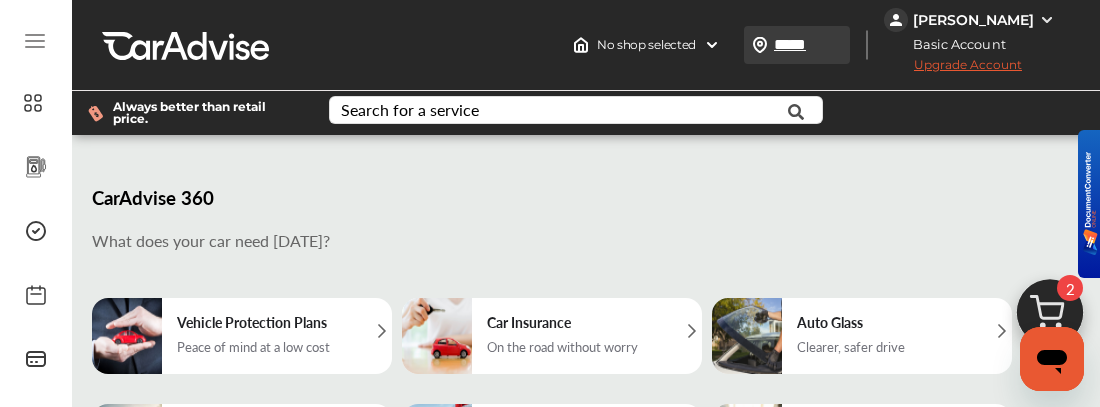 click on "*****" at bounding box center (819, 44) 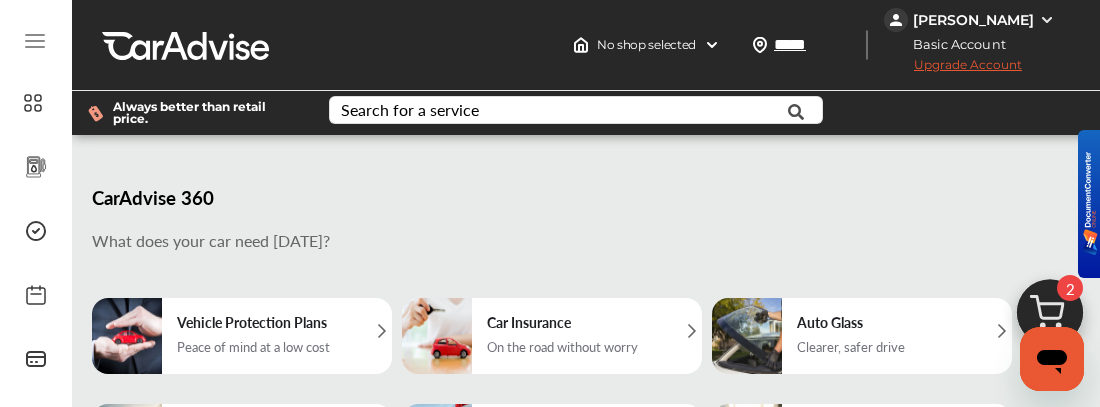 click 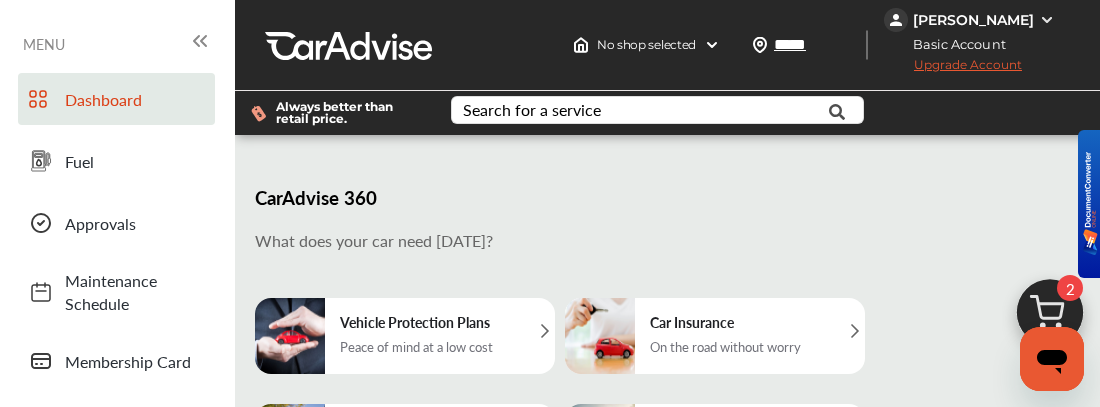 click on "Dashboard" at bounding box center (135, 99) 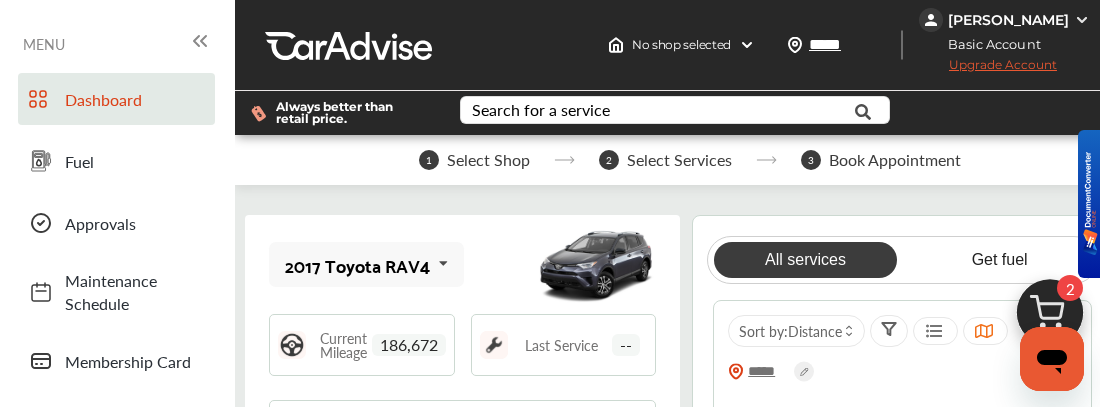 scroll, scrollTop: 200, scrollLeft: 0, axis: vertical 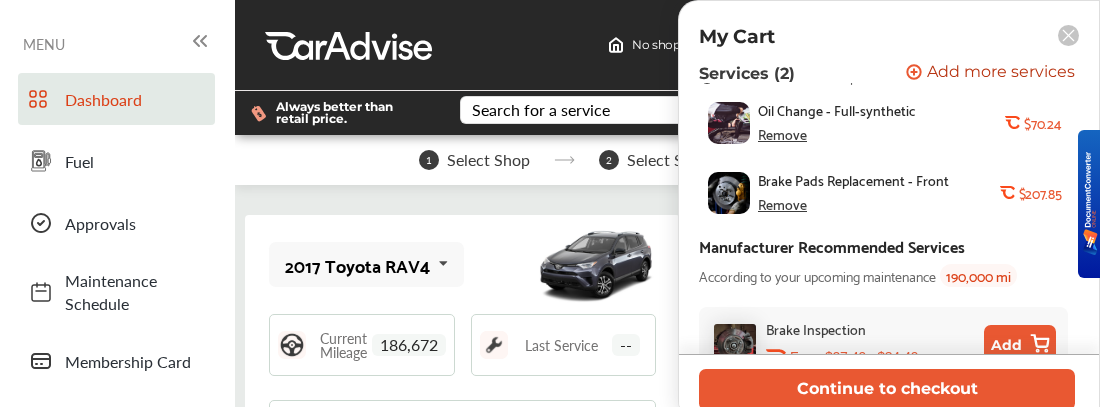 click on "Remove" at bounding box center (782, 134) 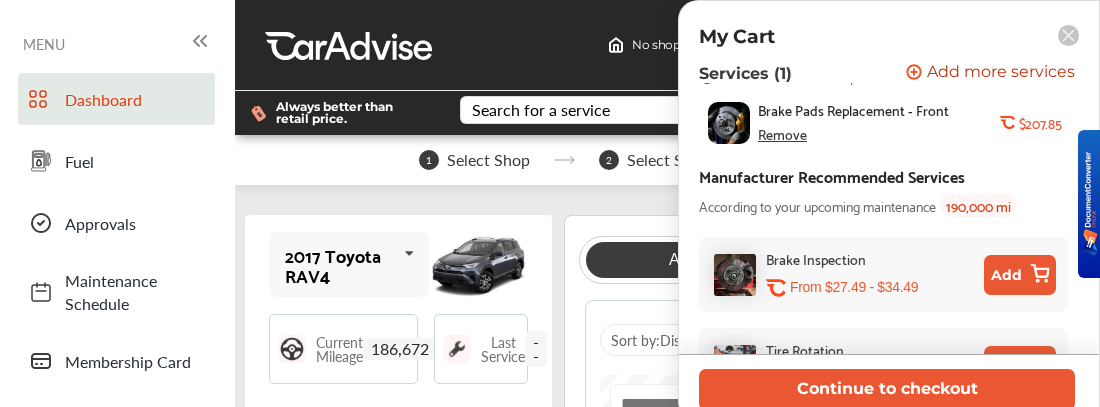 click on "Remove" at bounding box center (782, 134) 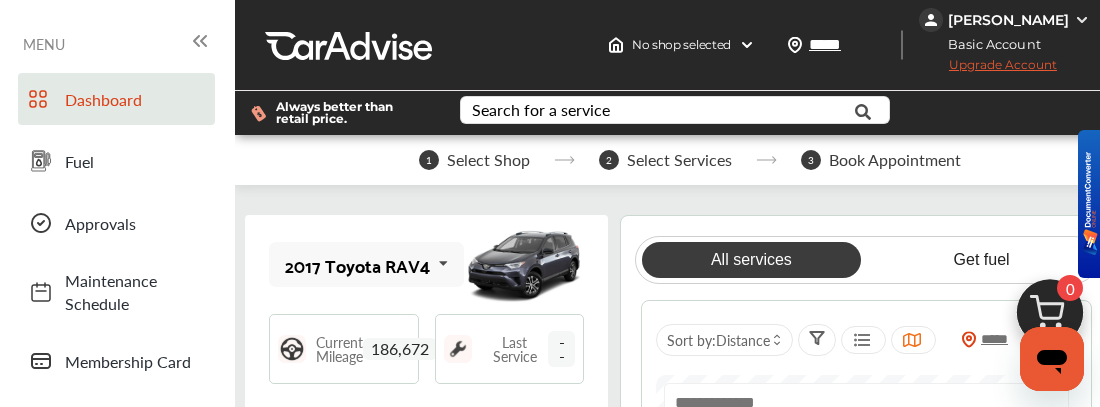 scroll, scrollTop: 200, scrollLeft: 0, axis: vertical 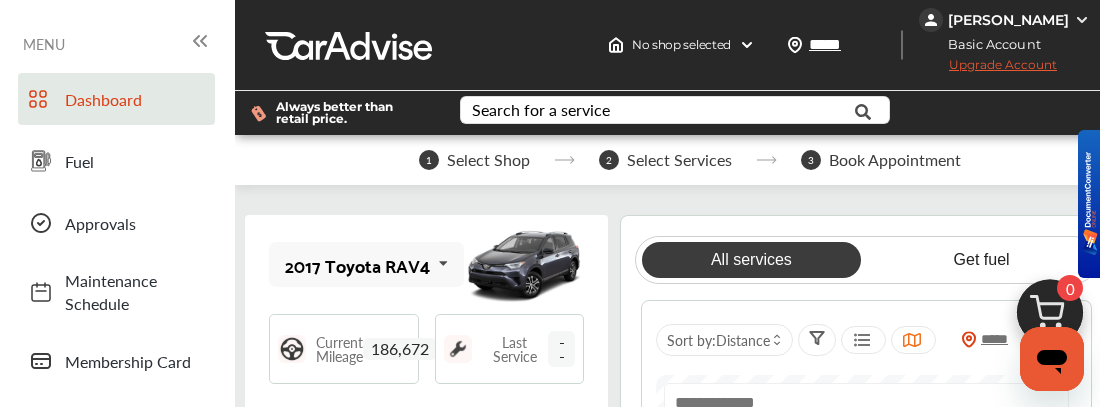 click at bounding box center (458, 349) 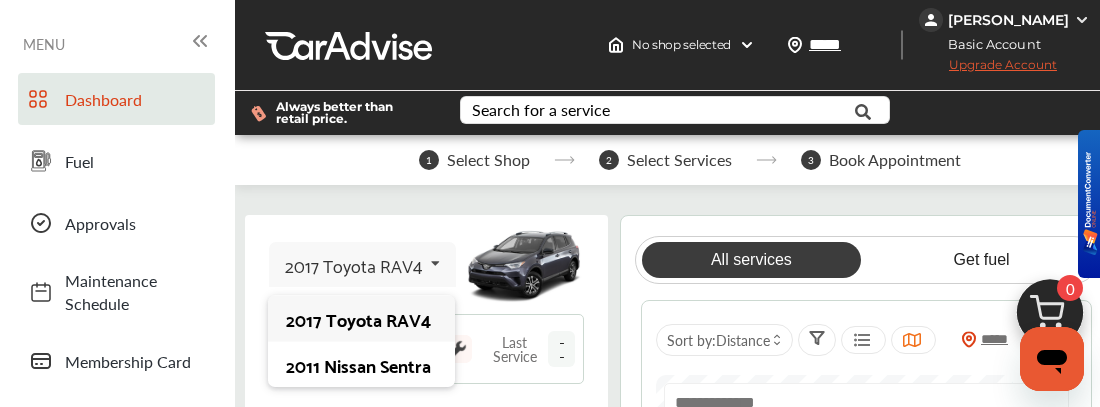 click on "2017 Toyota RAV4" at bounding box center [361, 319] 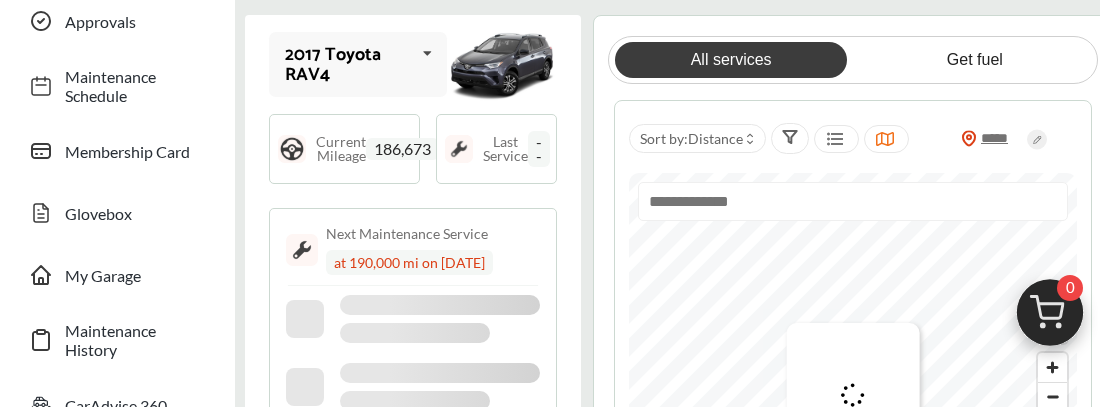 scroll, scrollTop: 200, scrollLeft: 0, axis: vertical 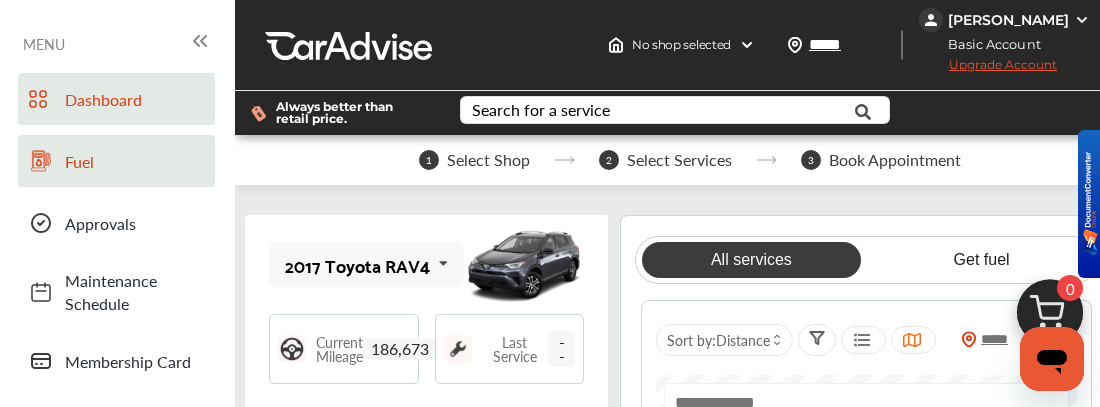 click on "Fuel" at bounding box center (135, 161) 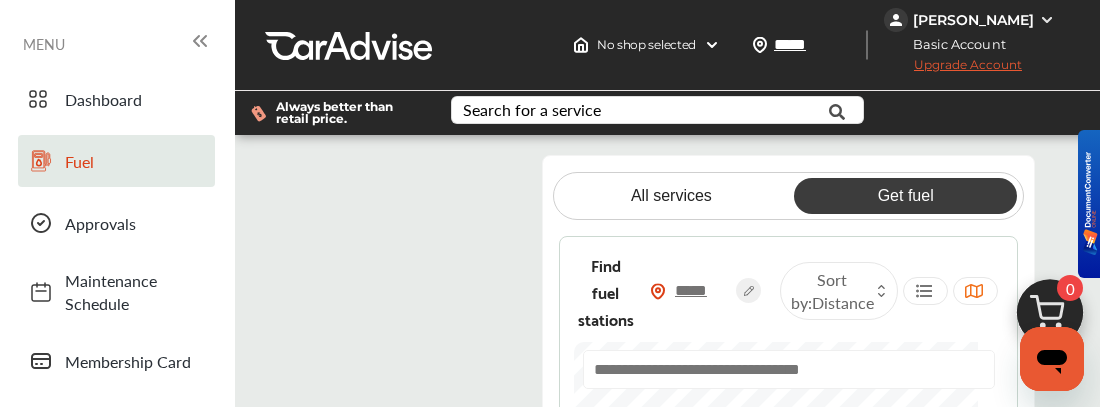 click at bounding box center (412, 365) 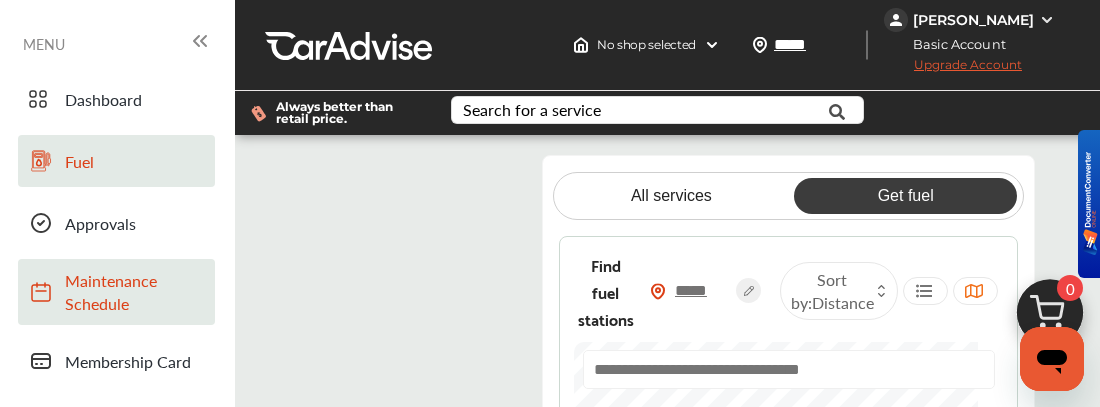 click on "Maintenance Schedule" at bounding box center (135, 292) 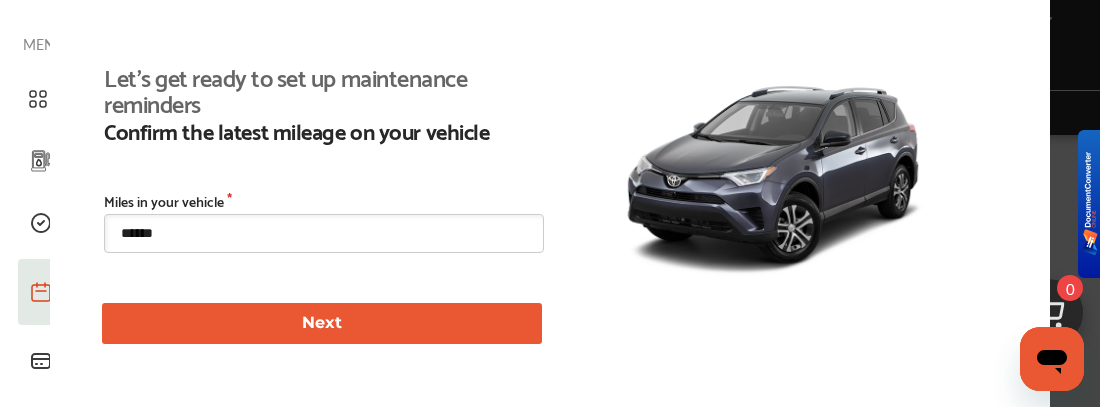 scroll, scrollTop: 159, scrollLeft: 0, axis: vertical 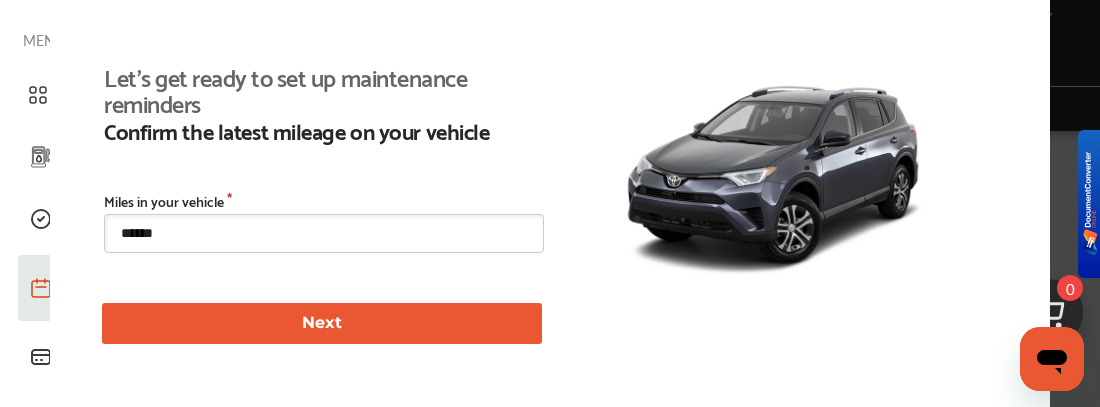 click on "Next" at bounding box center [322, 323] 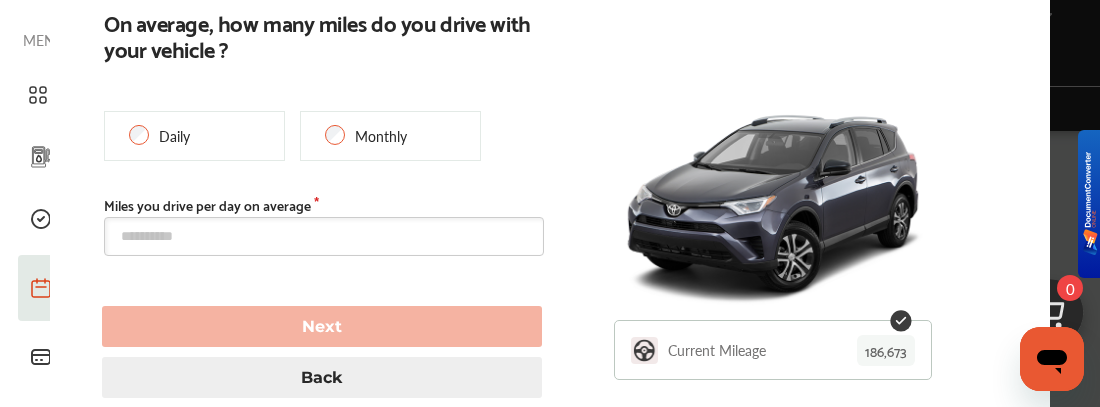 type on "******" 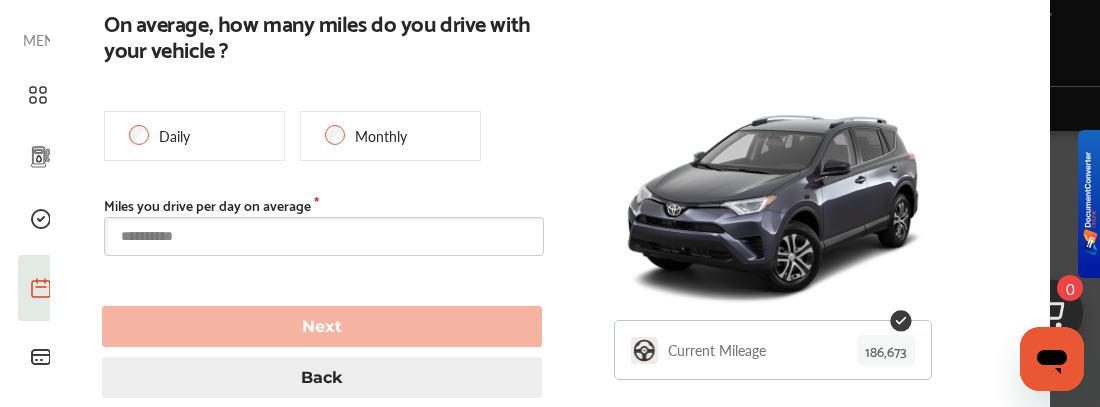 click at bounding box center [324, 236] 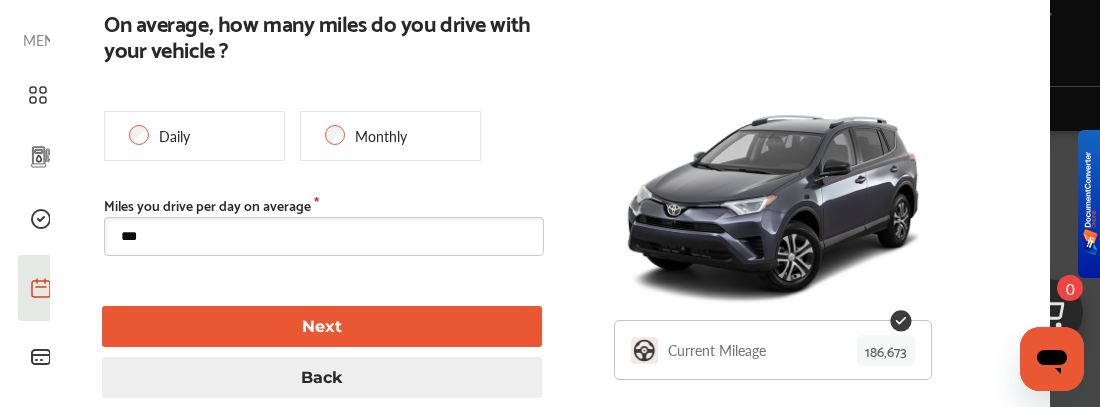 type on "***" 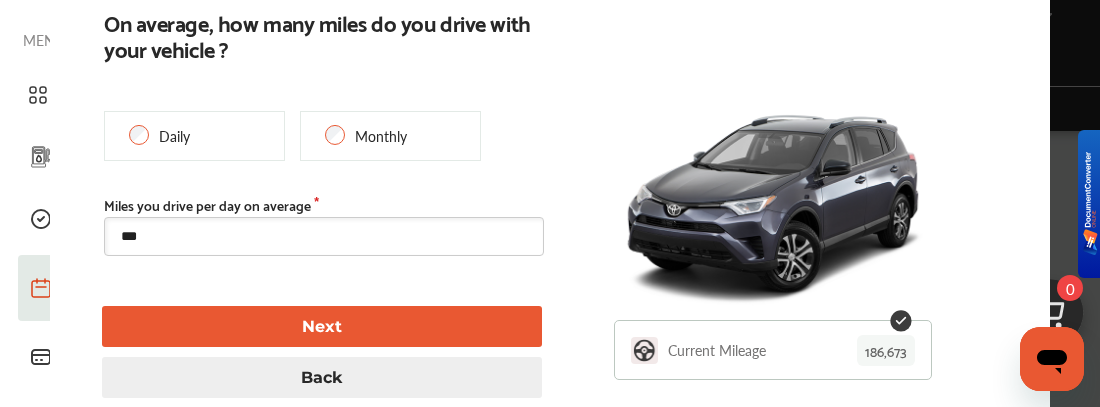 click on "On average, how many miles do you drive with your vehicle ? Daily Monthly Miles you drive per day on average *** Next Back" at bounding box center (326, 204) 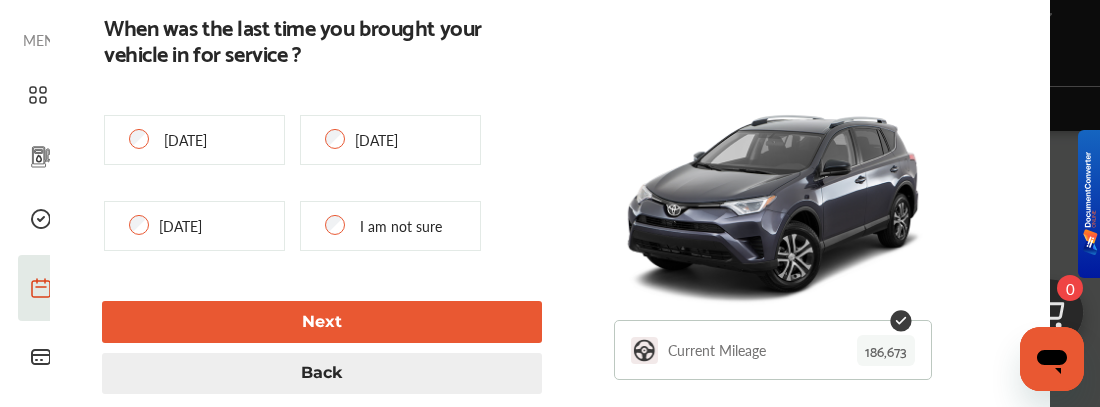 type on "******" 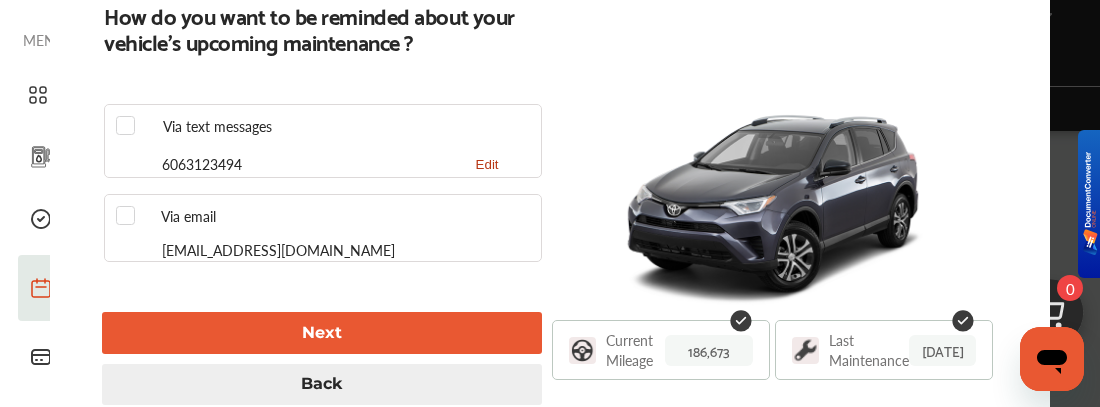 click on "Next" at bounding box center [322, 332] 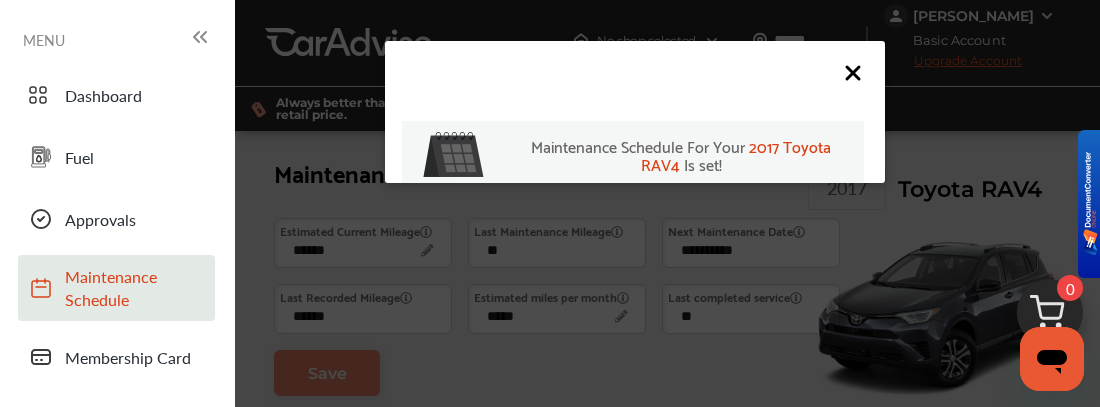 scroll, scrollTop: 453, scrollLeft: 0, axis: vertical 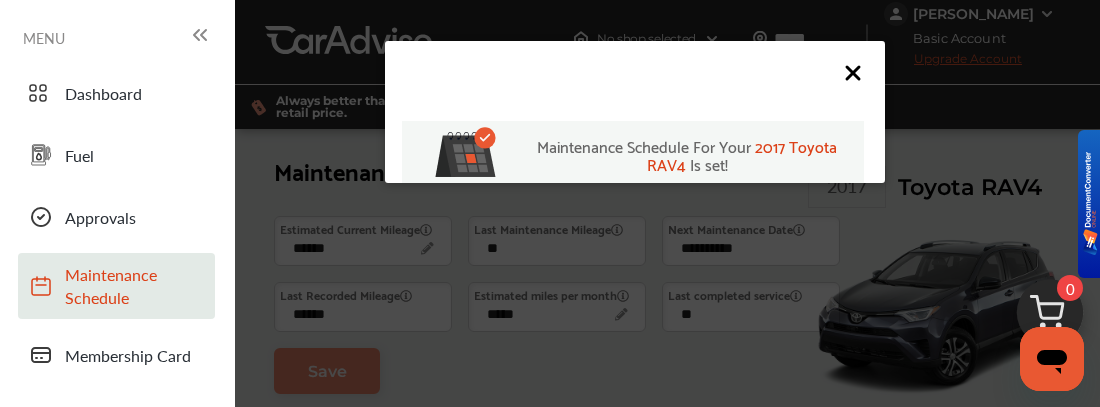 click 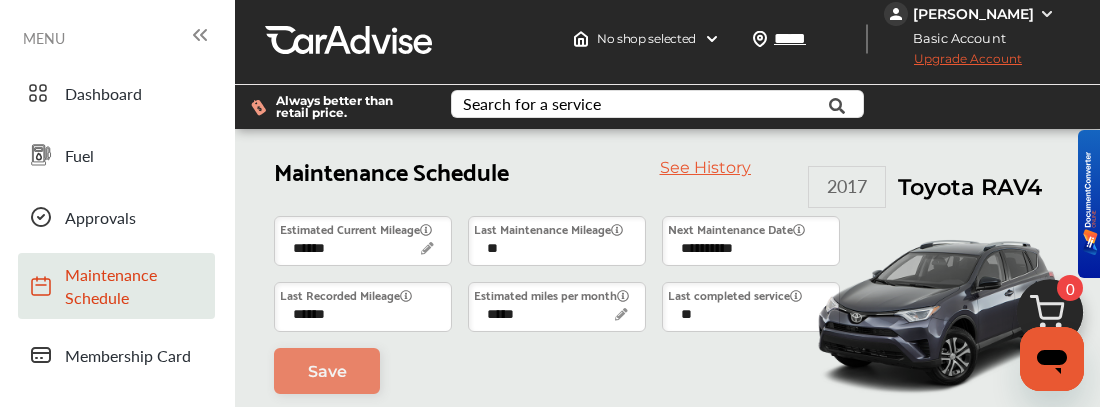 click on "Maintenance History" at bounding box center [135, 548] 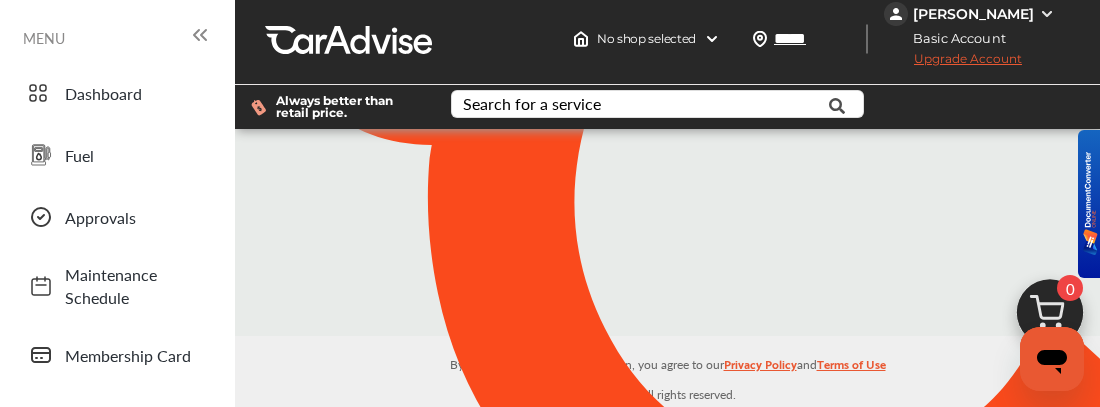 scroll, scrollTop: 0, scrollLeft: 0, axis: both 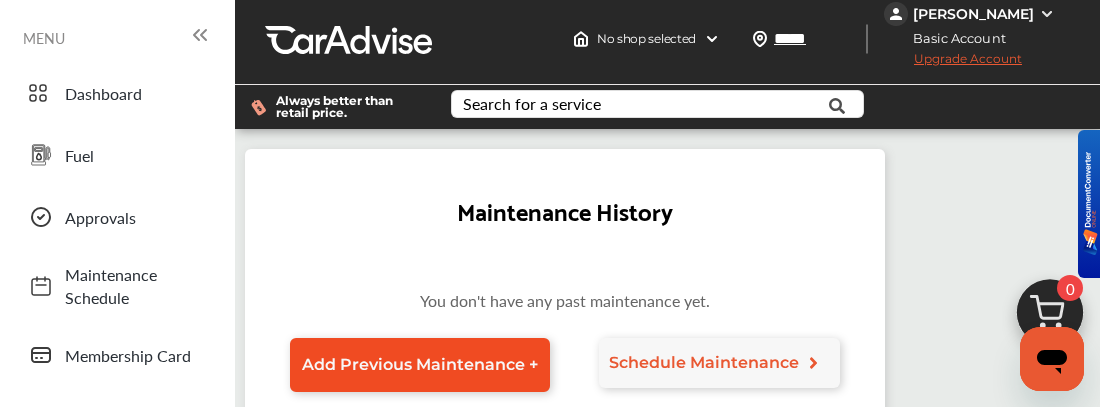 click on "Add Previous Maintenance +" at bounding box center [420, 364] 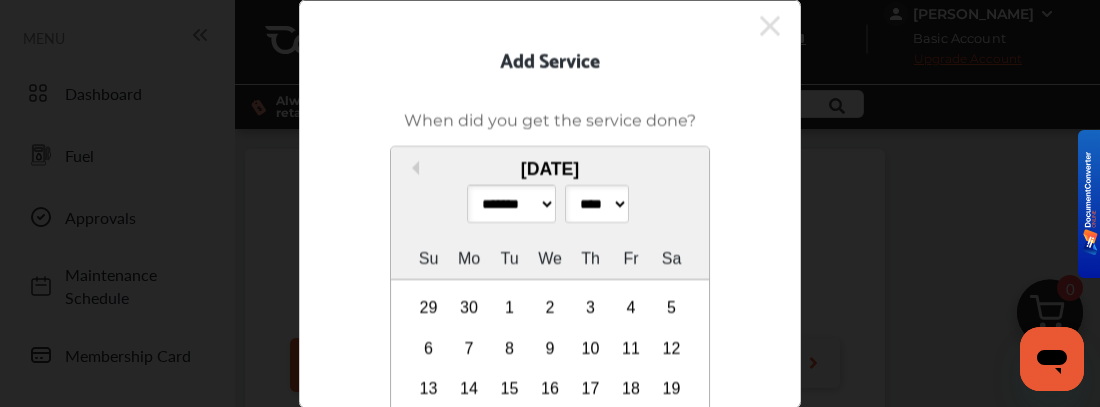 scroll, scrollTop: 120, scrollLeft: 0, axis: vertical 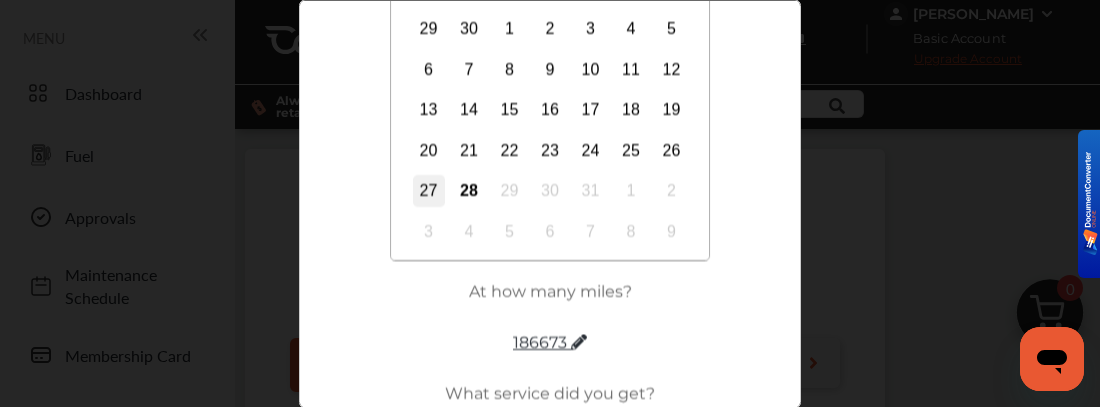 click on "27" at bounding box center (429, 192) 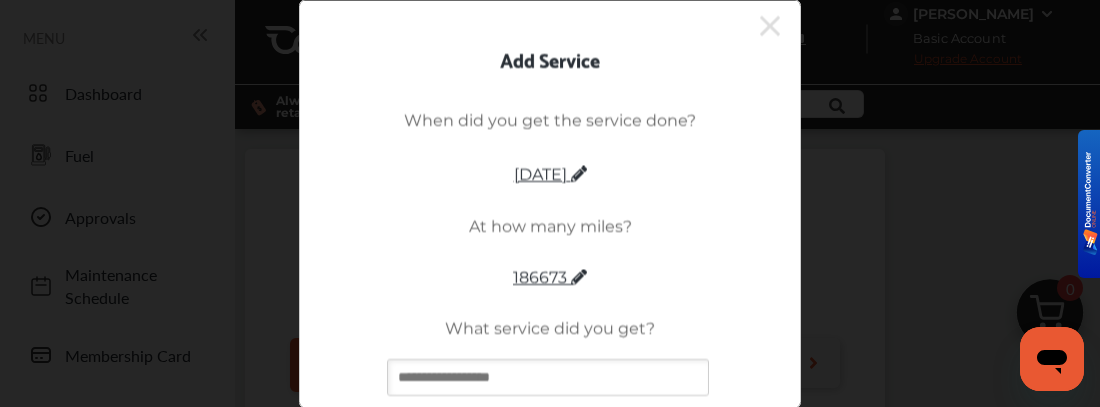 click at bounding box center (548, 377) 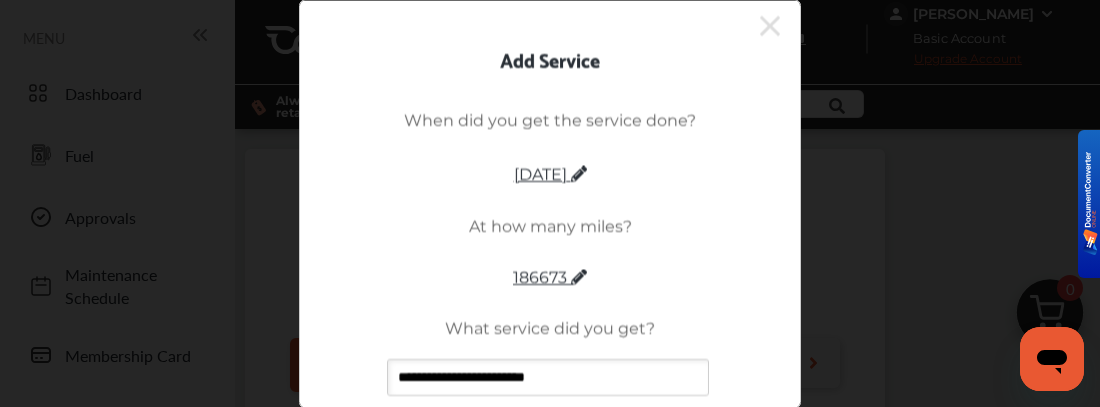 type on "**********" 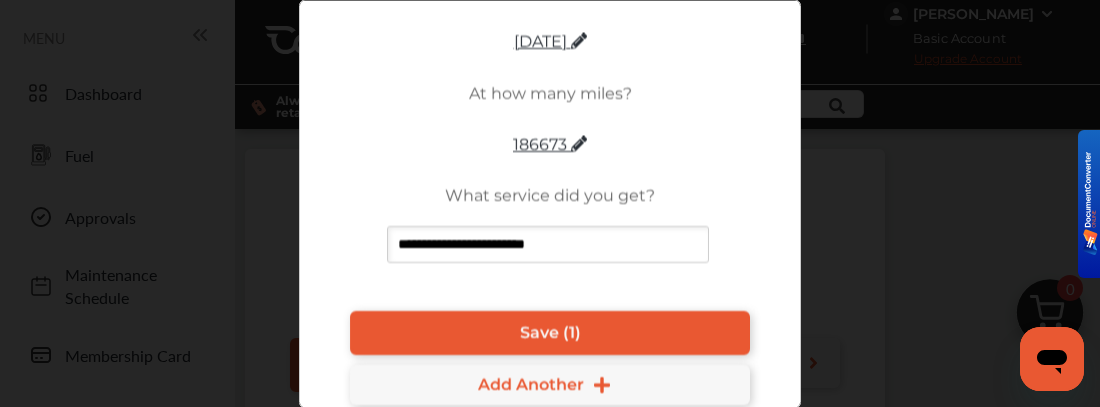 scroll, scrollTop: 141, scrollLeft: 0, axis: vertical 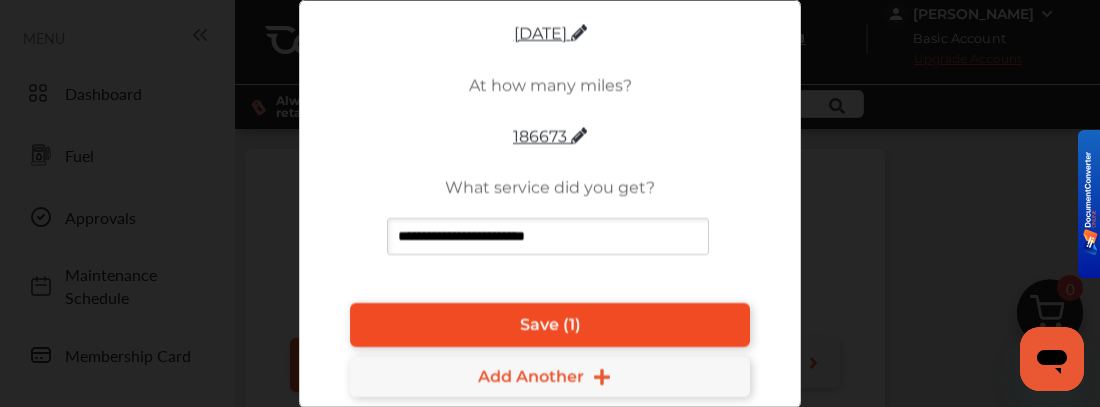 click on "Save (1)" at bounding box center [550, 325] 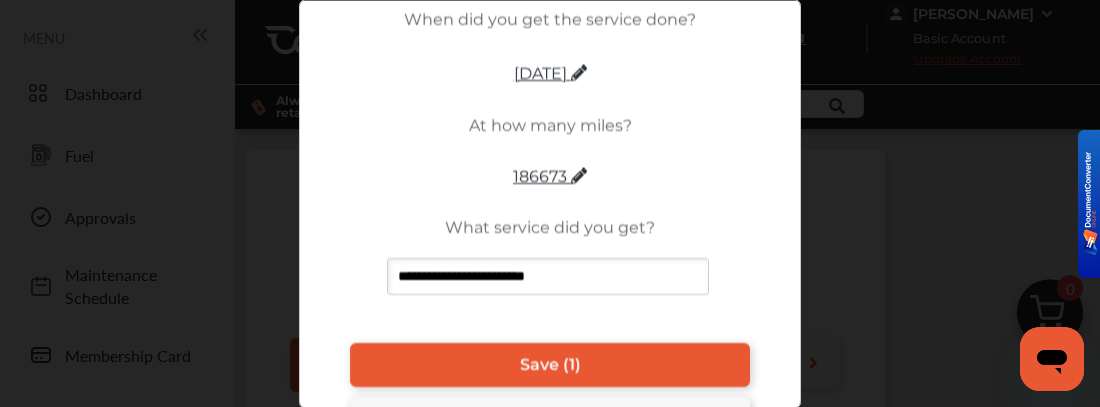 scroll, scrollTop: 0, scrollLeft: 0, axis: both 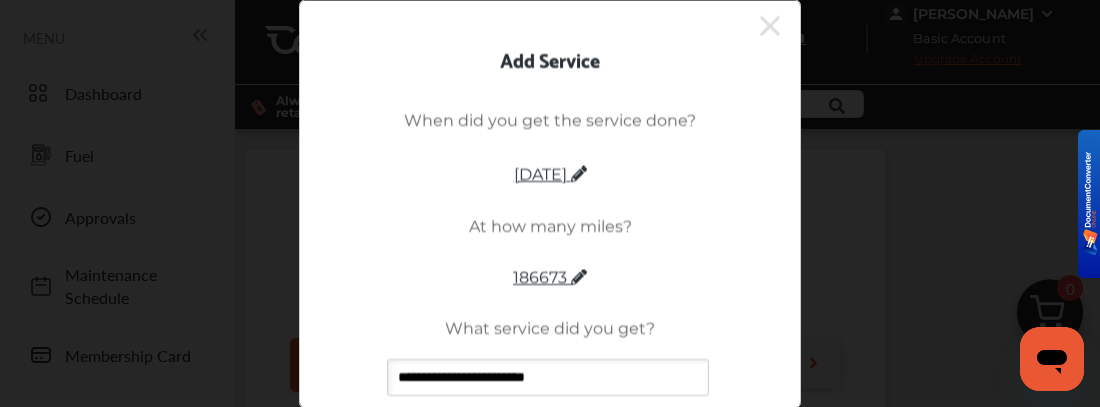 click 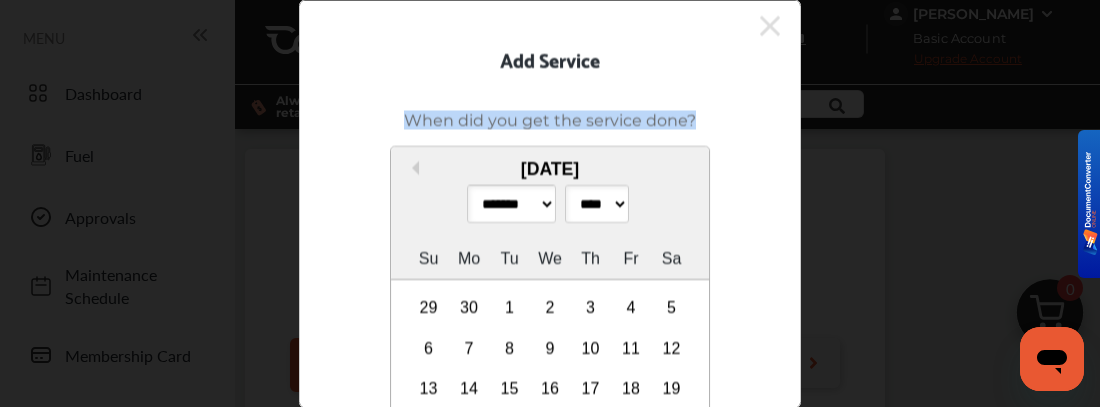 click on "**********" at bounding box center (550, 203) 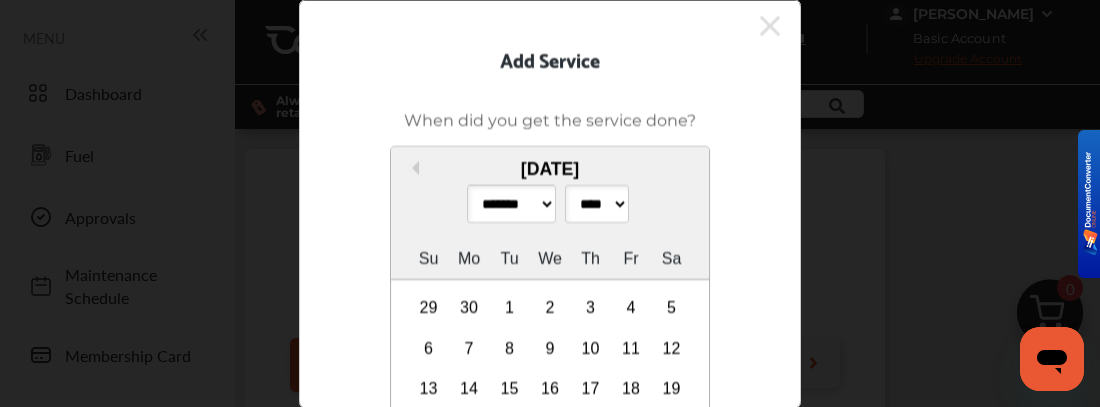 drag, startPoint x: 725, startPoint y: 75, endPoint x: 640, endPoint y: 26, distance: 98.11218 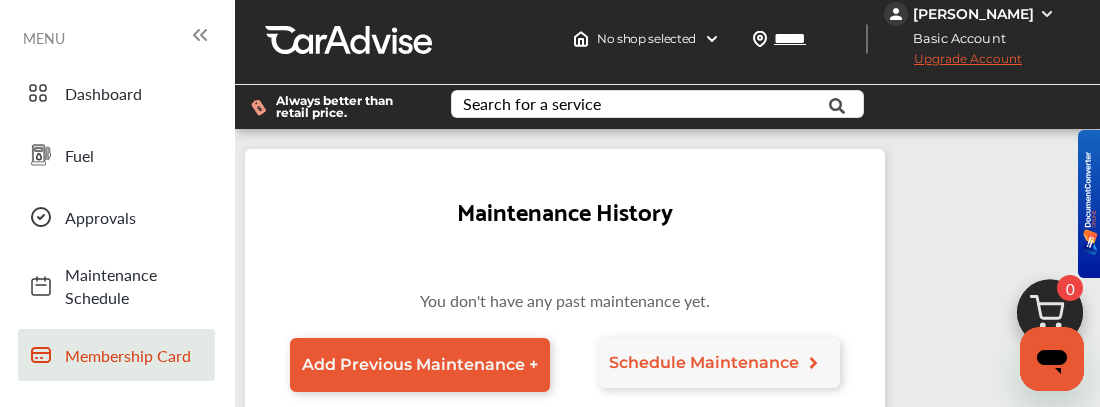 click on "Membership Card" at bounding box center (135, 355) 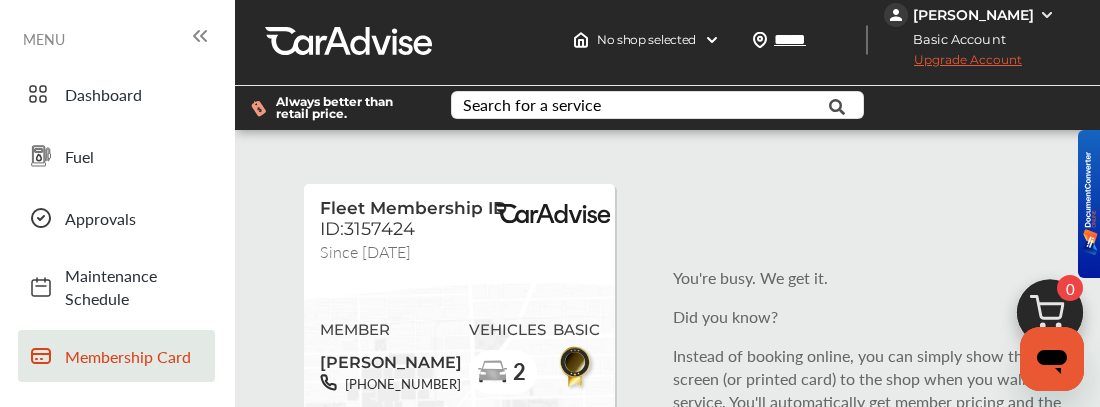 scroll, scrollTop: 0, scrollLeft: 0, axis: both 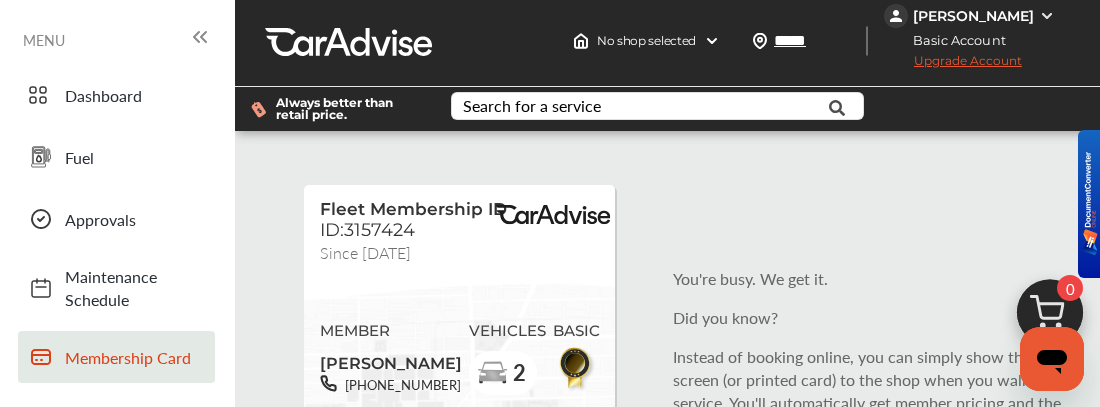 drag, startPoint x: 2079, startPoint y: 682, endPoint x: 1059, endPoint y: 355, distance: 1071.1344 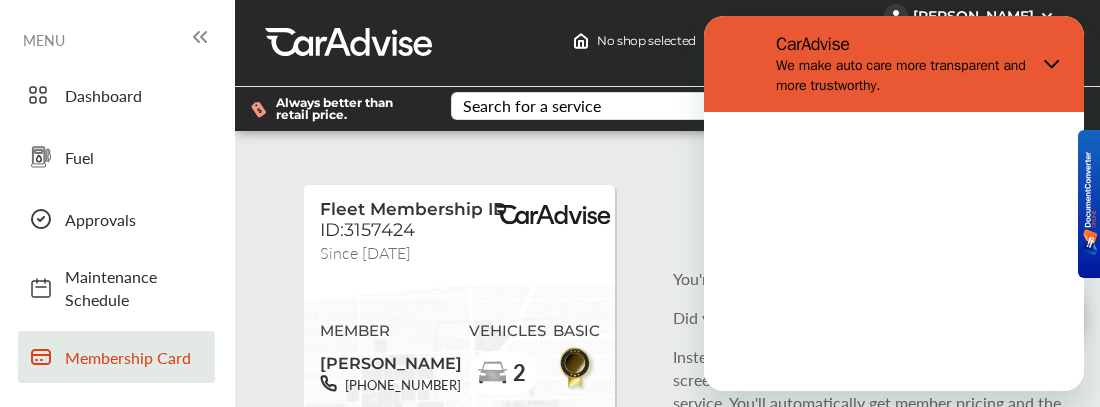 scroll, scrollTop: 0, scrollLeft: 0, axis: both 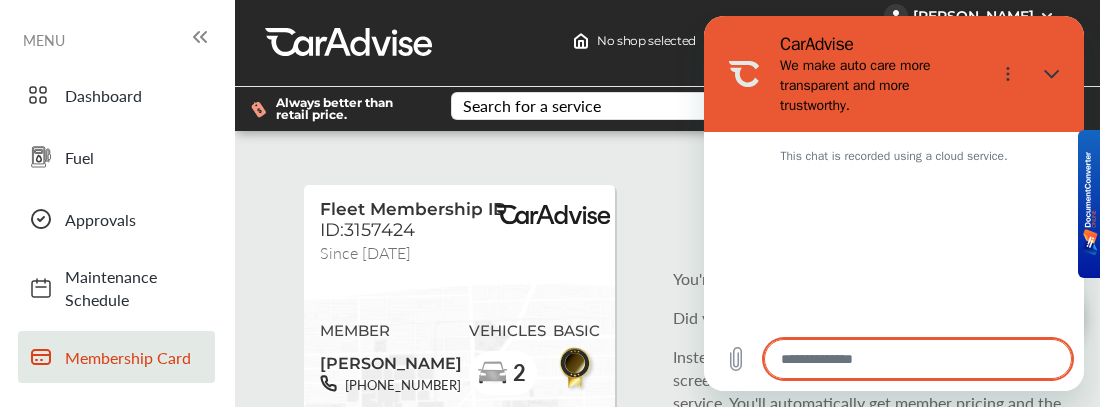 type on "*" 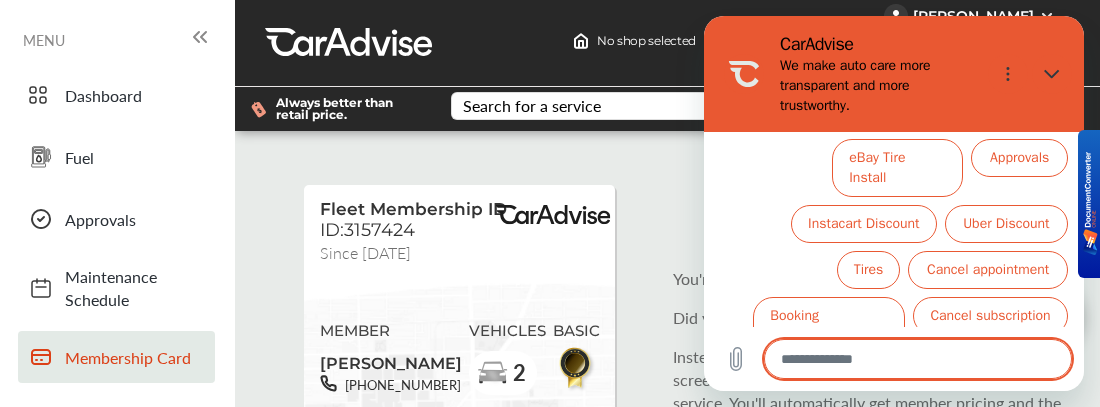 scroll, scrollTop: 271, scrollLeft: 0, axis: vertical 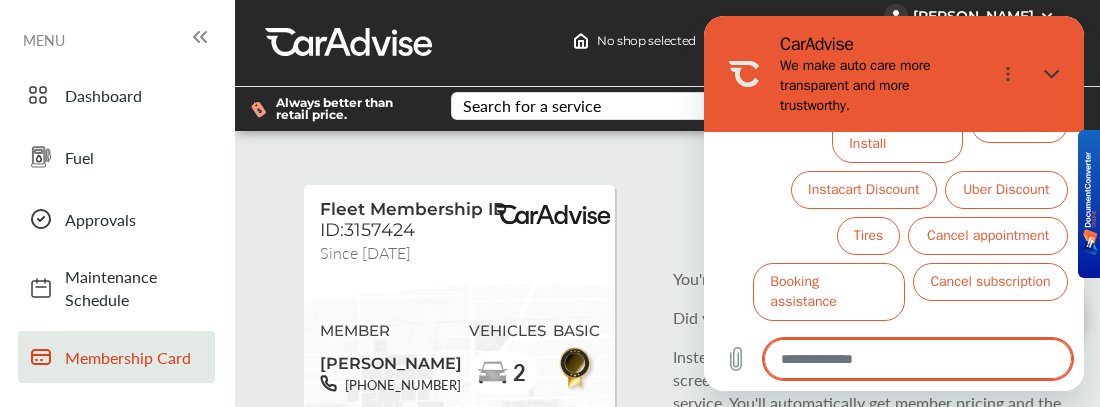 type on "*" 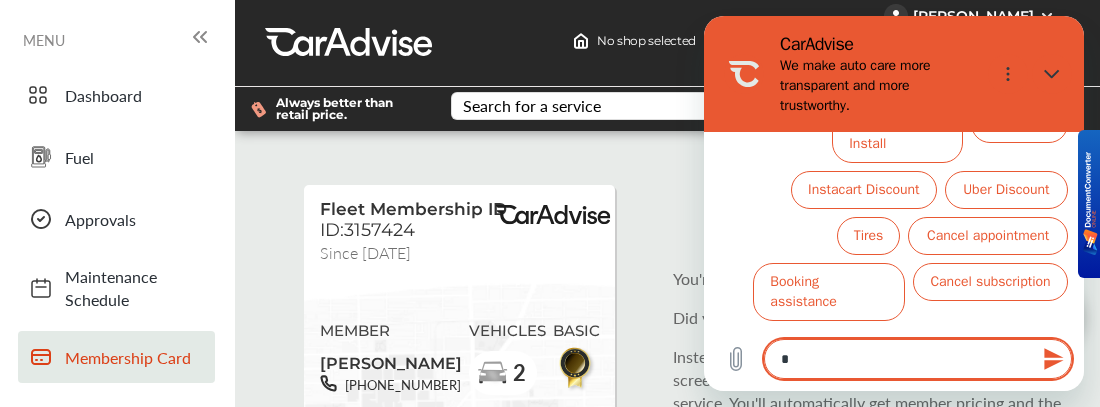 type on "**" 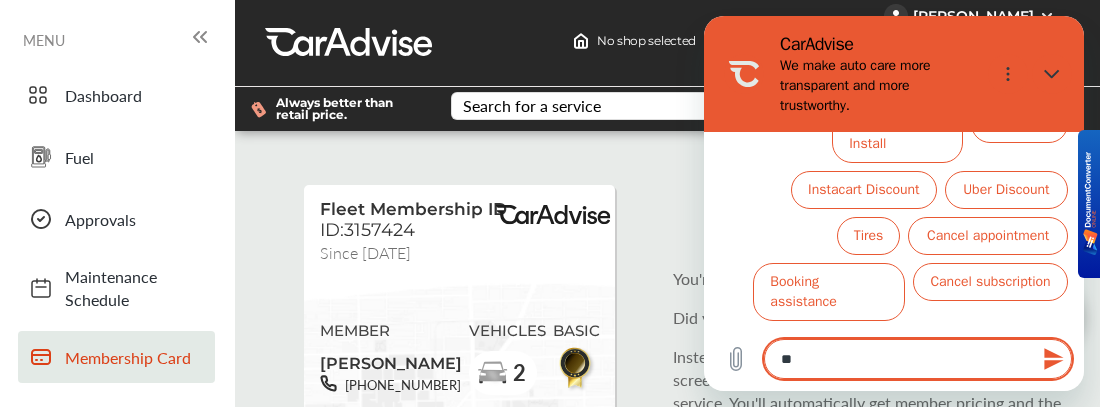 type on "***" 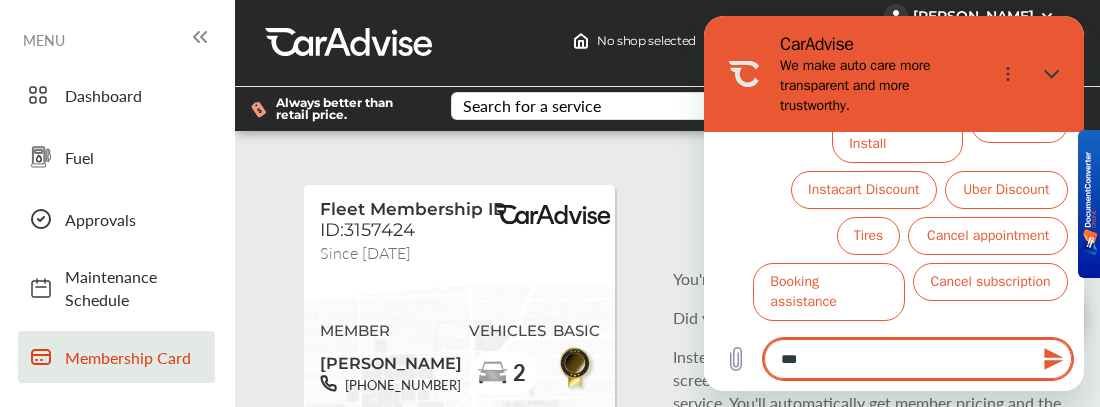 type on "****" 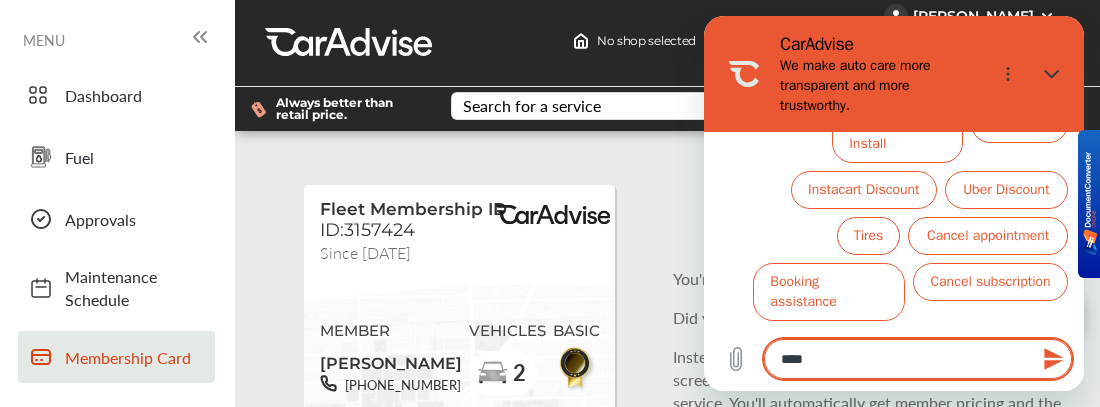 type on "*****" 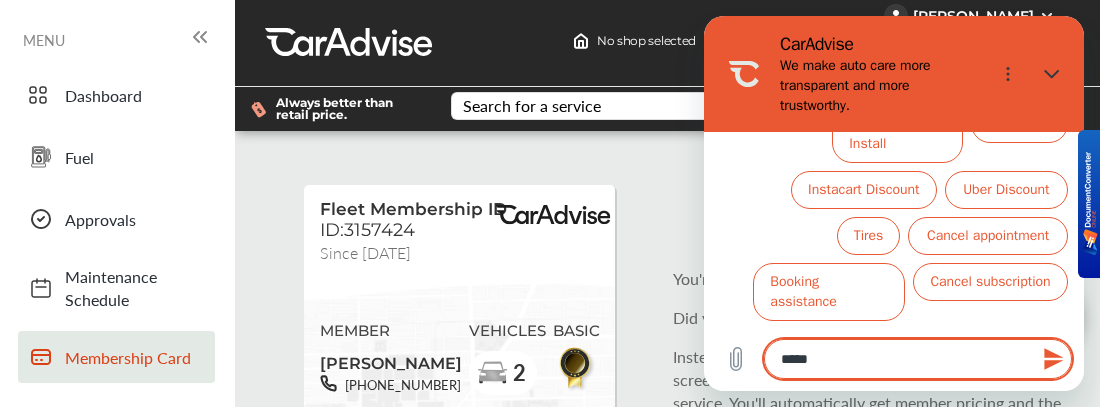 type on "******" 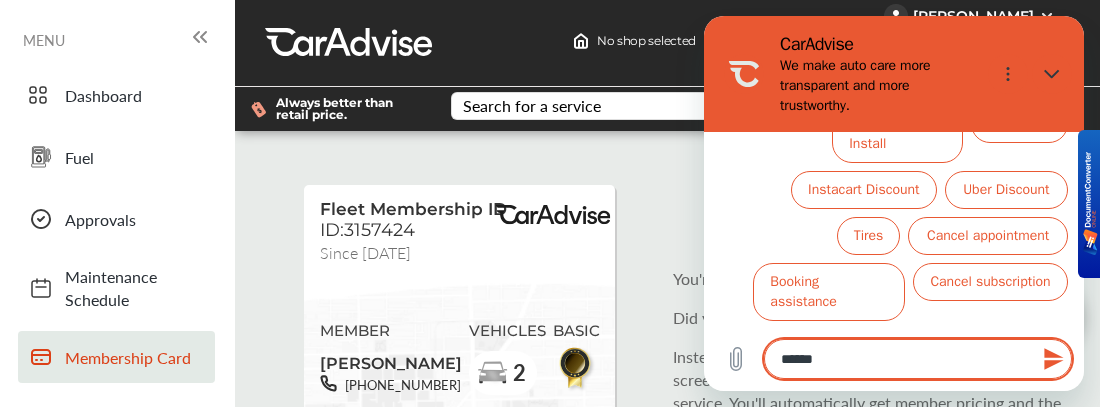 type on "******" 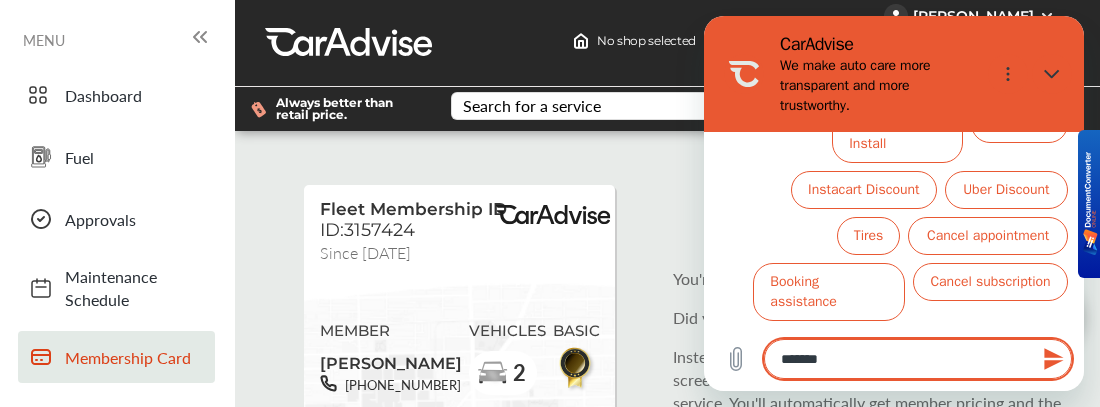 type on "********" 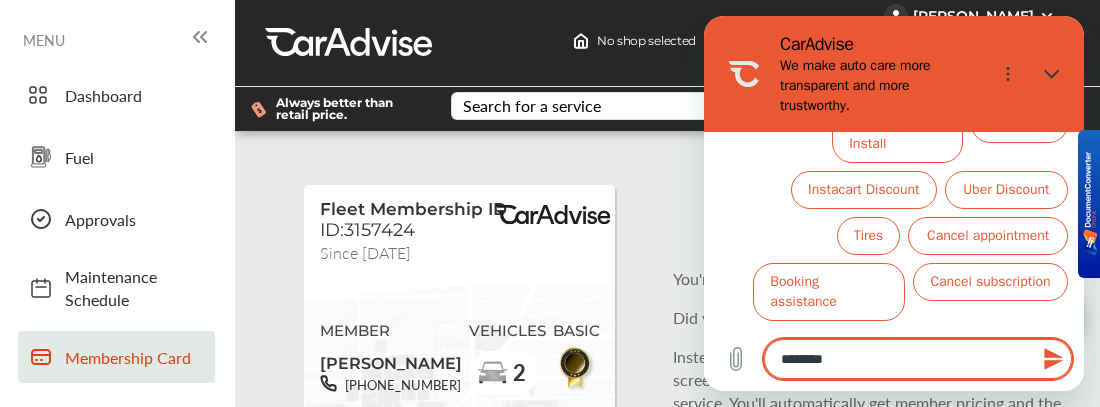 type on "*********" 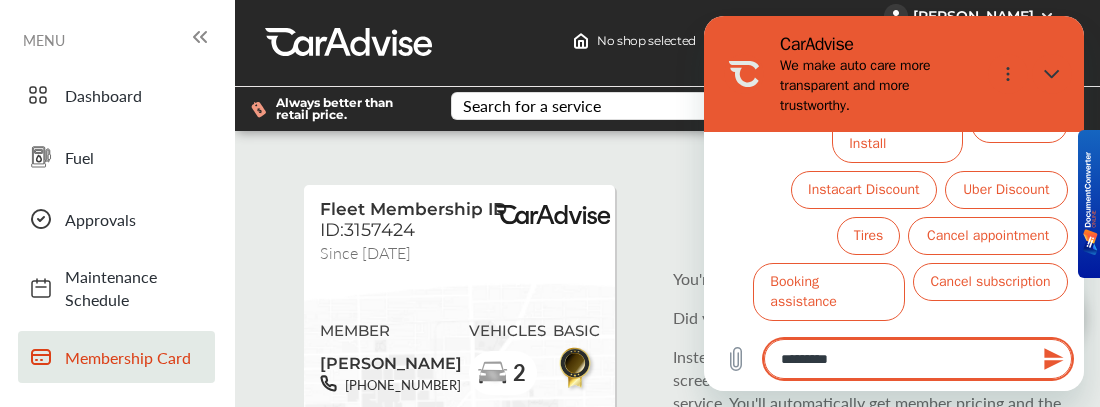 type on "*********" 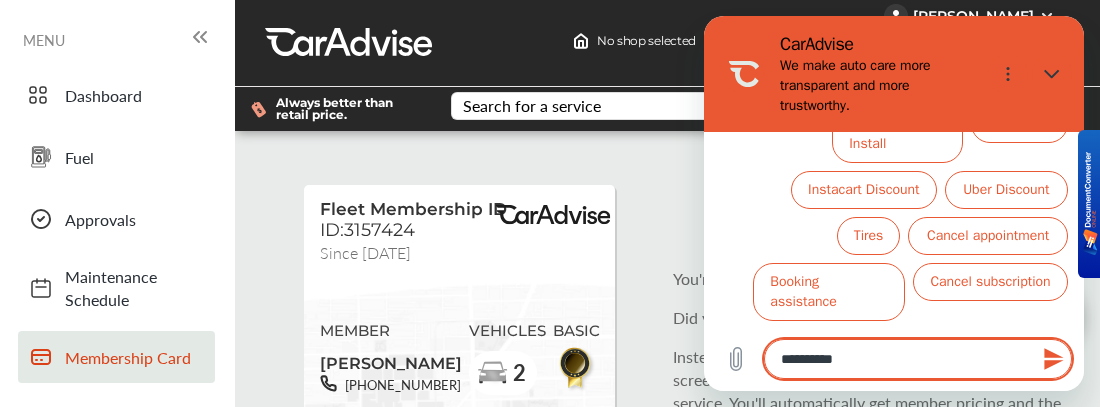 type on "**********" 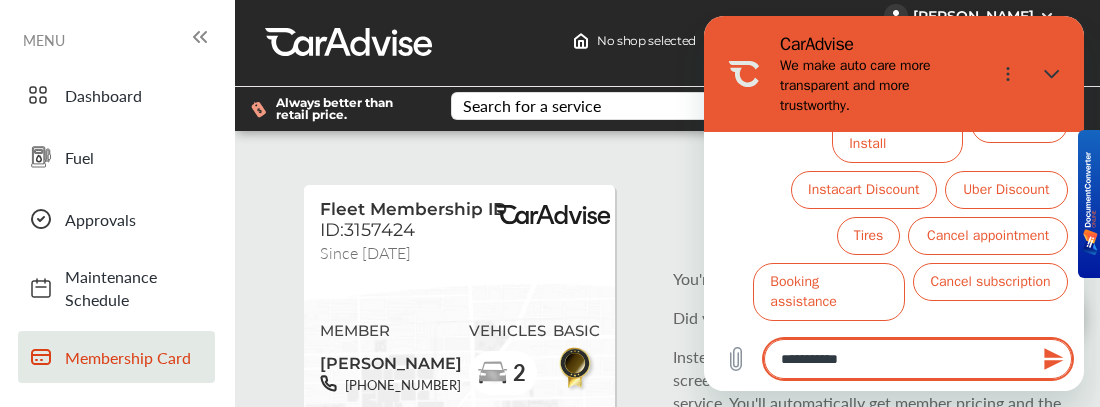 type on "**********" 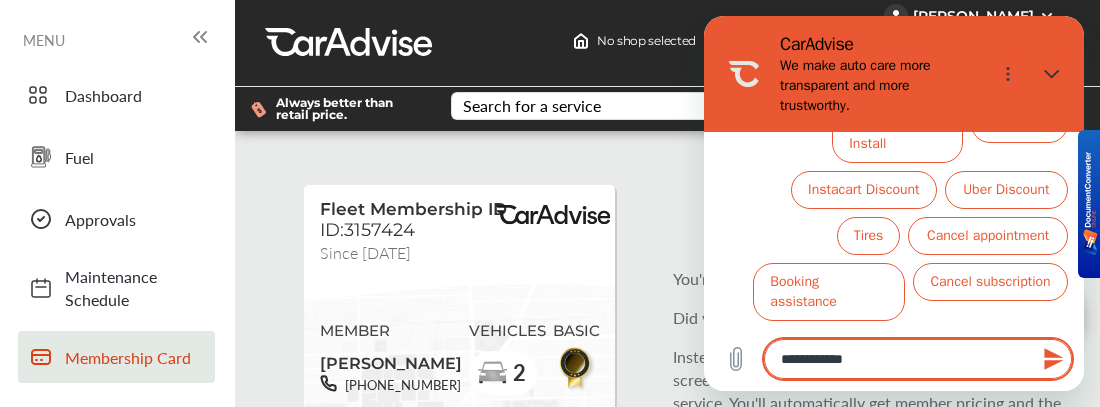 type on "**********" 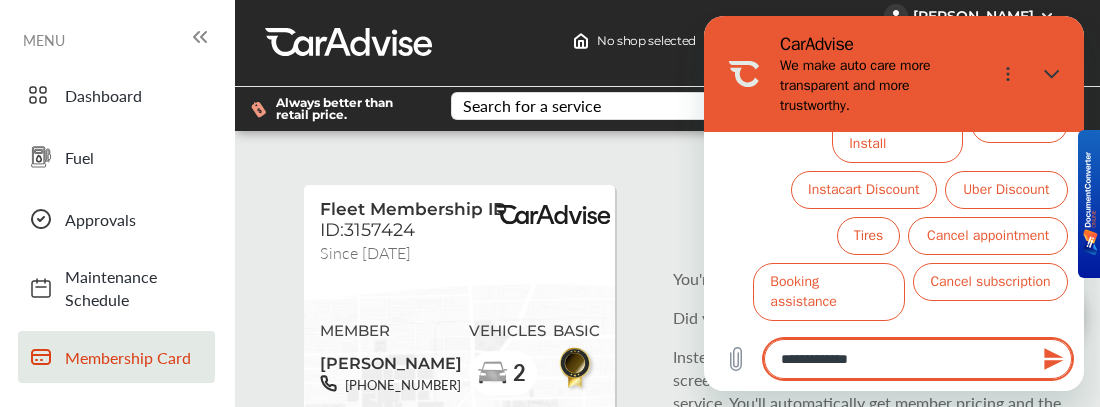 type on "**********" 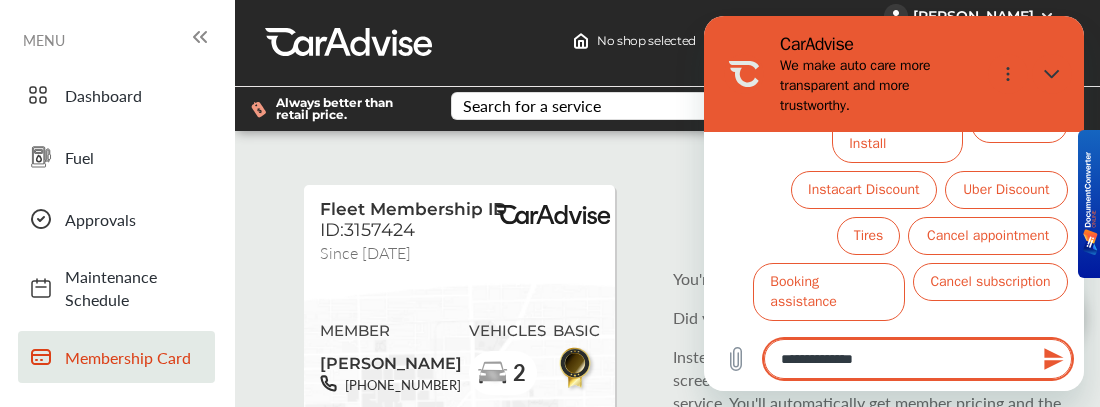type on "**********" 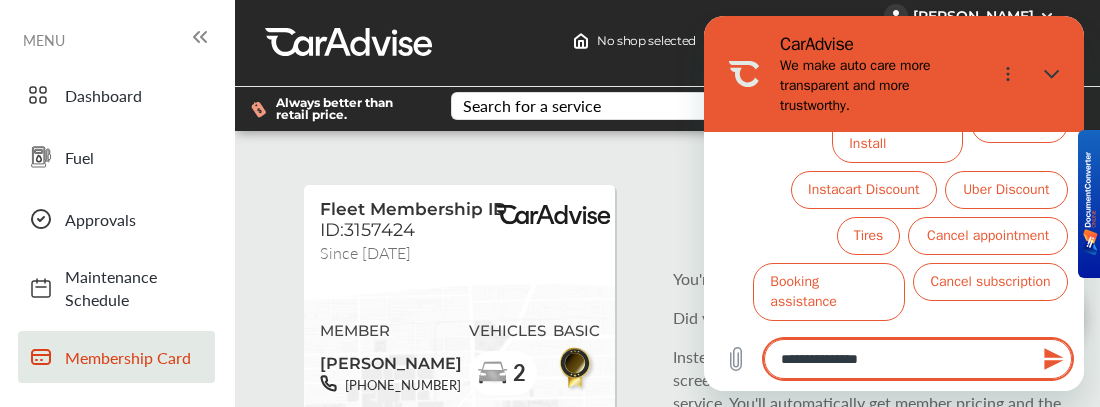 type on "**********" 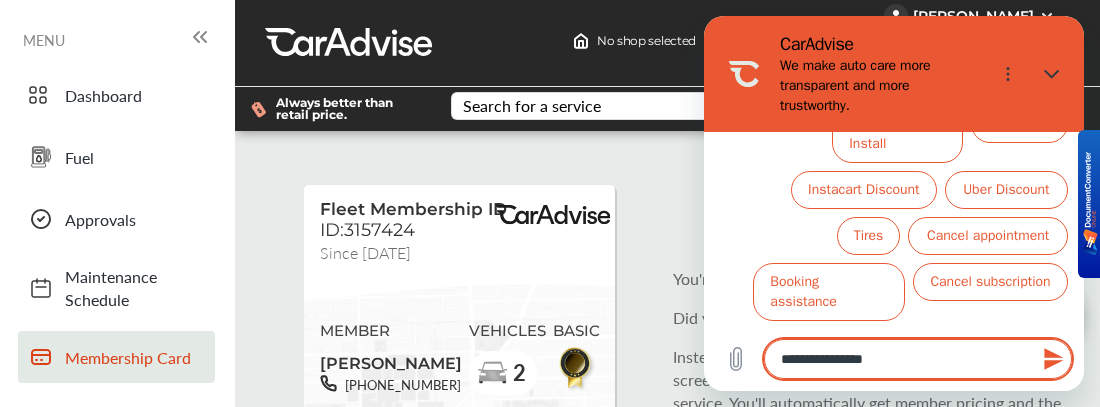 type on "**********" 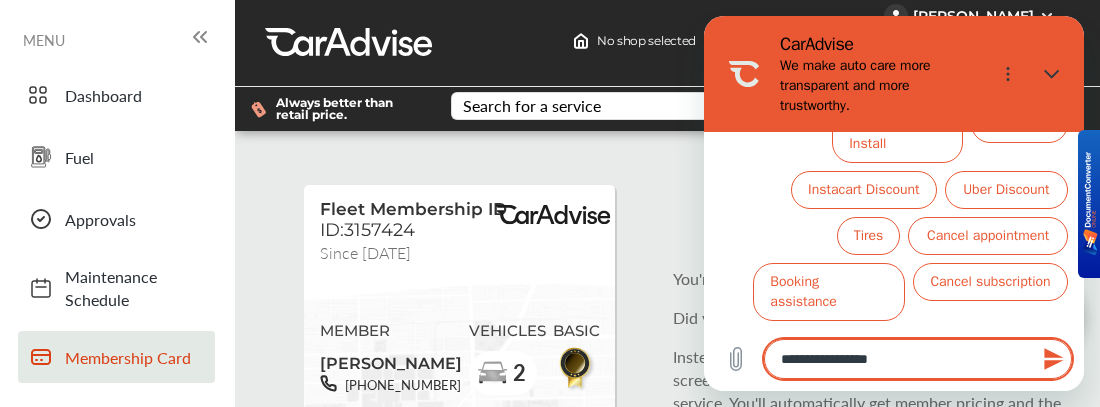 type on "**********" 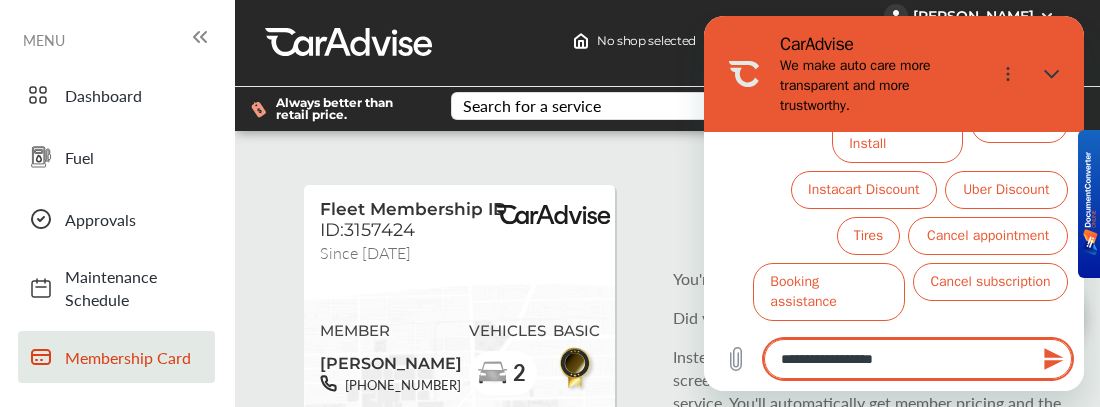 type on "**********" 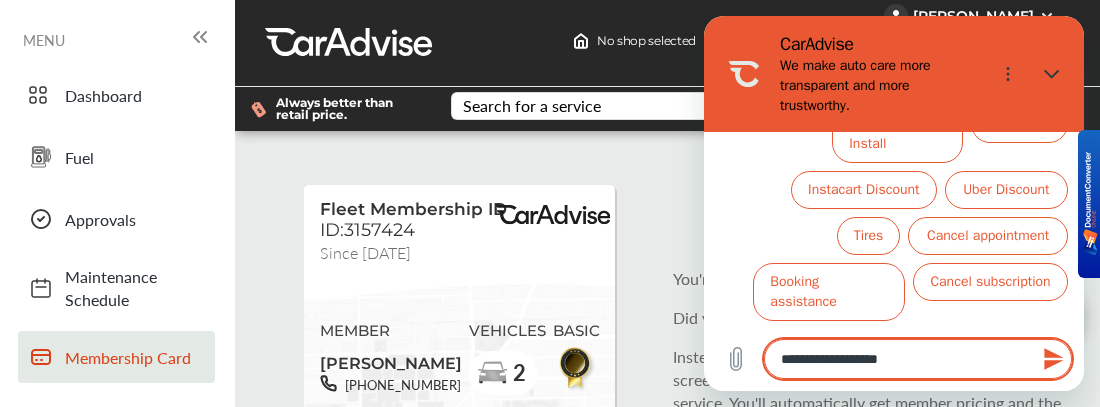 type on "**********" 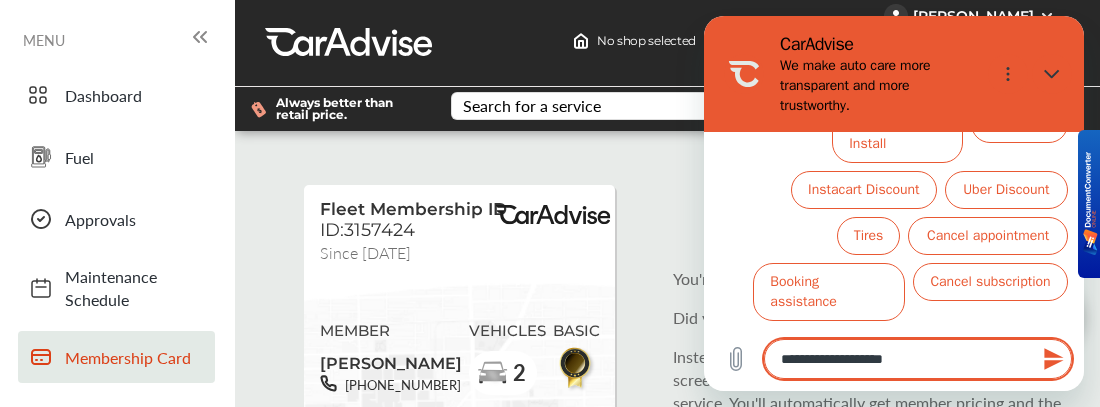 type on "**********" 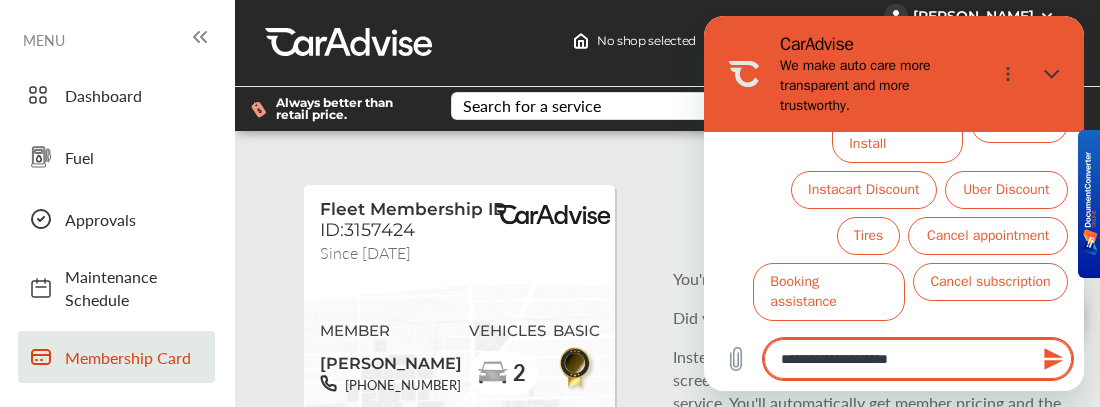 type on "**********" 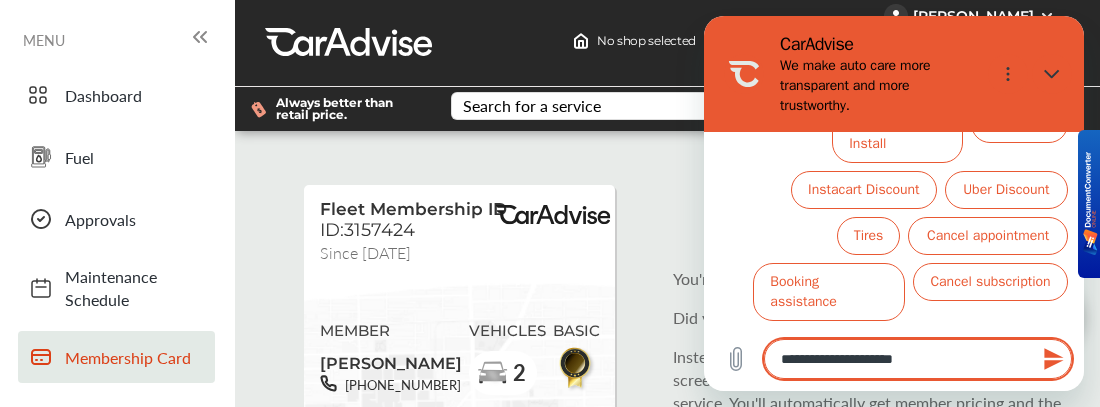 type on "**********" 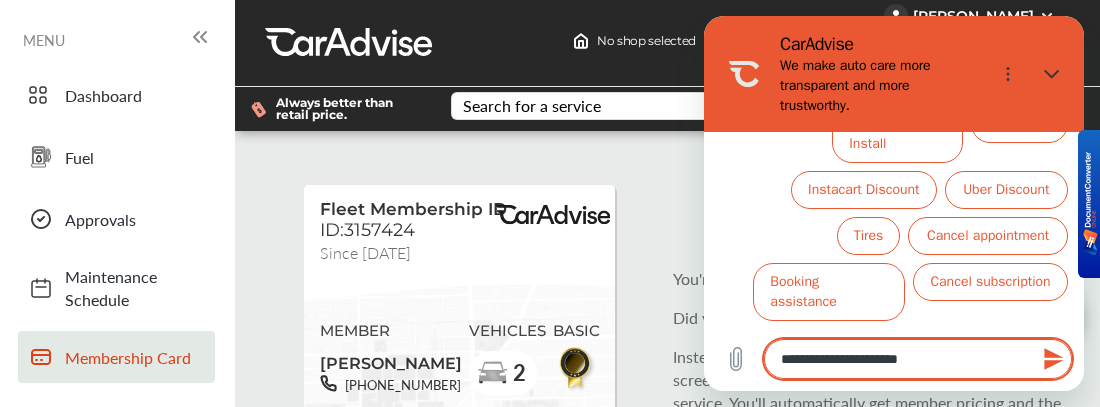 type on "**********" 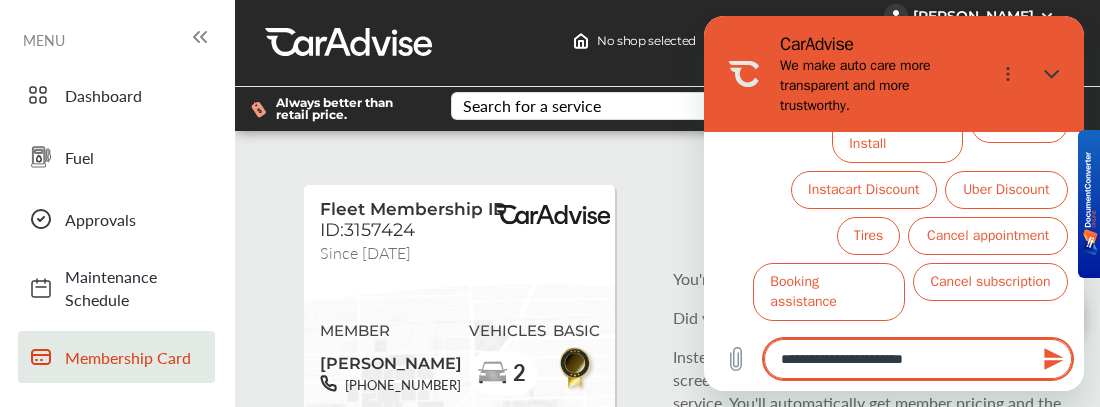 type on "**********" 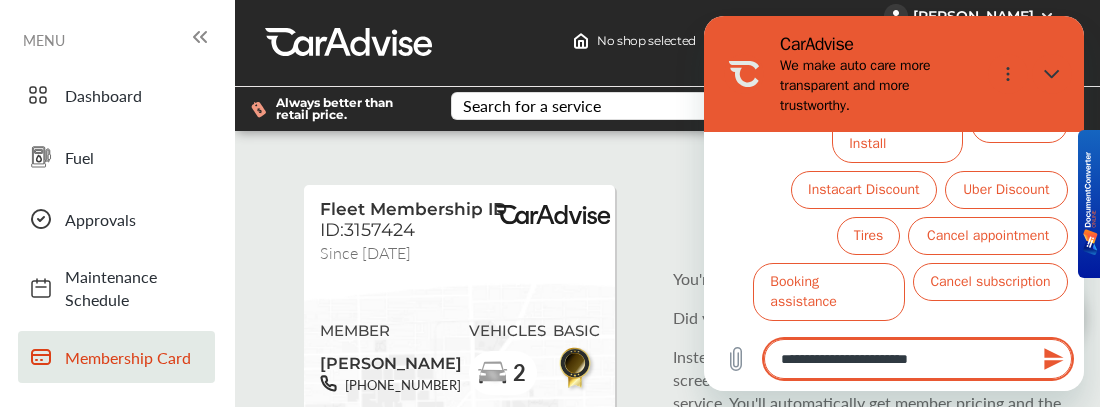 type on "**********" 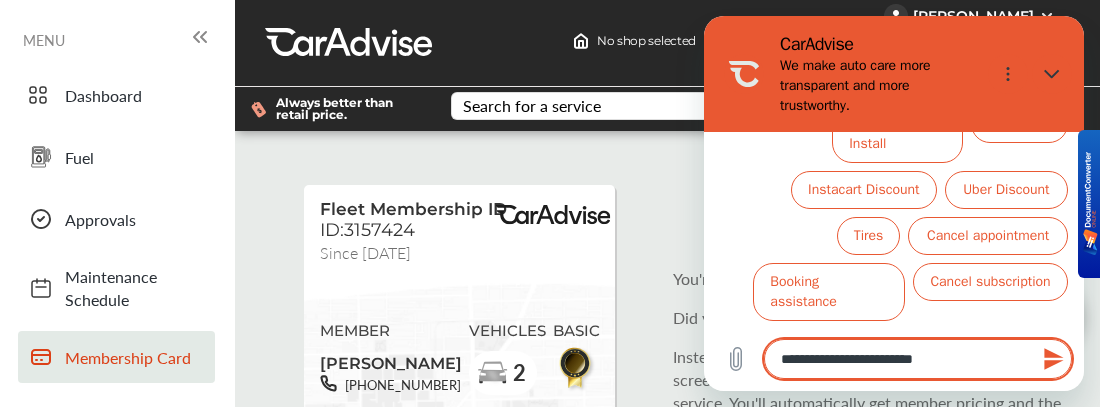 type on "**********" 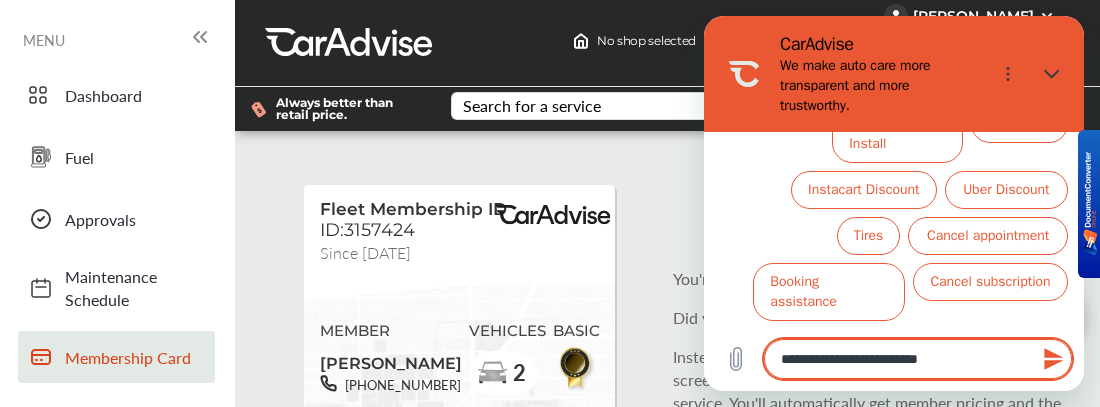 type on "**********" 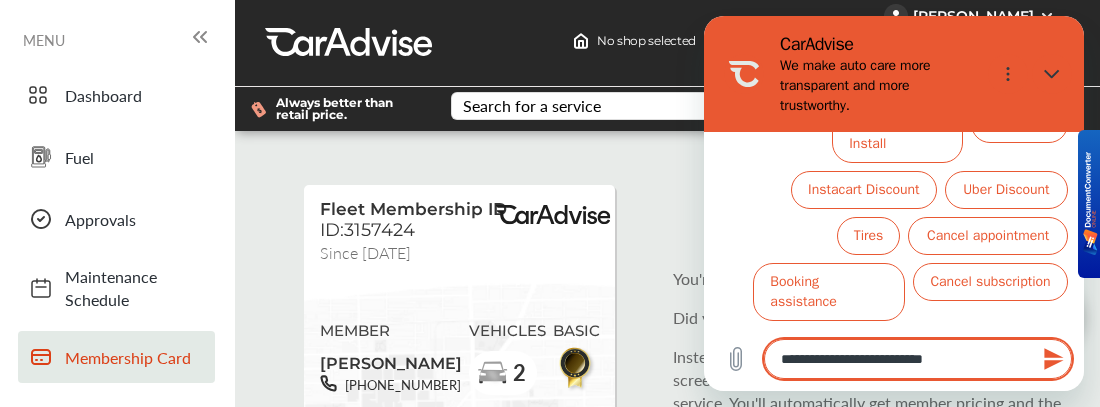 type on "**********" 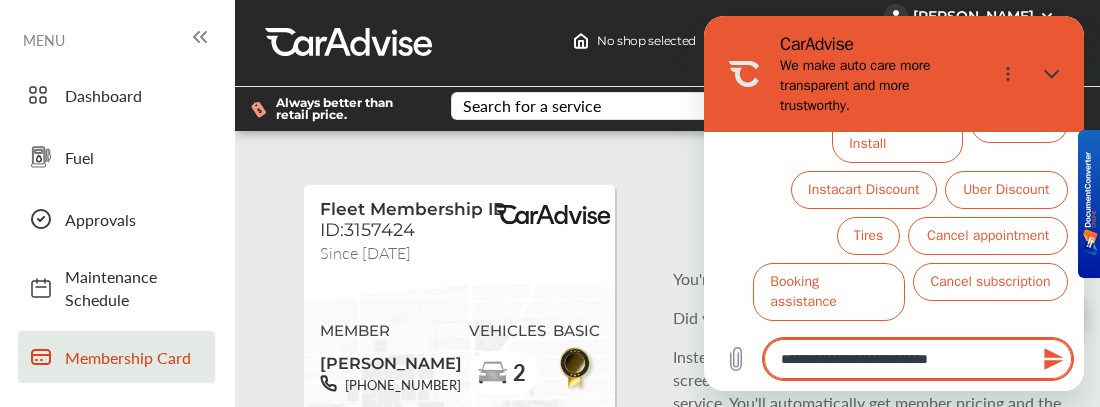 type on "*" 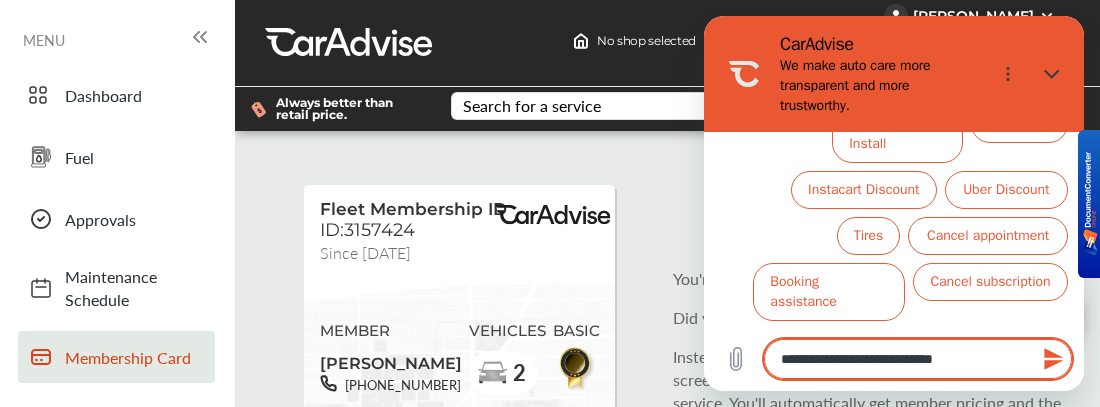 type on "**********" 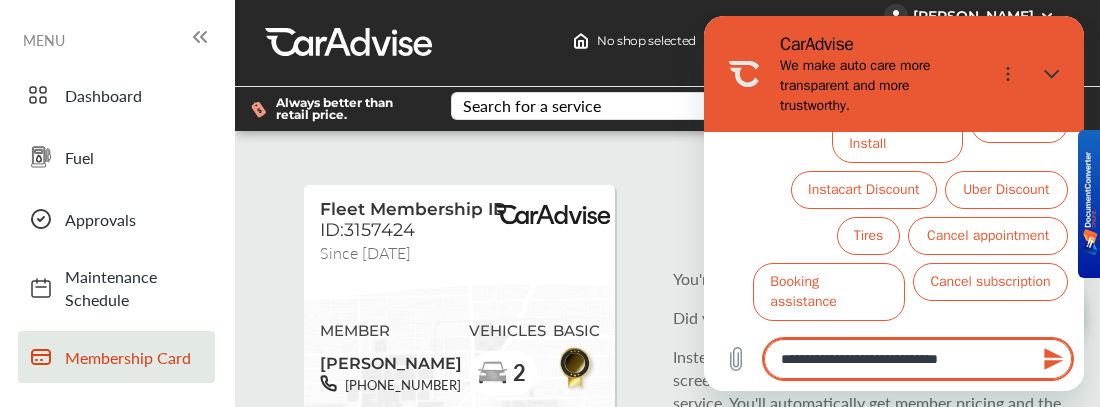 type on "**********" 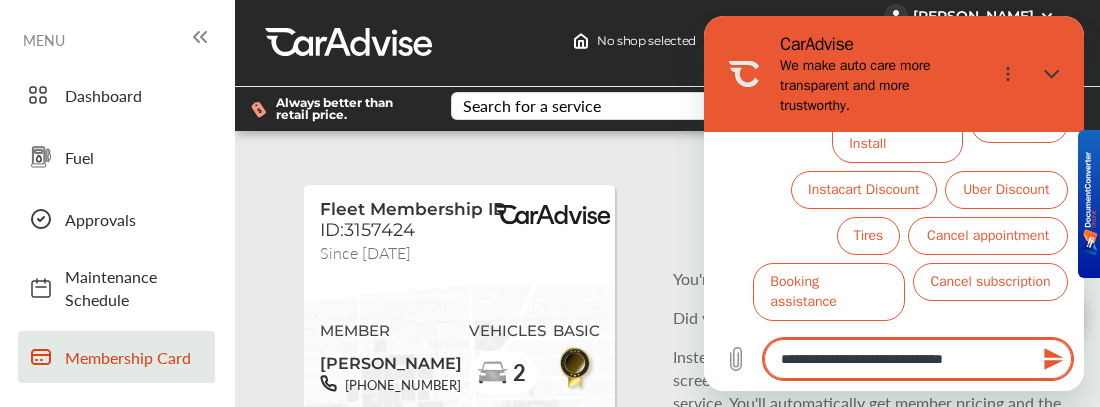 type on "**********" 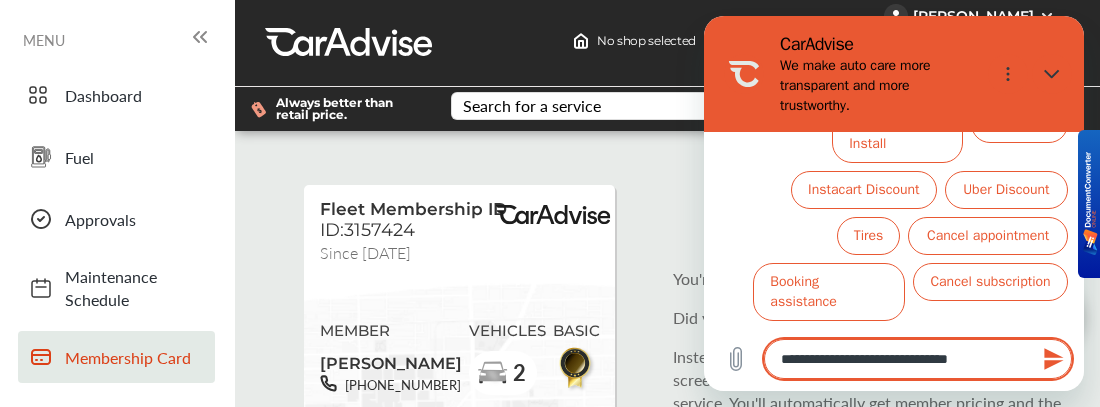 type on "**********" 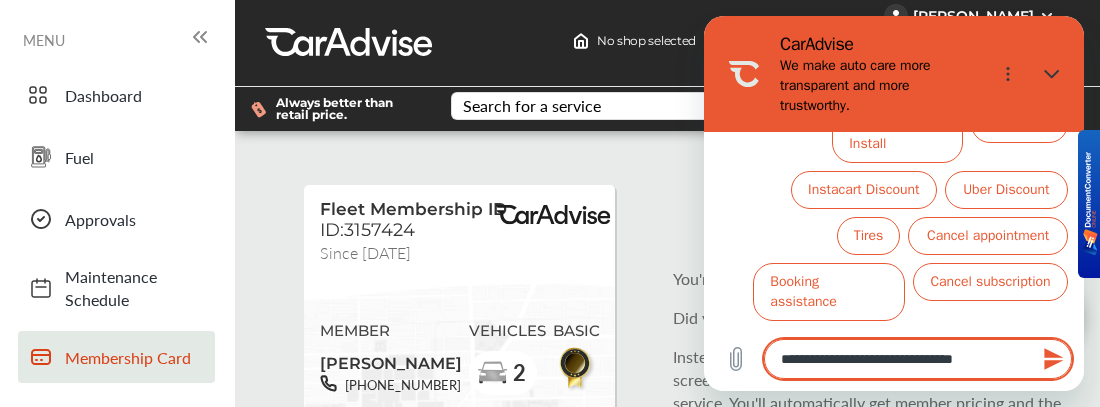type on "**********" 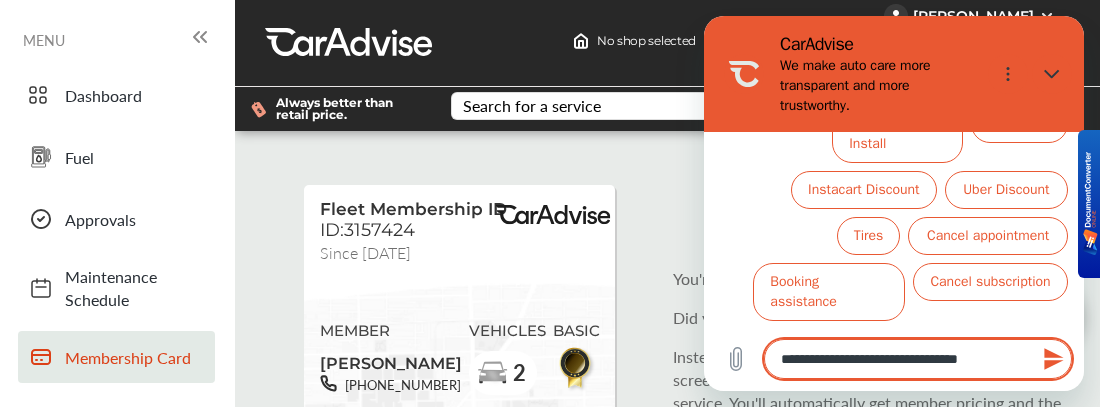 type on "**********" 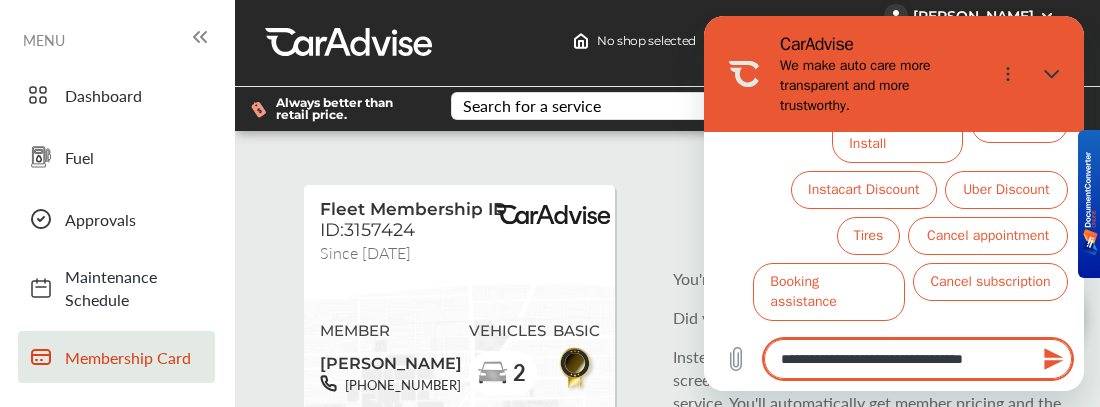 type on "**********" 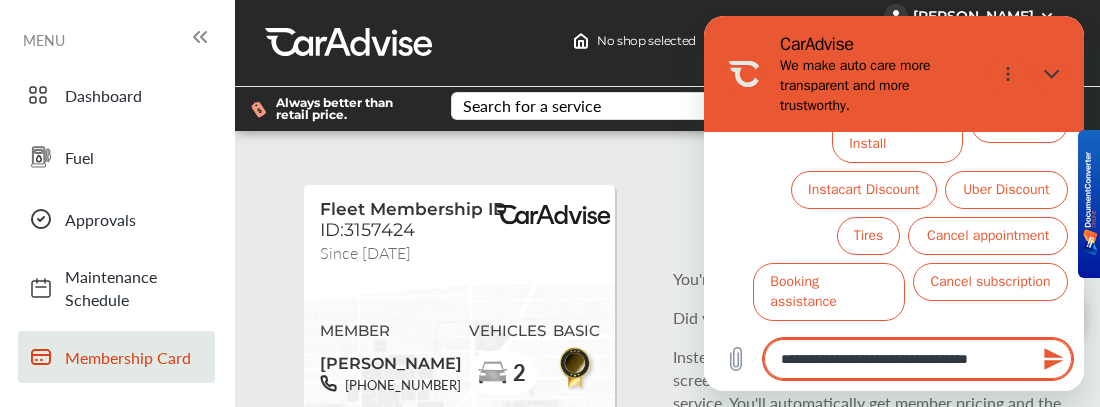 type on "**********" 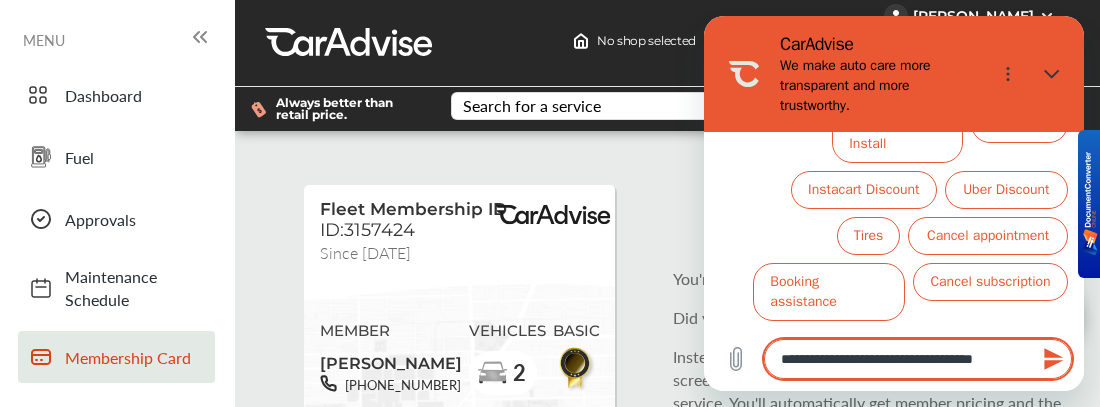 type on "**********" 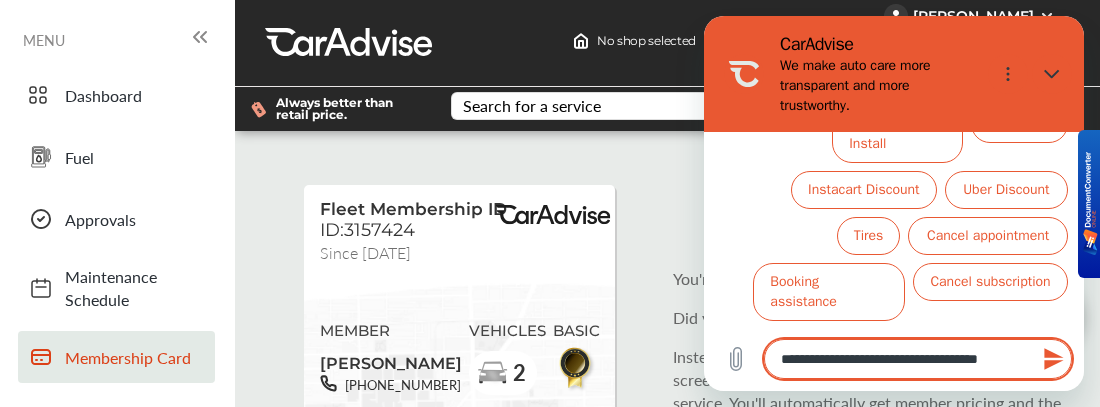 type 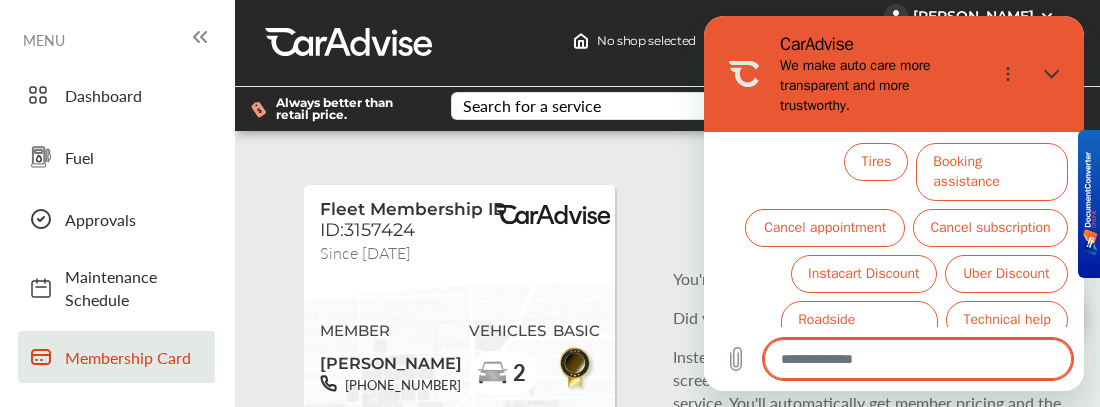 scroll, scrollTop: 400, scrollLeft: 0, axis: vertical 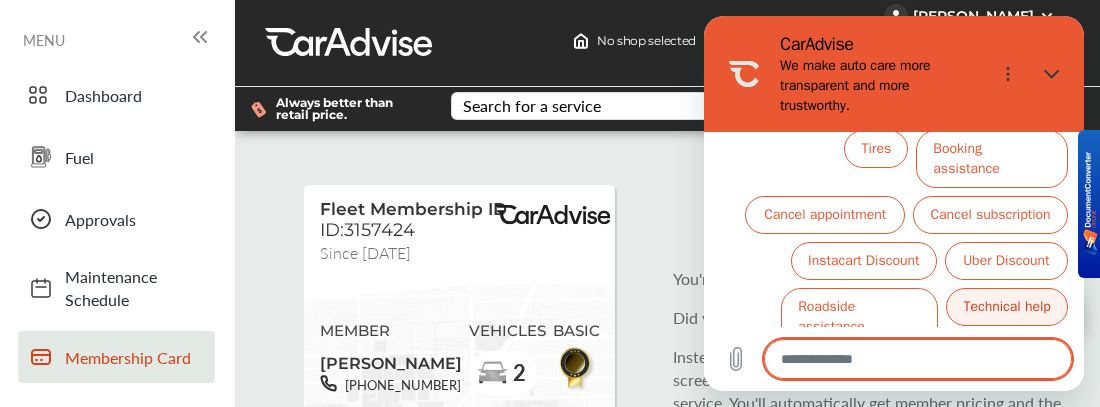 click on "Technical help" at bounding box center [1007, 307] 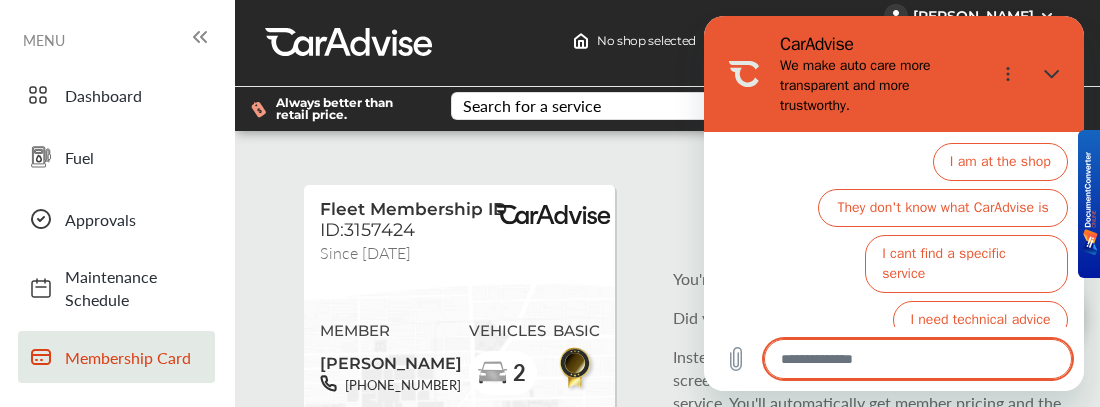 scroll, scrollTop: 554, scrollLeft: 0, axis: vertical 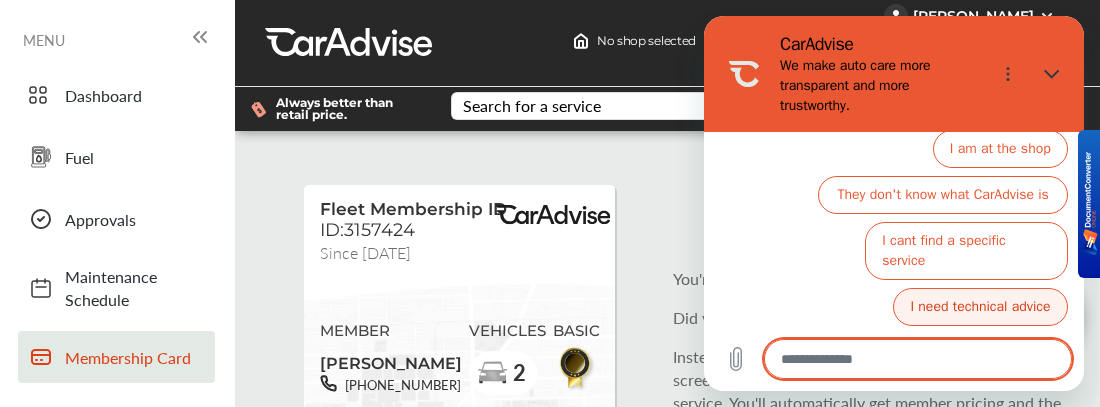 click on "I need technical advice" at bounding box center [980, 307] 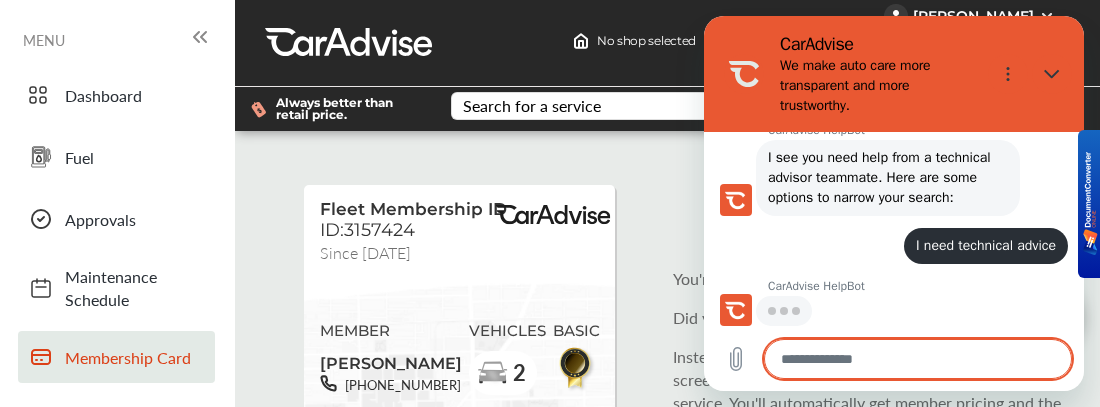 scroll, scrollTop: 459, scrollLeft: 0, axis: vertical 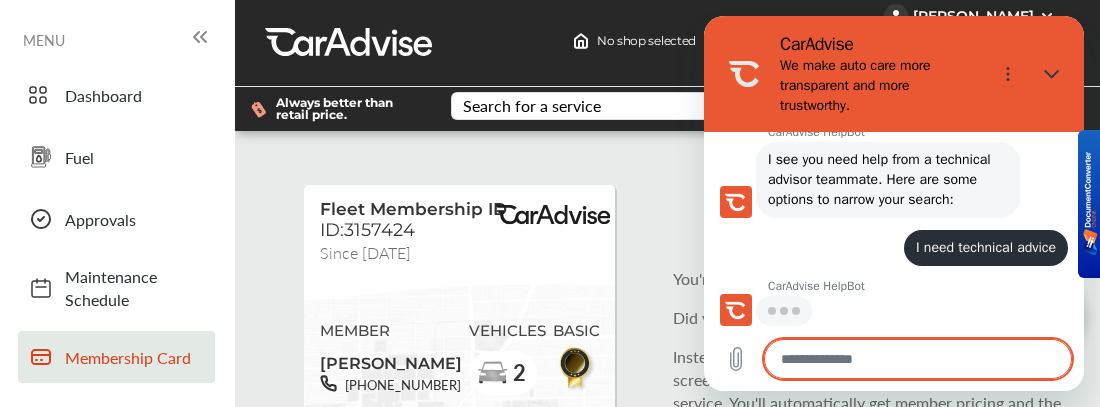 type on "*" 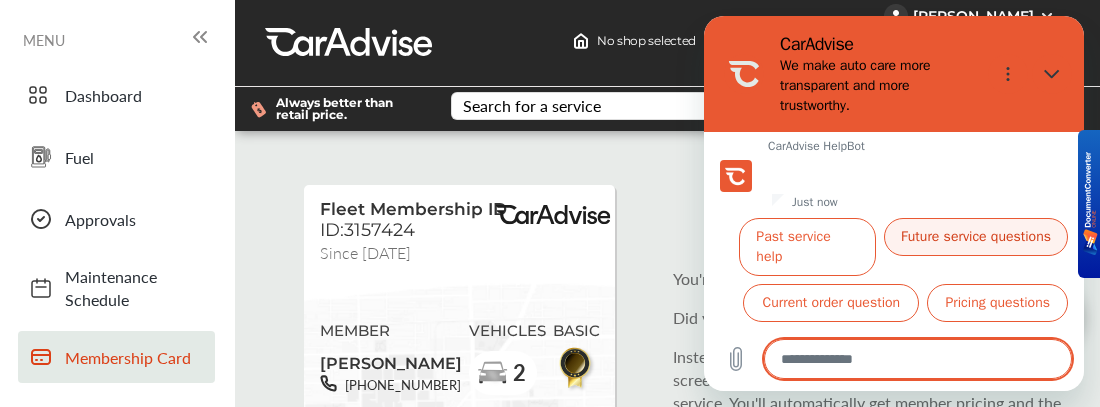 scroll, scrollTop: 622, scrollLeft: 0, axis: vertical 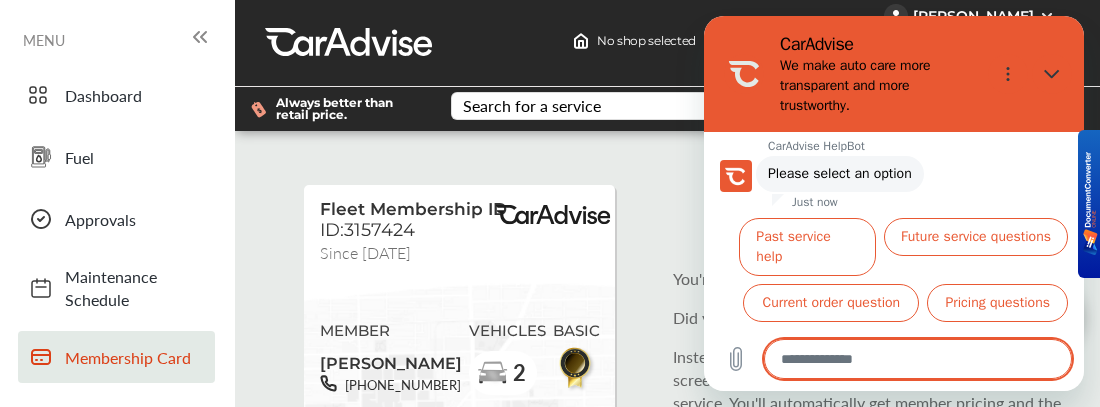 click at bounding box center (918, 359) 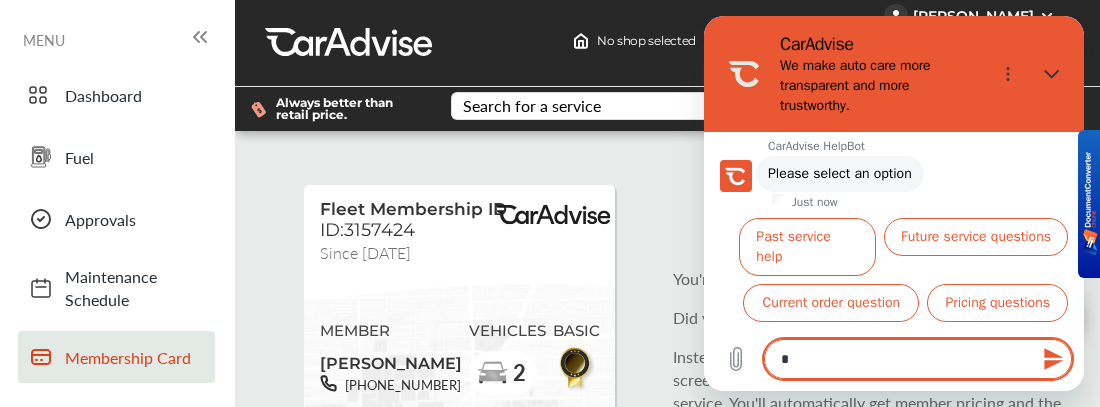 type on "**" 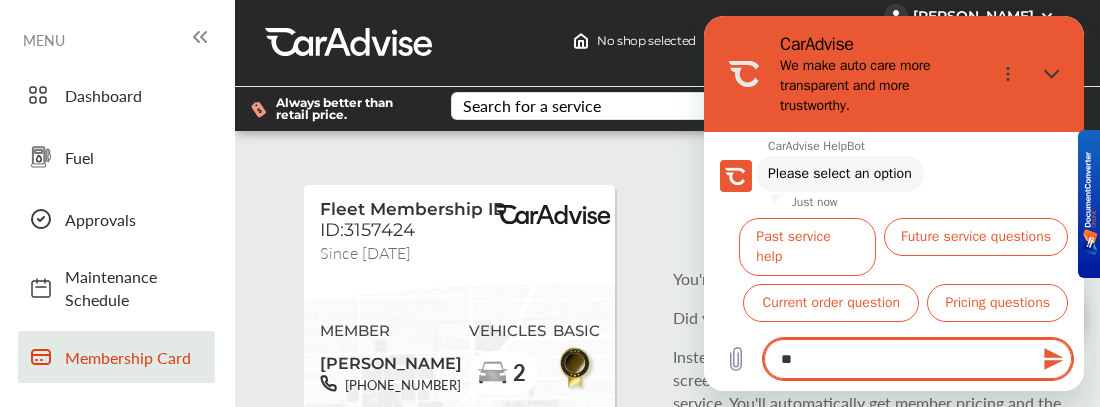 type on "***" 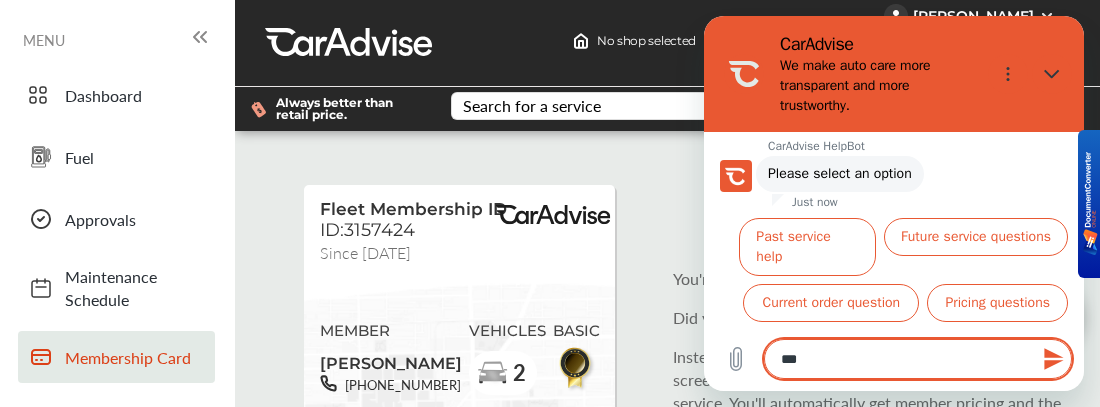 type on "****" 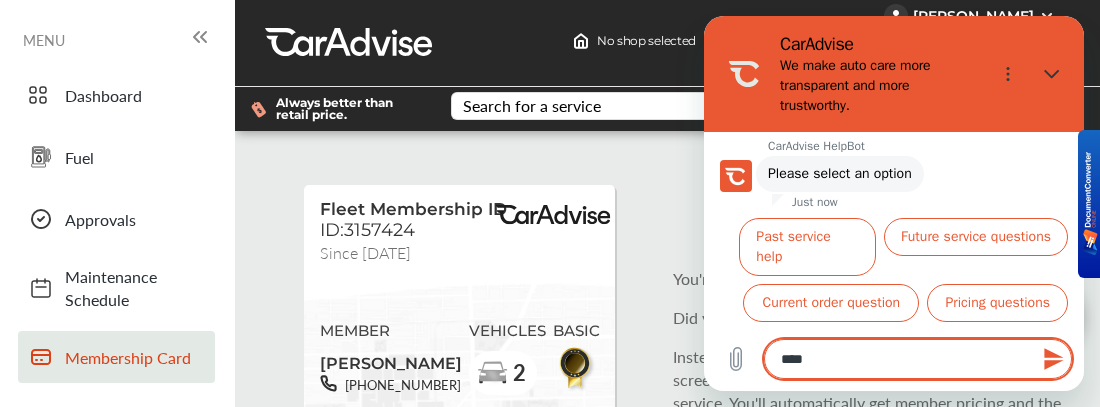type on "*****" 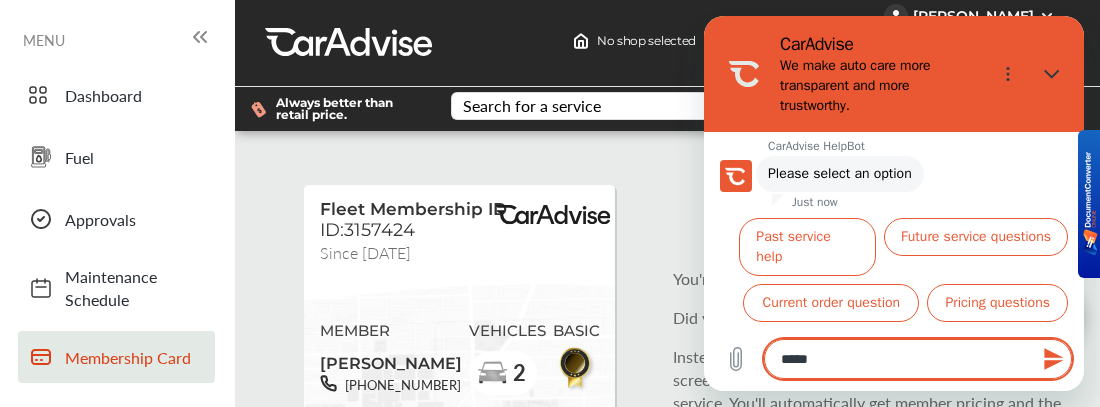 type on "******" 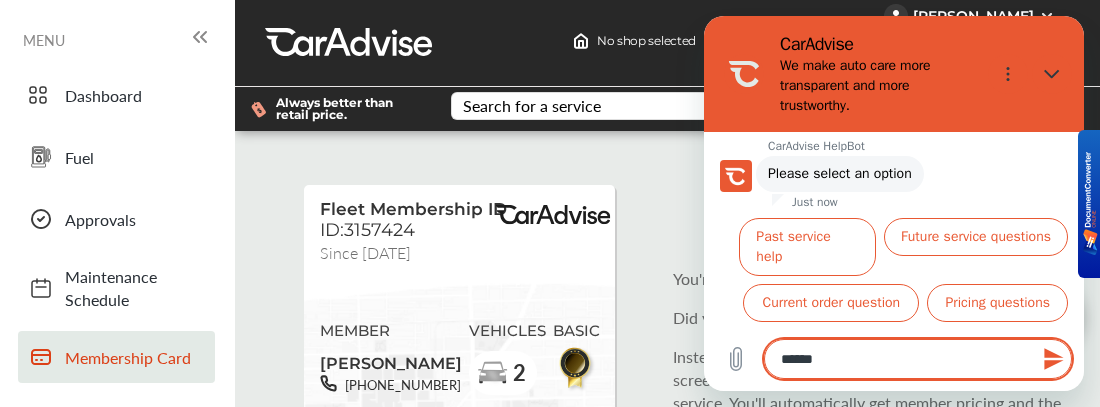 type on "******" 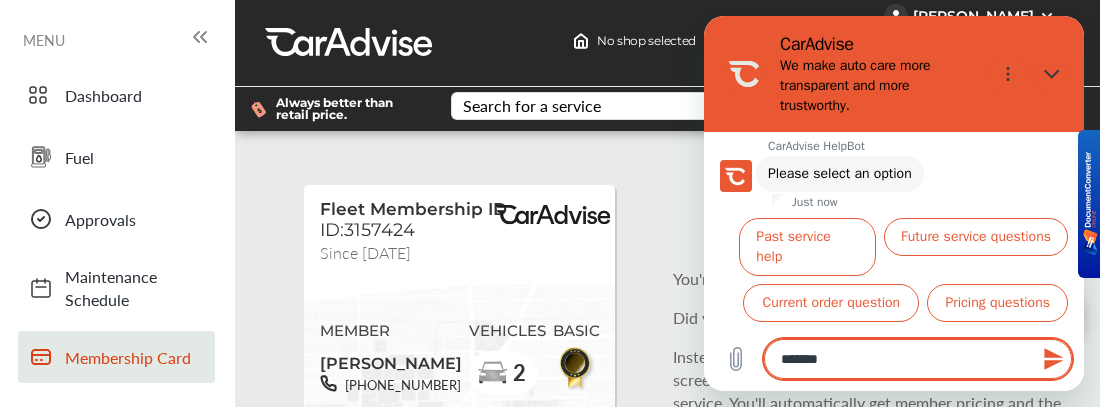 type on "********" 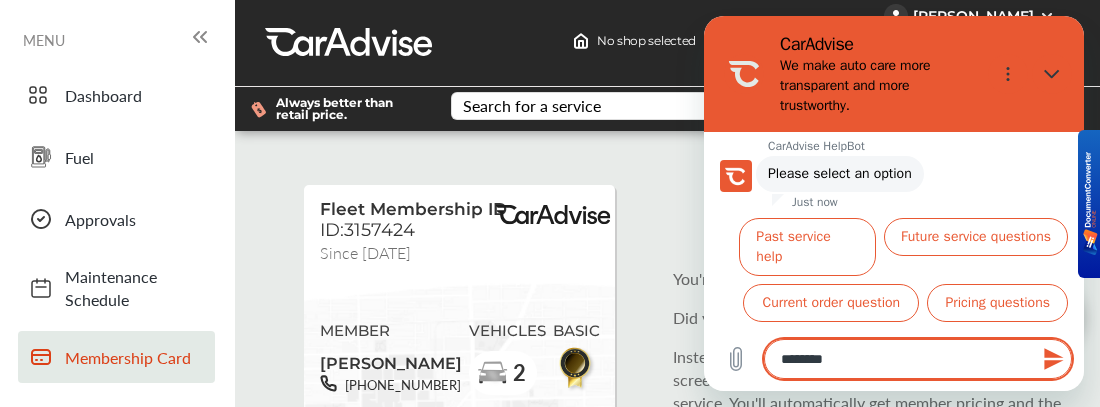 type on "*********" 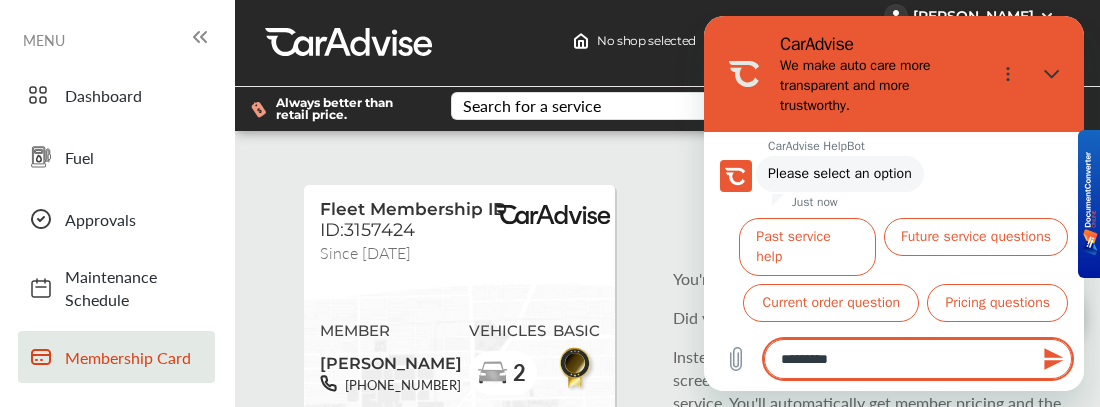 type on "*********" 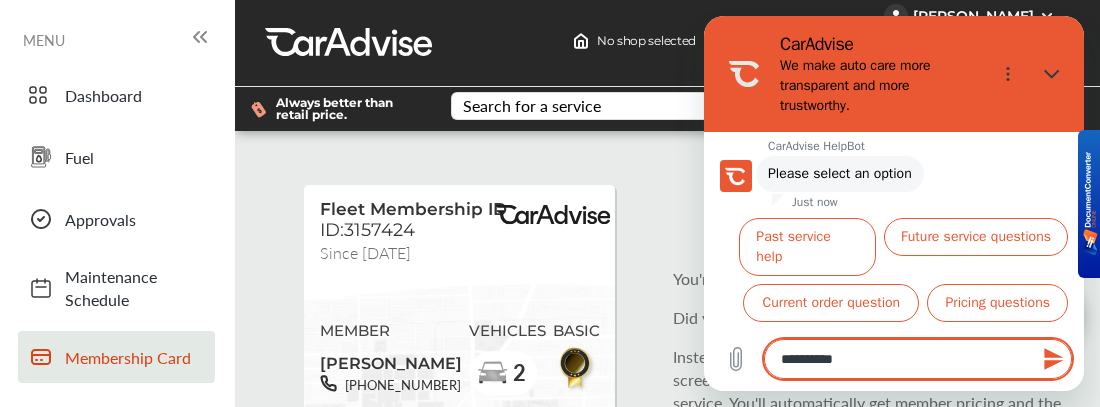 type on "**********" 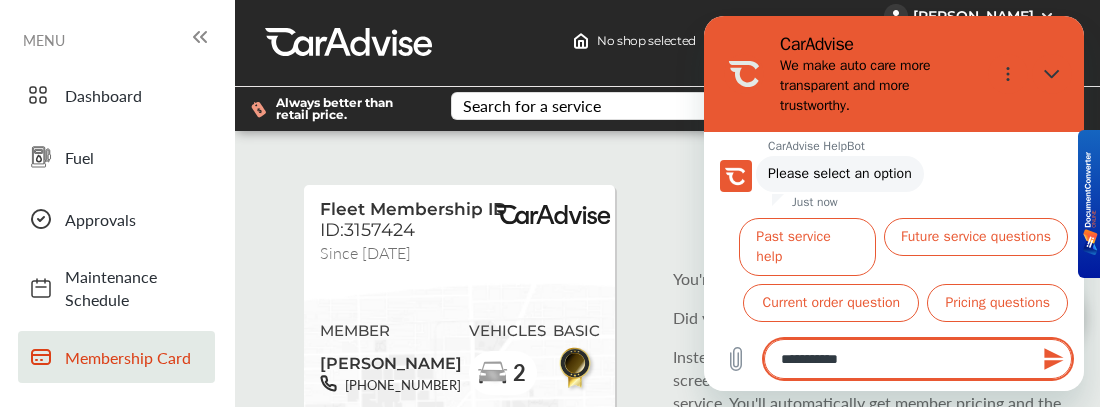 type on "*" 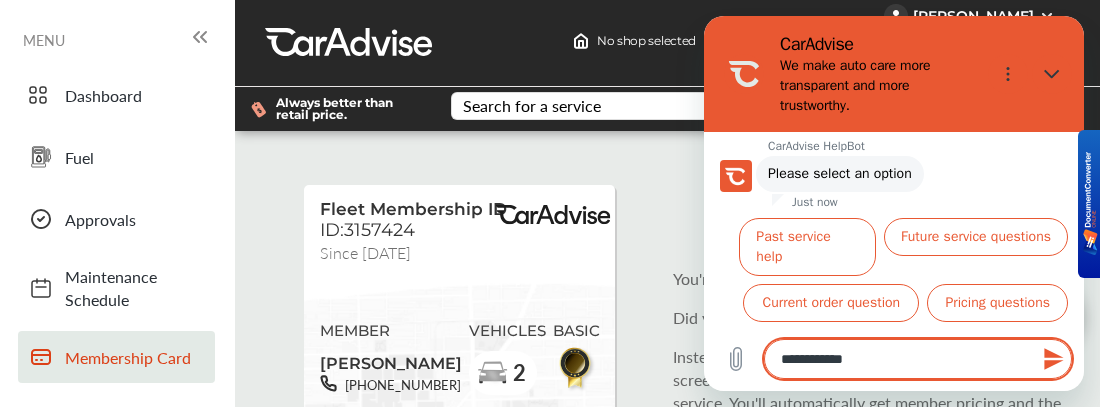 type on "**********" 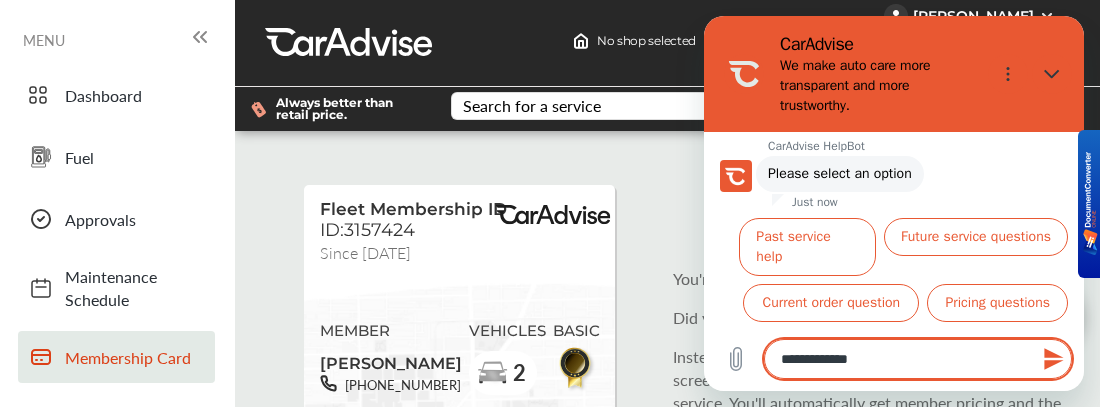 type on "**********" 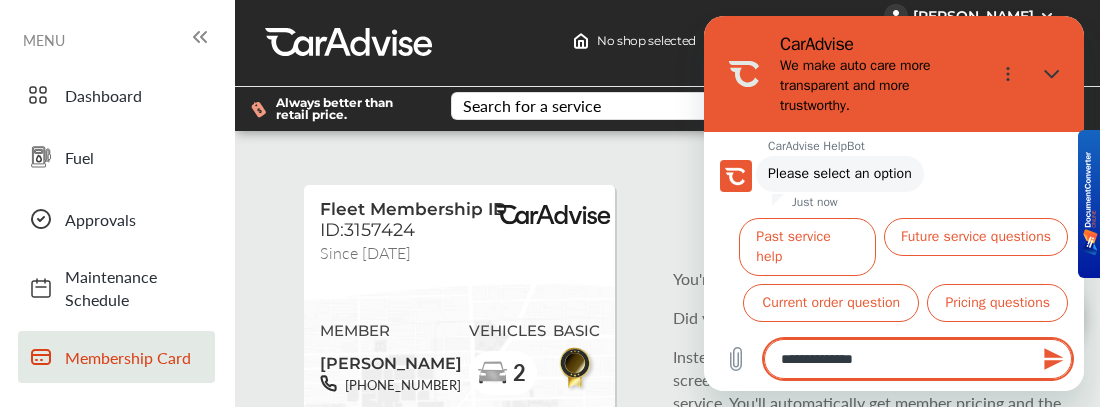 type on "**********" 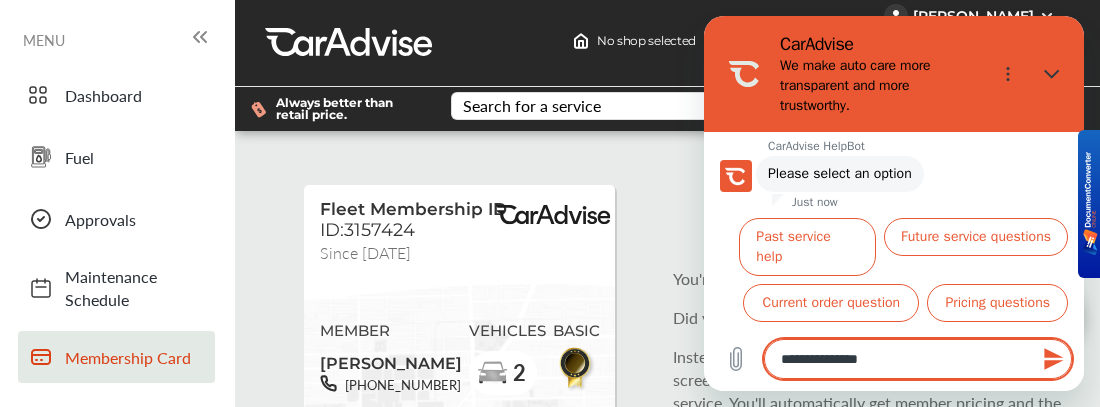 type on "**********" 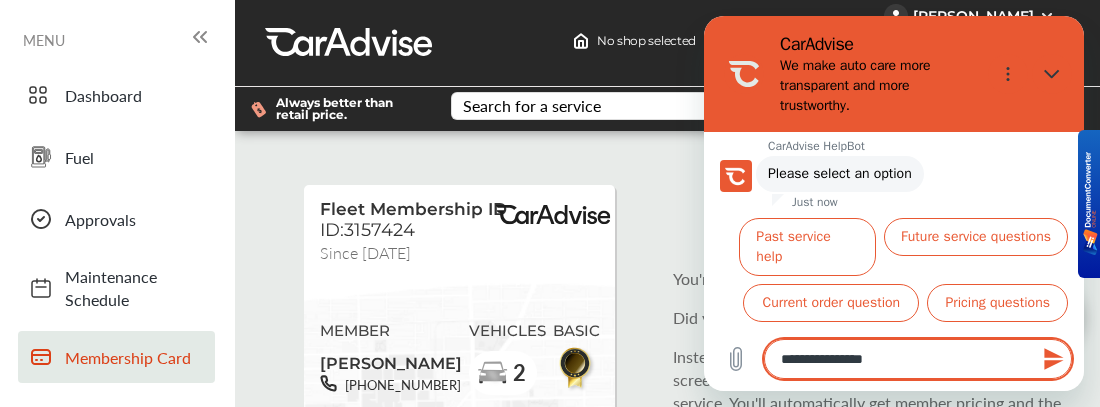 type on "**********" 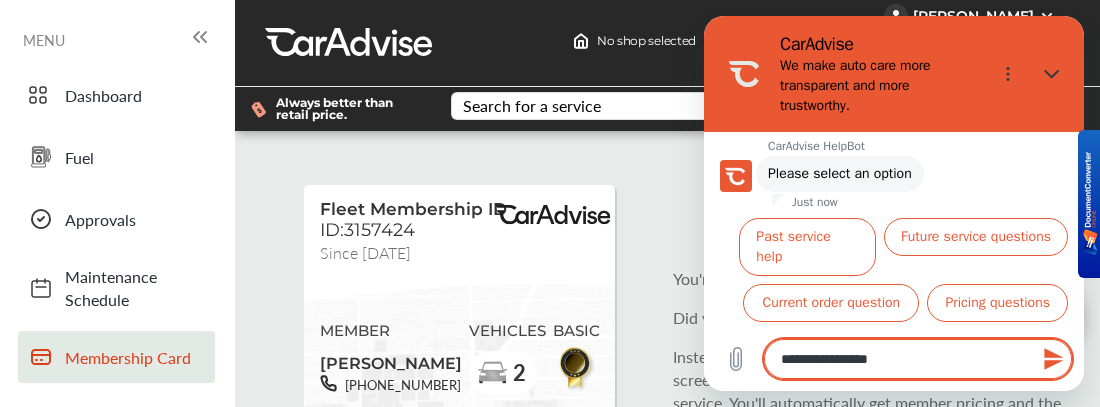 type on "**********" 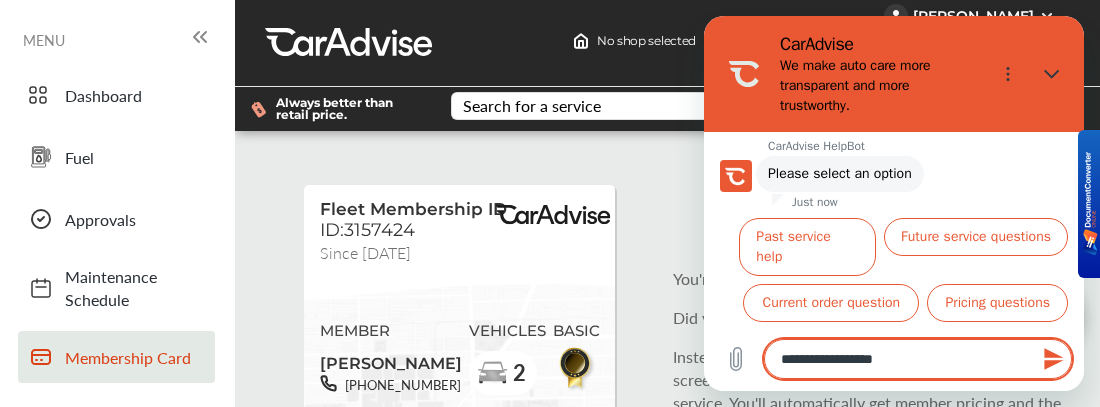 type on "**********" 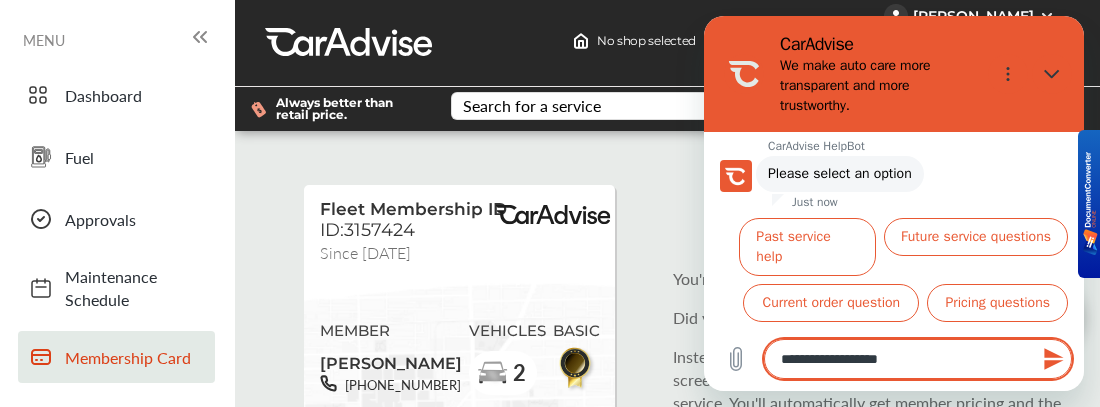 type on "**********" 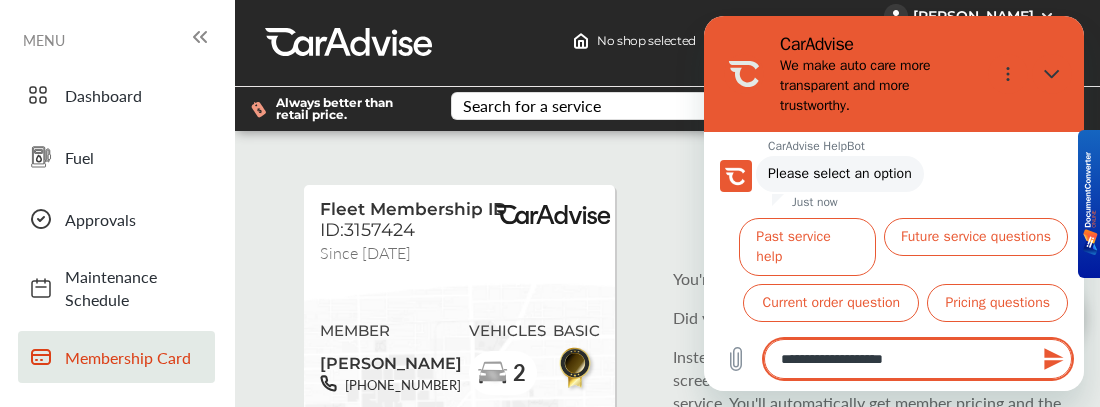 type on "**********" 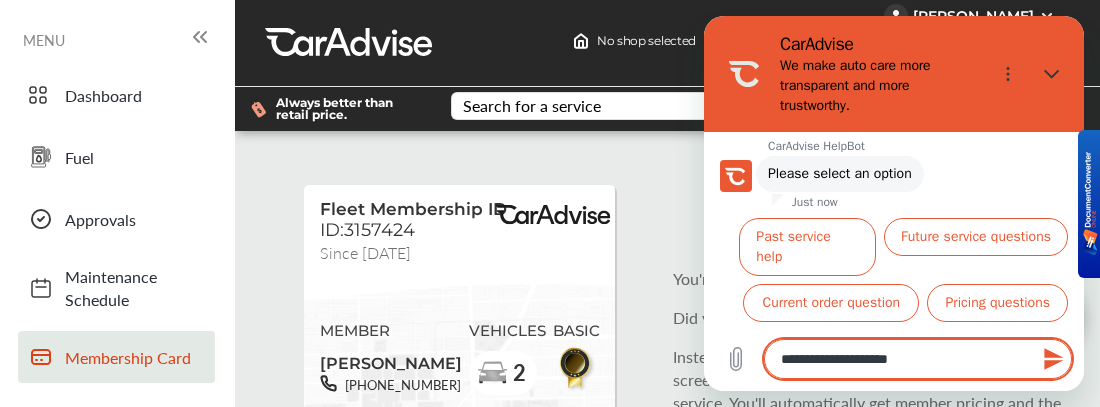 type on "**********" 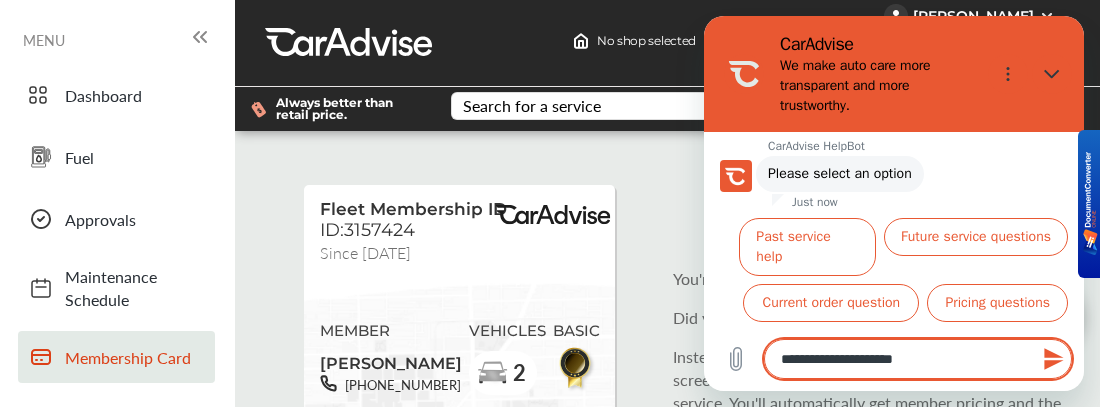 type on "**********" 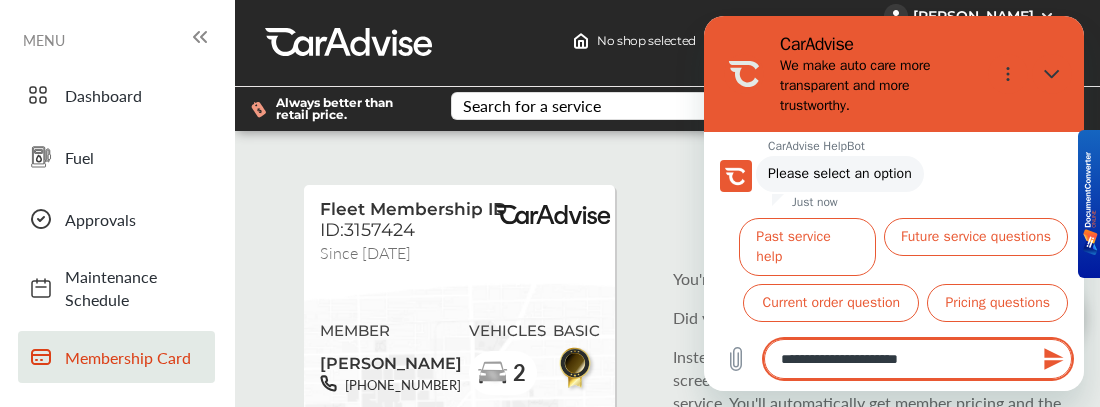 type on "**********" 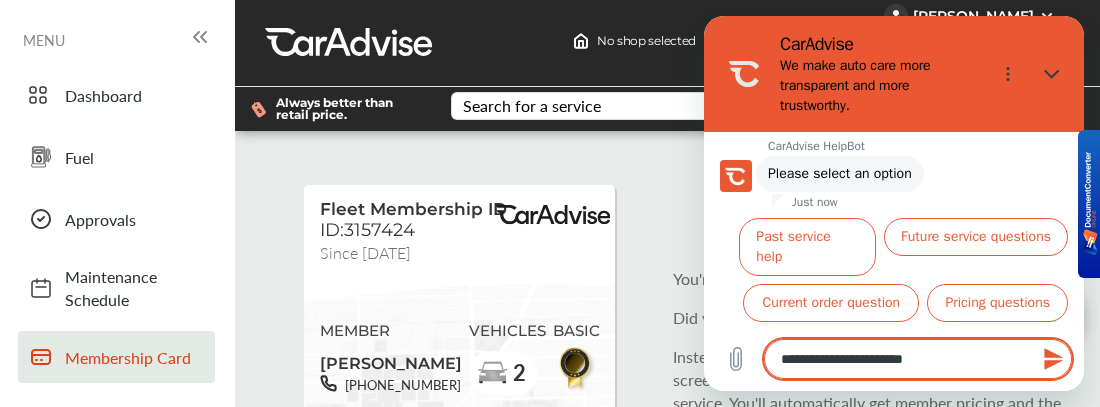 type on "**********" 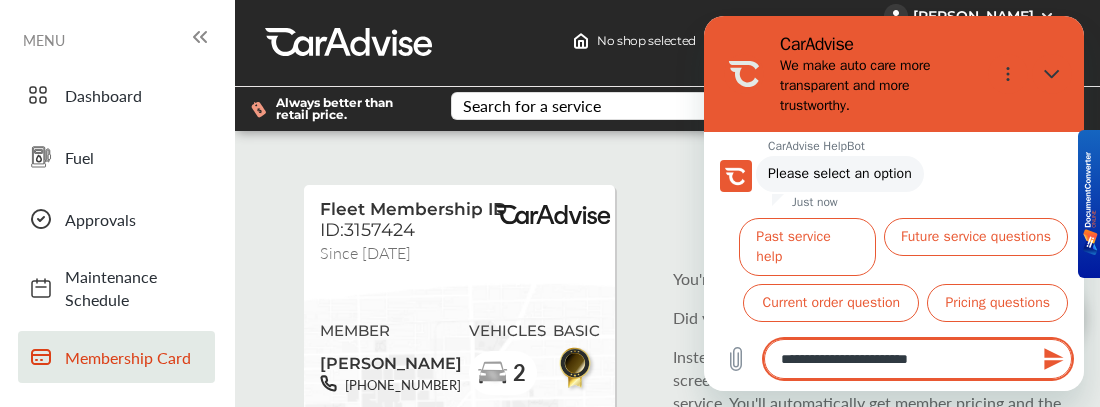 type 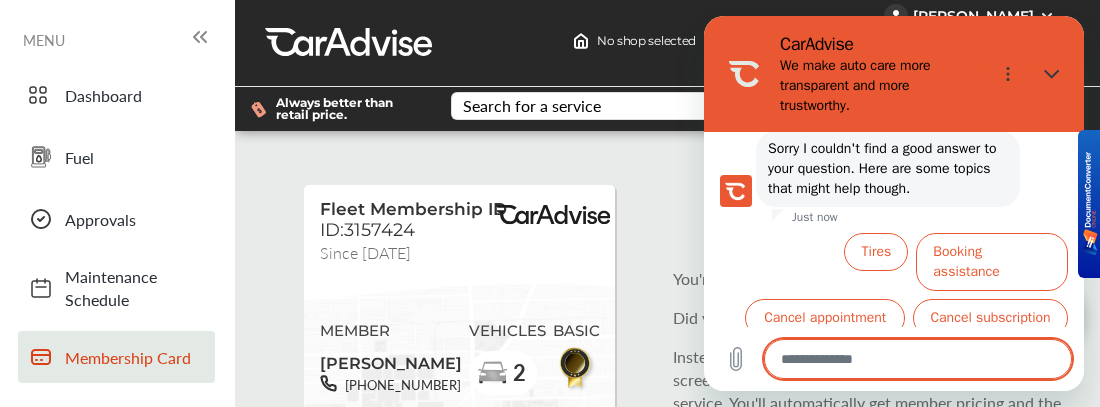 scroll, scrollTop: 822, scrollLeft: 0, axis: vertical 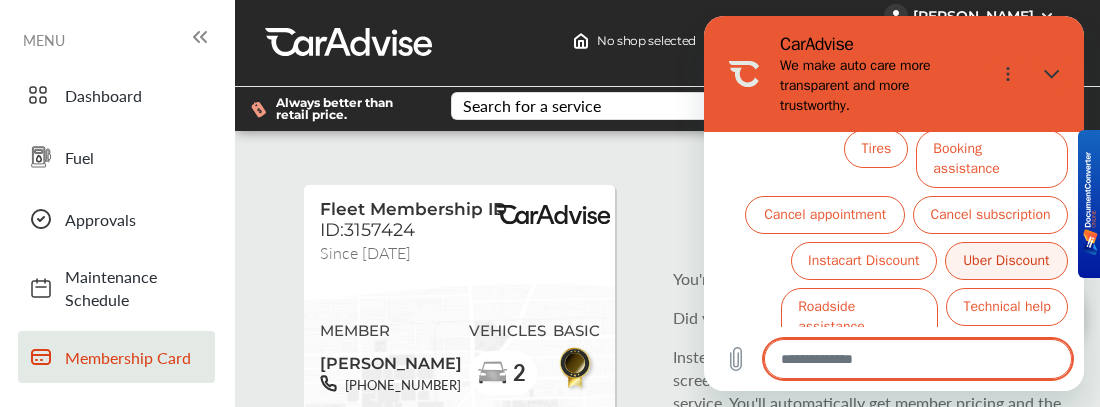 click on "Uber Discount" at bounding box center [1006, 261] 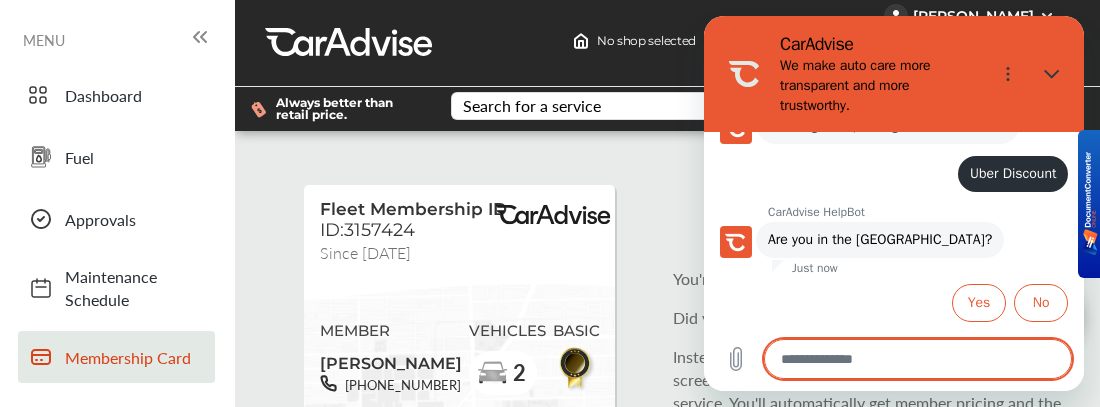 scroll, scrollTop: 800, scrollLeft: 0, axis: vertical 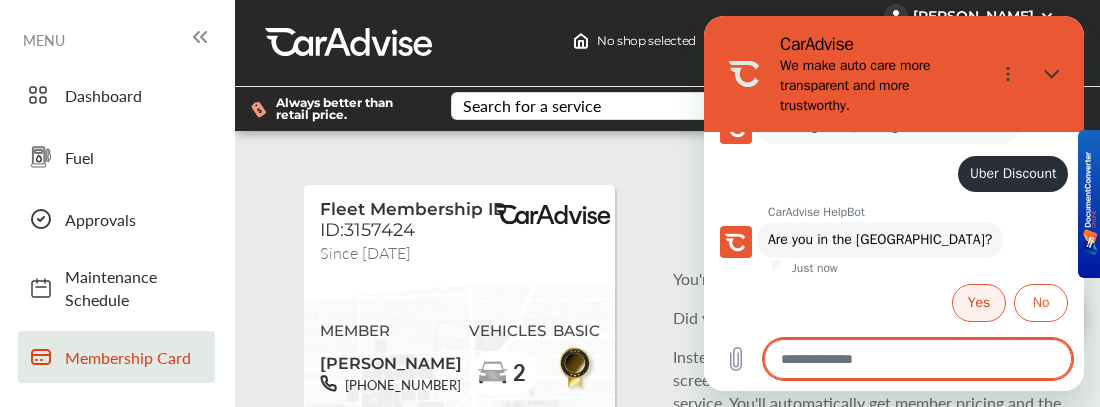 click on "Yes" at bounding box center [979, 303] 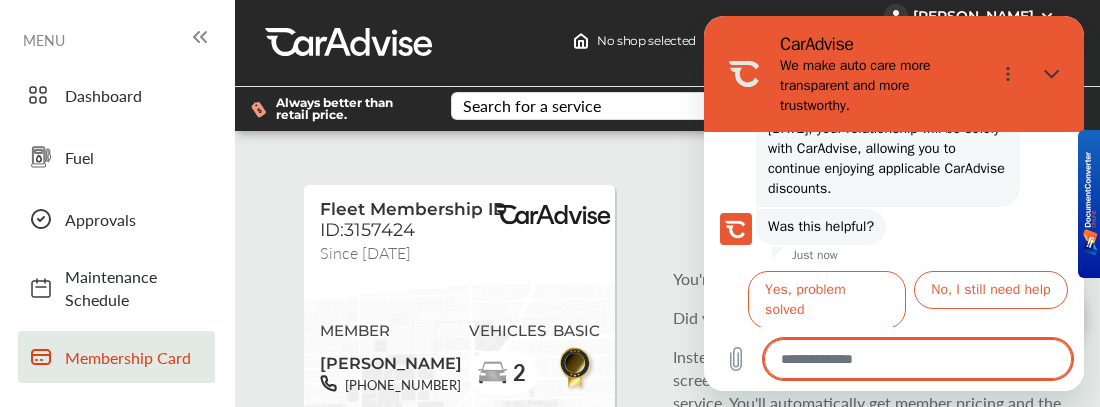 scroll, scrollTop: 1092, scrollLeft: 0, axis: vertical 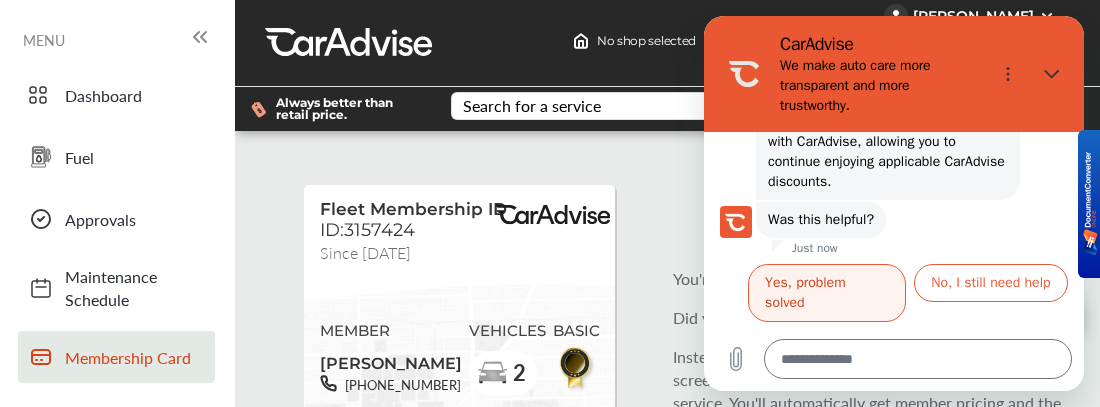 click on "Yes, problem solved" at bounding box center (827, 293) 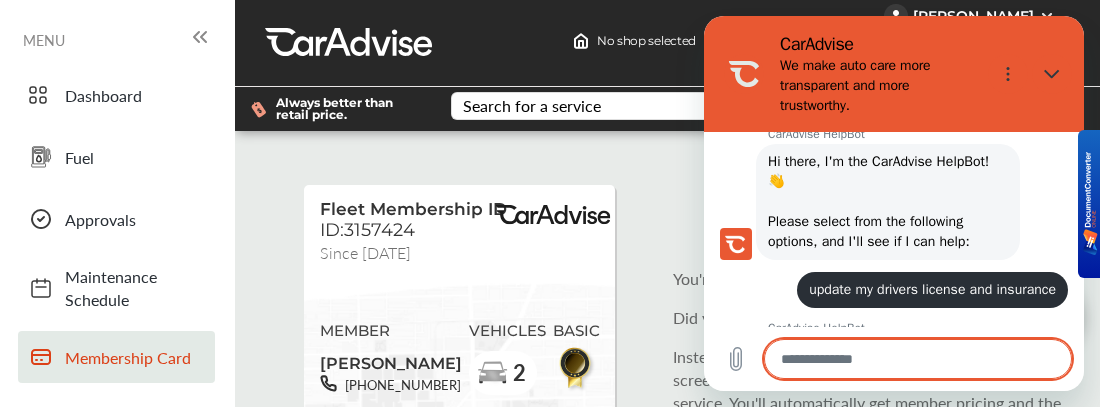 scroll, scrollTop: 0, scrollLeft: 0, axis: both 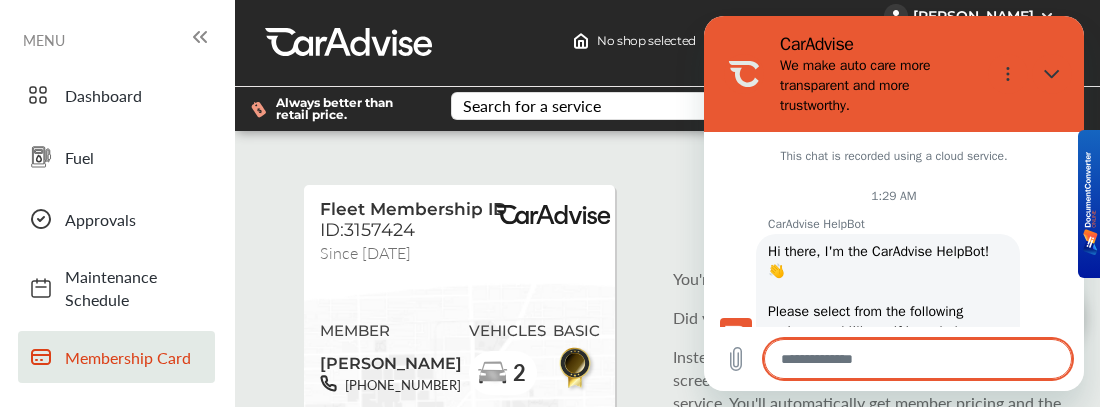click on "Always better than retail price. Search for a service Search for... All Common Services Maintenance Schedules" at bounding box center (667, 109) 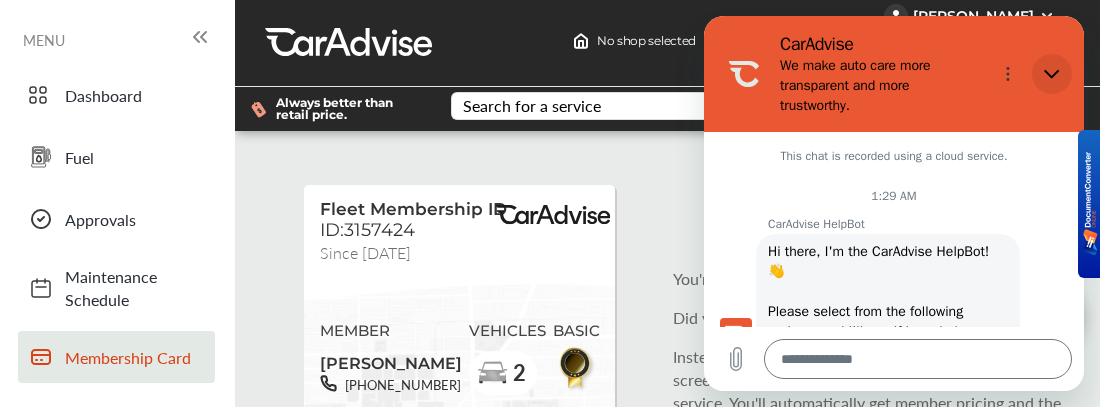click 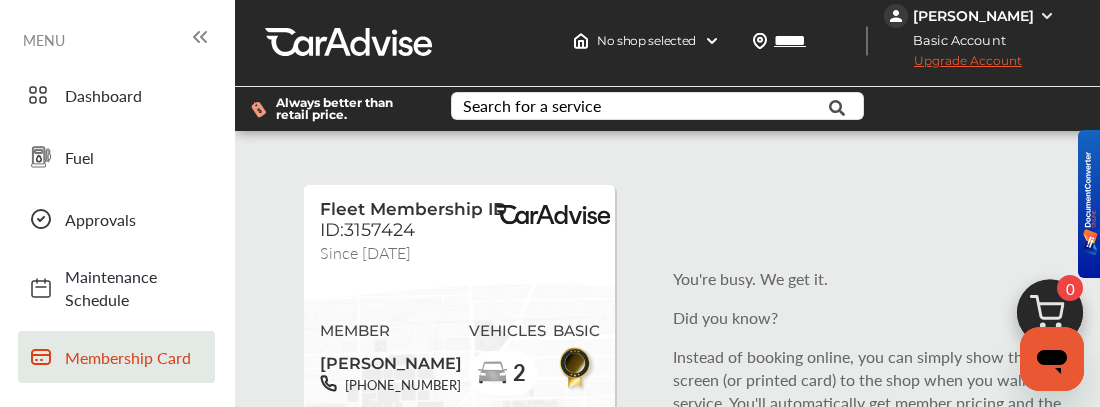 click on "Membership Card" at bounding box center [135, 357] 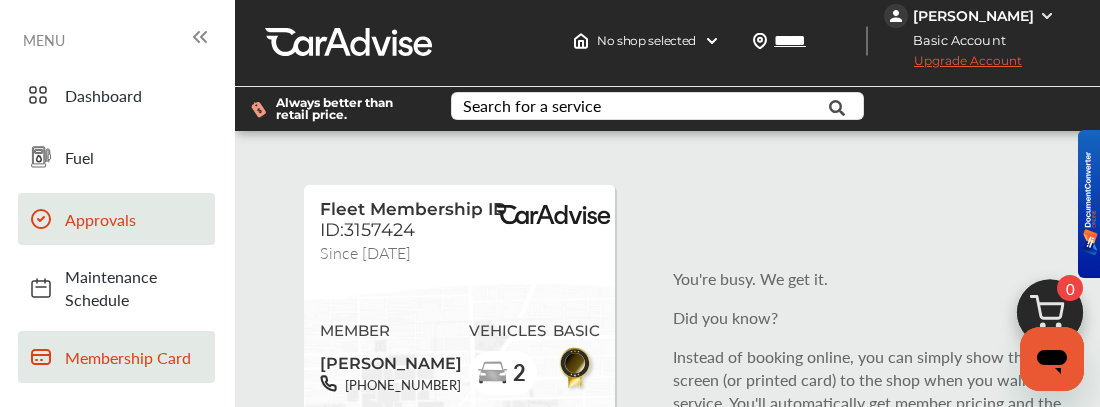 click on "Approvals" at bounding box center (116, 219) 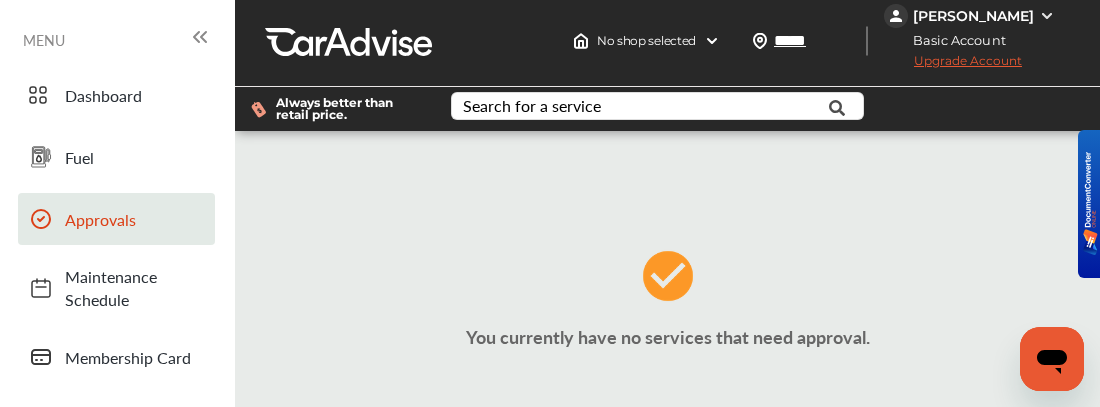 click at bounding box center [1047, 16] 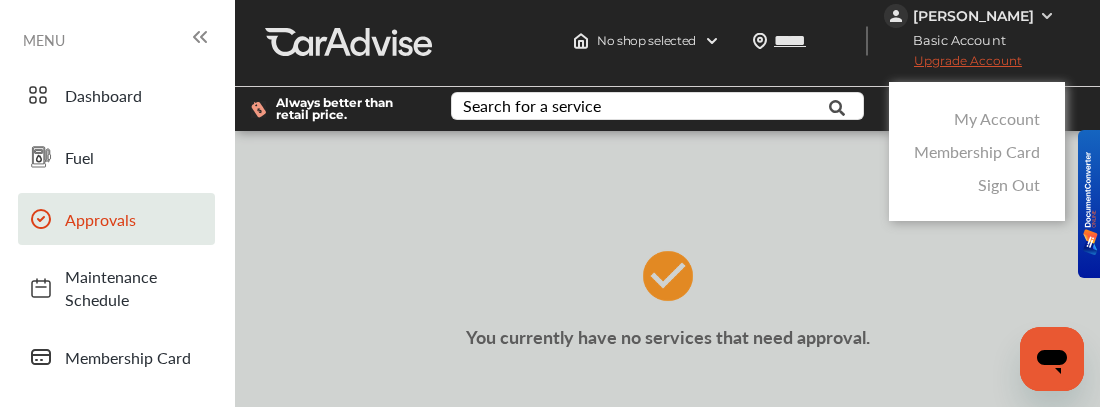click on "My Account" at bounding box center (997, 118) 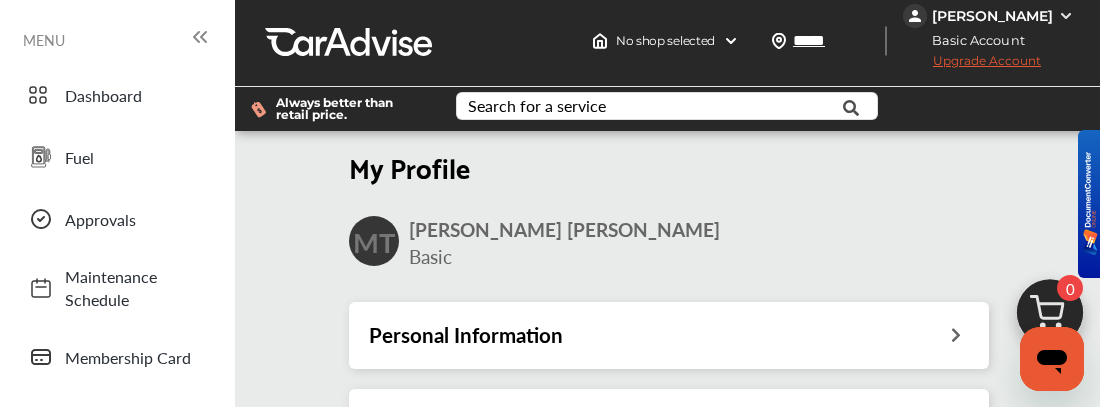 scroll, scrollTop: 173, scrollLeft: 0, axis: vertical 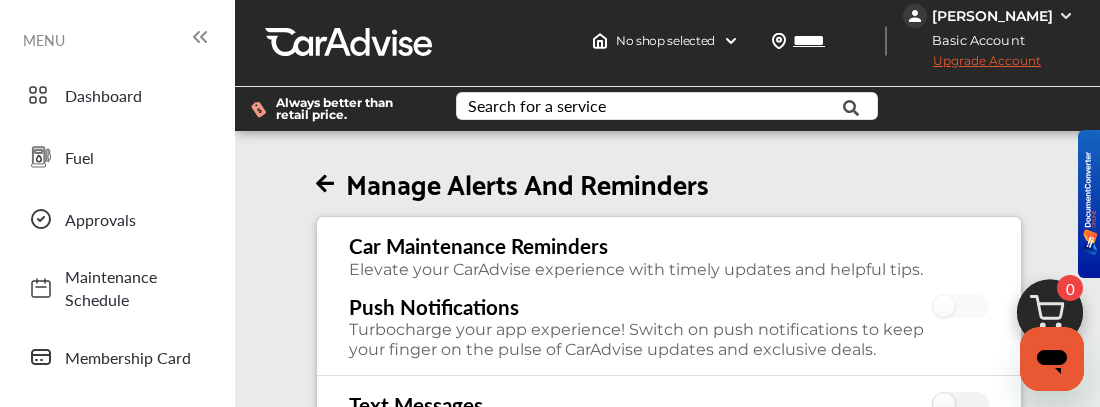 click 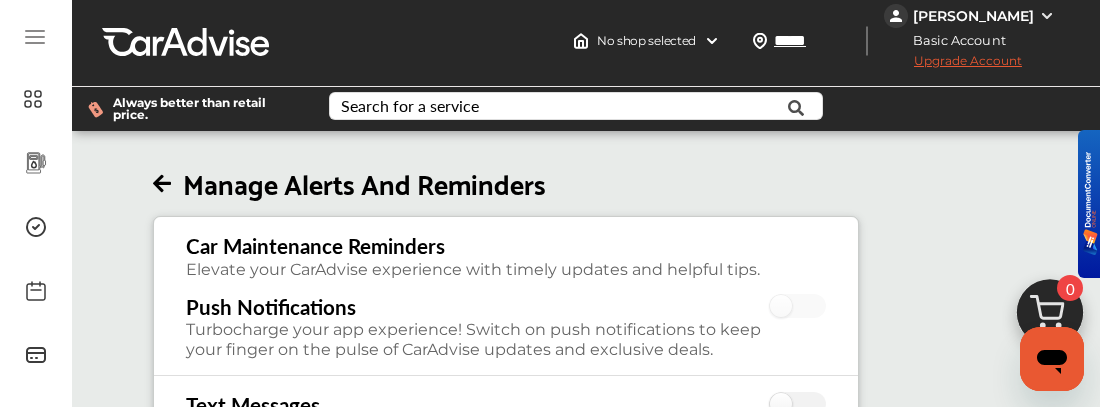 scroll, scrollTop: 239, scrollLeft: 0, axis: vertical 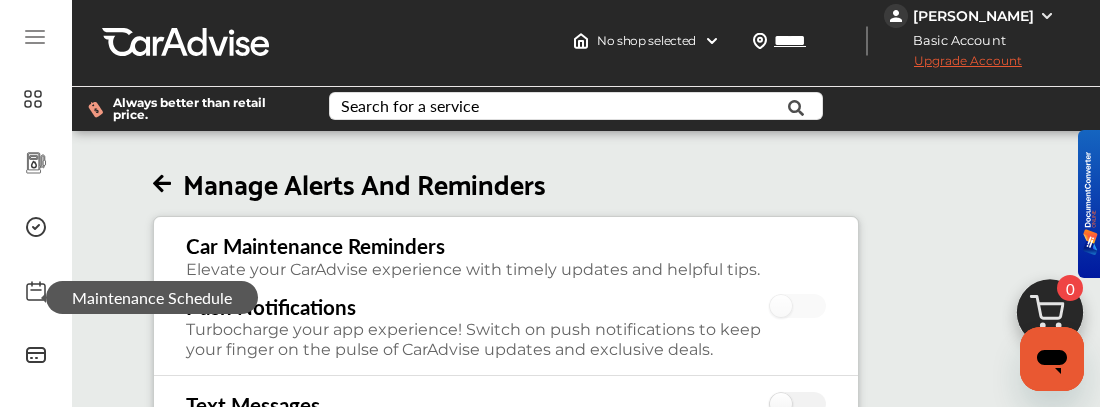 click on "Maintenance Schedule" at bounding box center (152, 297) 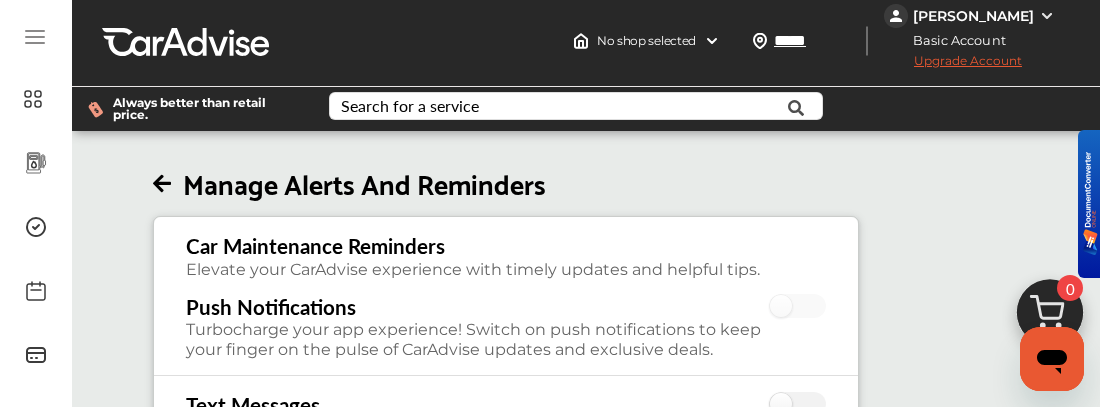 click 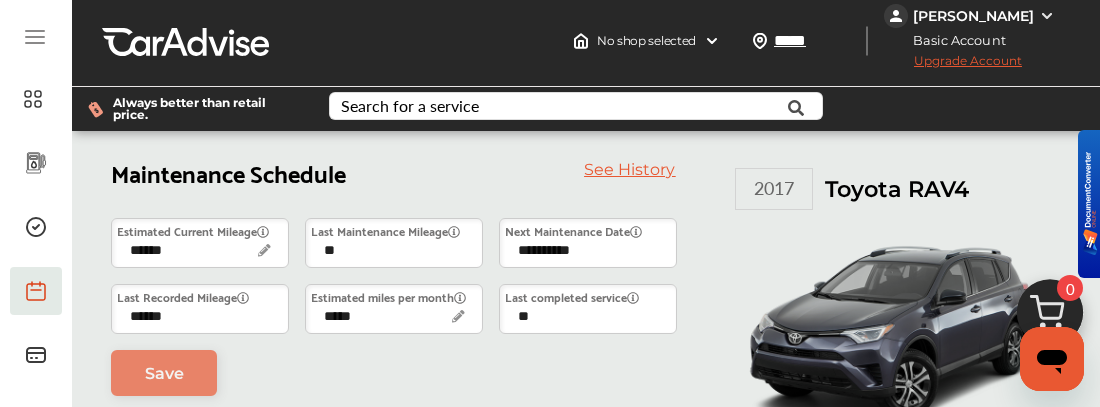 scroll, scrollTop: 106, scrollLeft: 0, axis: vertical 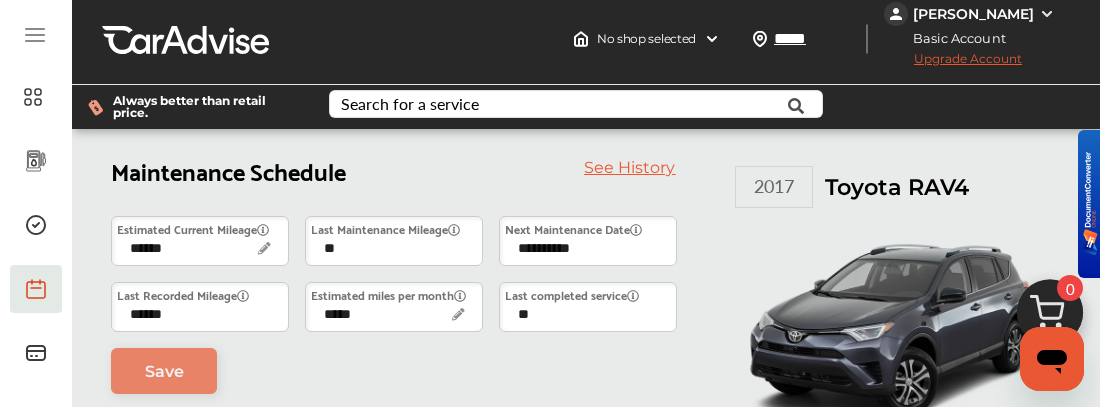click 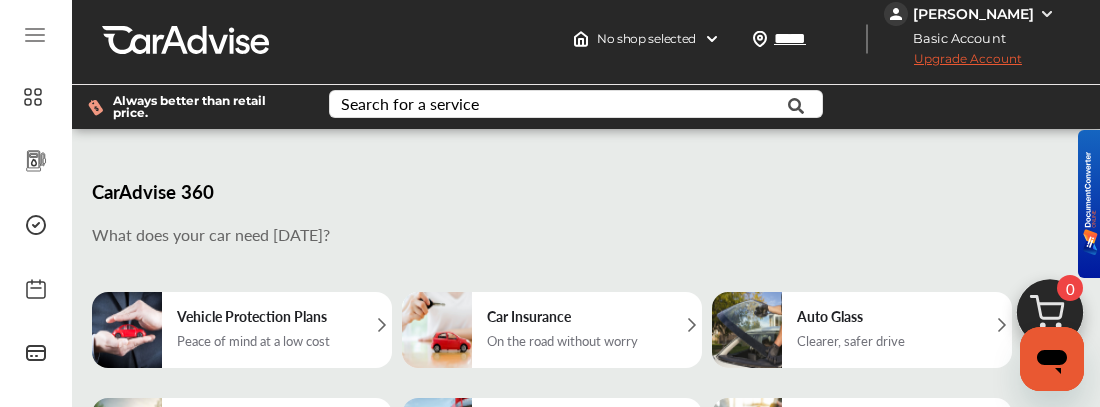 click on "On the road without worry" at bounding box center (562, 340) 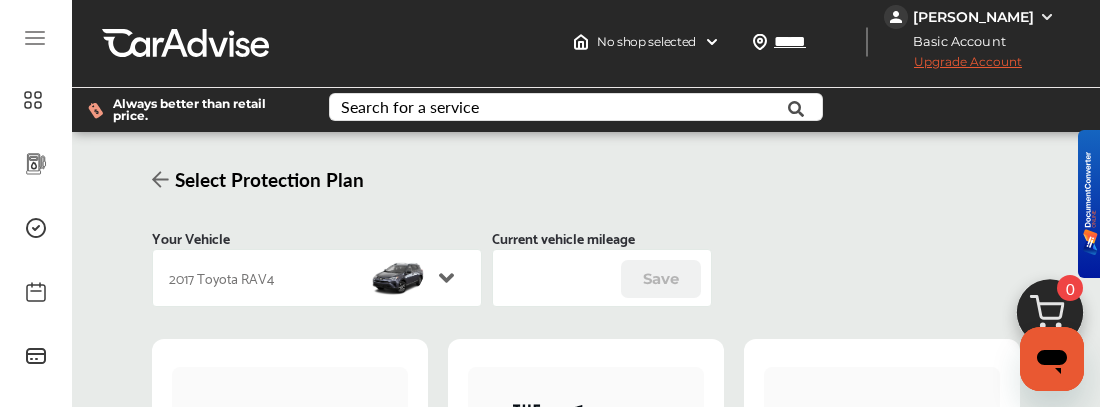 scroll, scrollTop: 0, scrollLeft: 0, axis: both 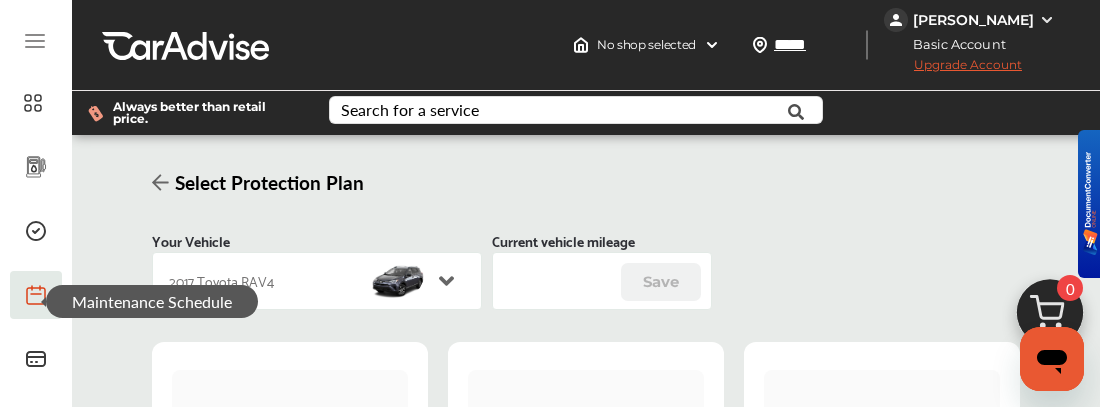 click 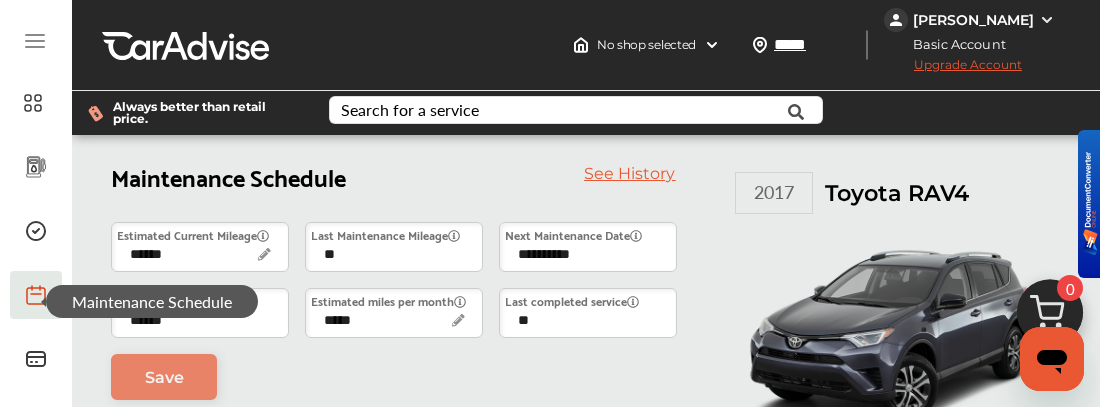 scroll, scrollTop: 444, scrollLeft: 0, axis: vertical 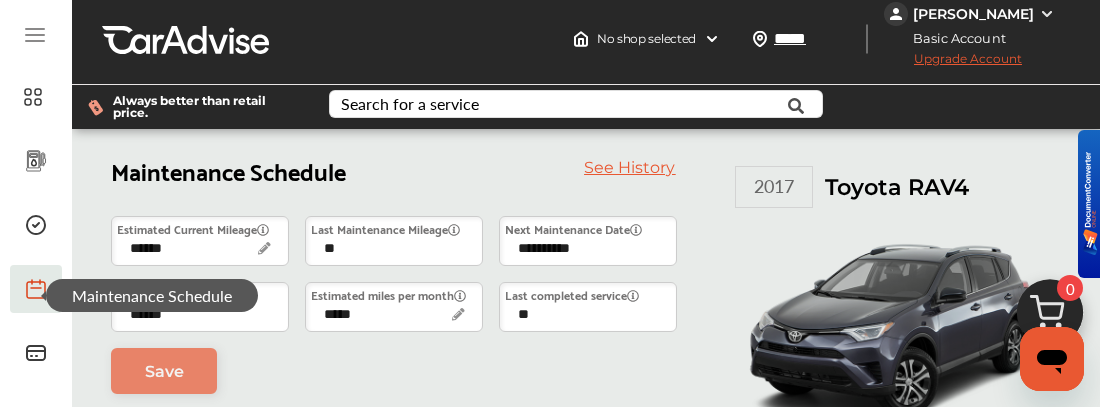 click 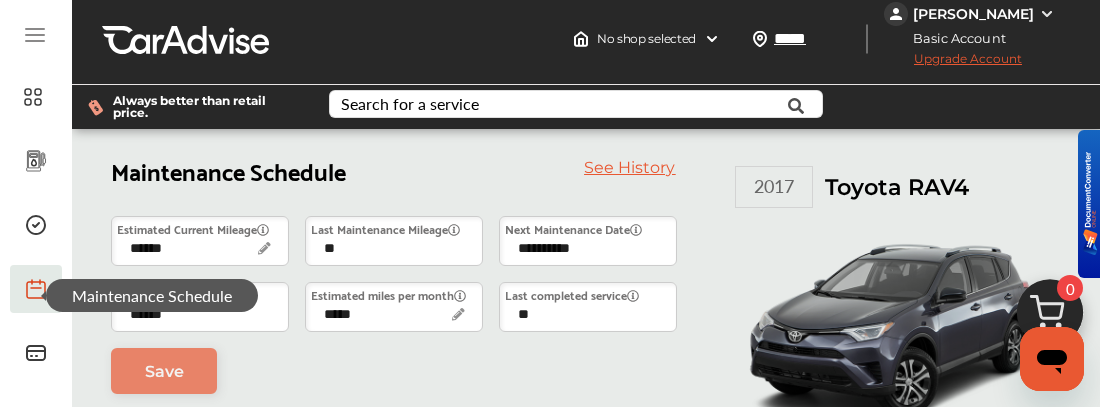 scroll, scrollTop: 281, scrollLeft: 0, axis: vertical 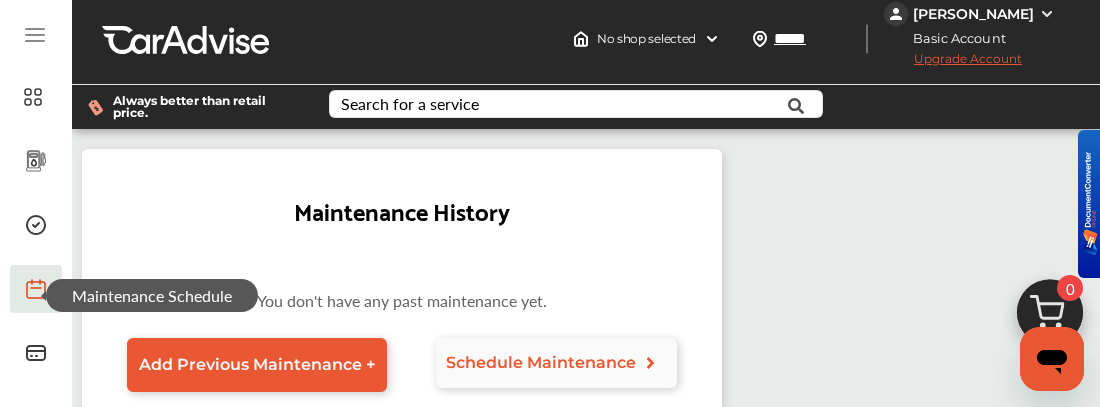 click on "Schedule Maintenance" at bounding box center [541, 362] 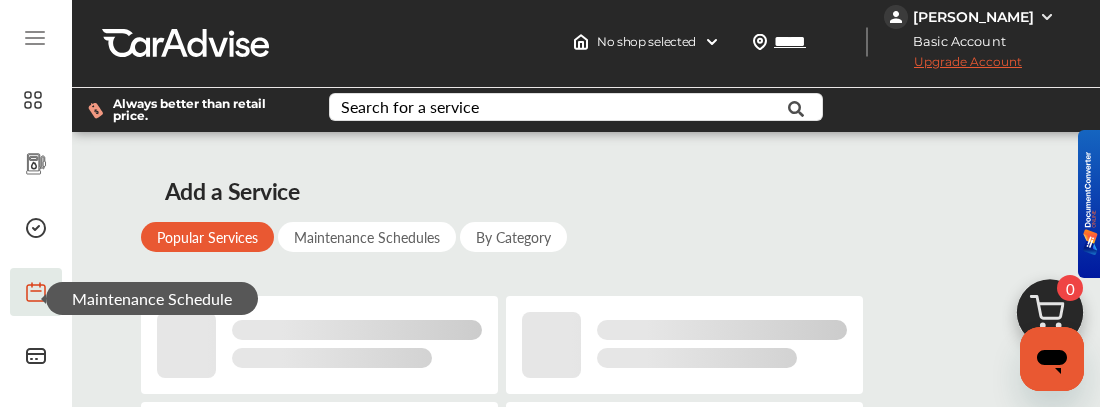 scroll, scrollTop: 0, scrollLeft: 0, axis: both 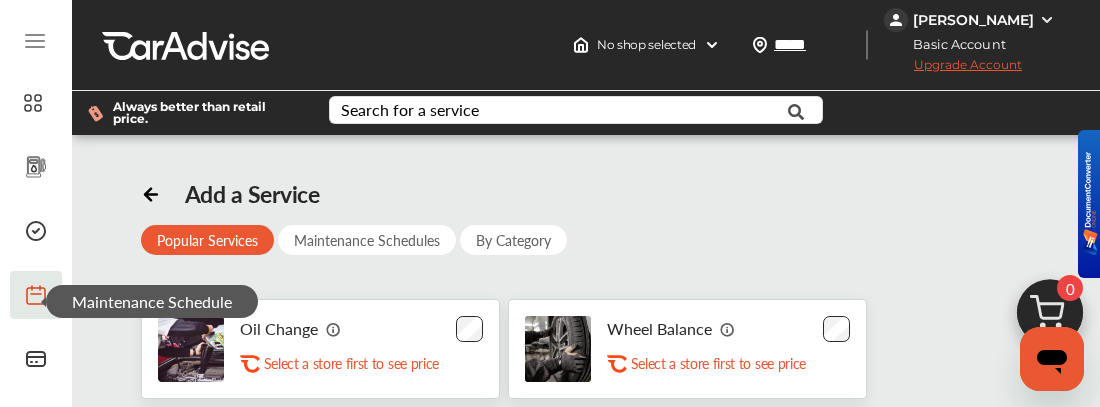 click on "Maintenance Schedules" at bounding box center [367, 240] 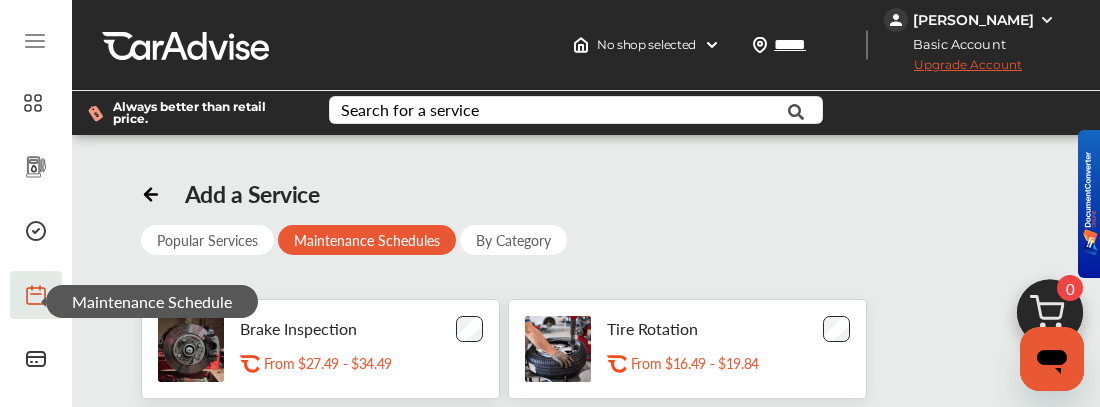 click on "By Category" at bounding box center [513, 240] 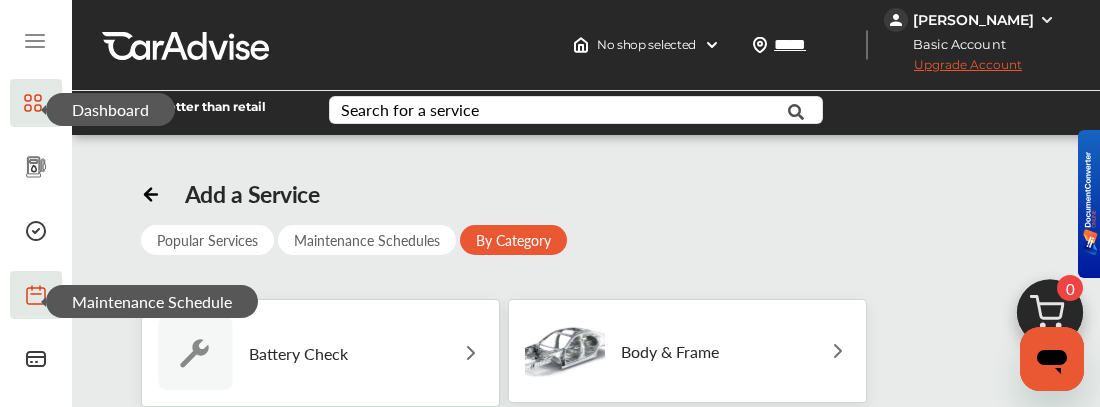 click 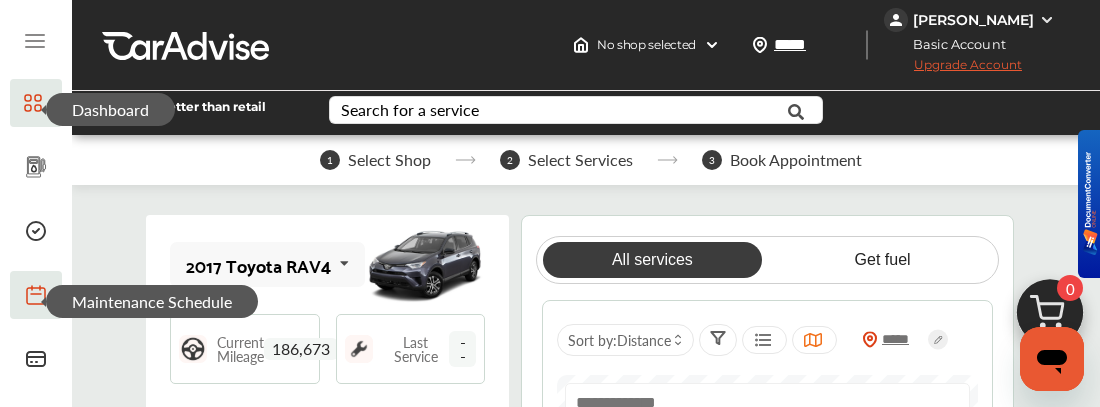 click at bounding box center (345, 263) 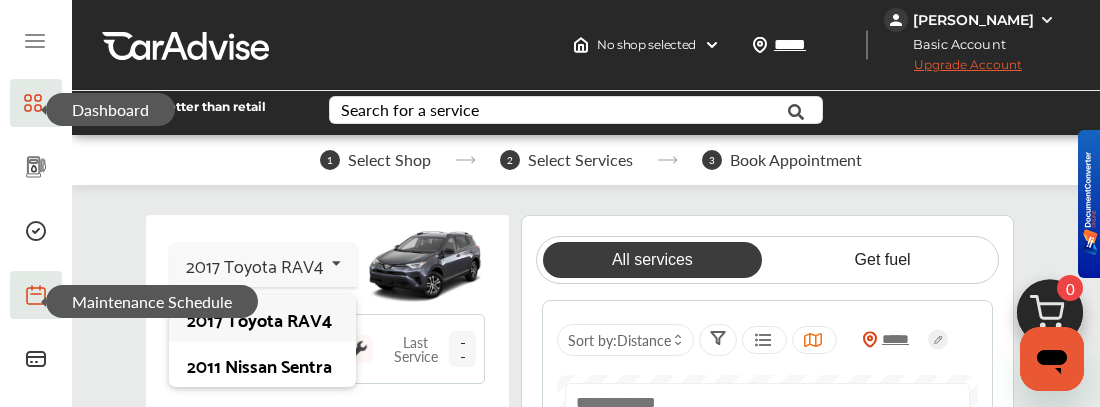 click on "2017 Toyota RAV4" at bounding box center (262, 319) 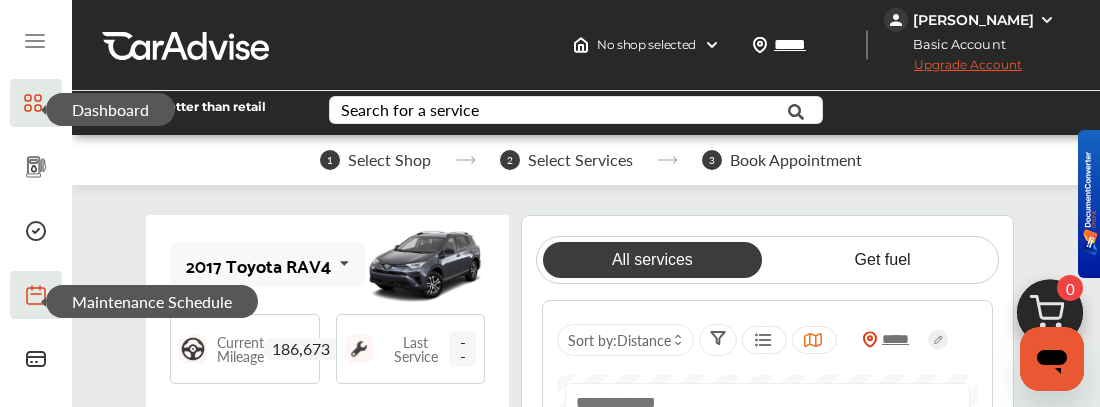 click on "All services Get fuel *****
Sort by :  Distance" at bounding box center (767, 485) 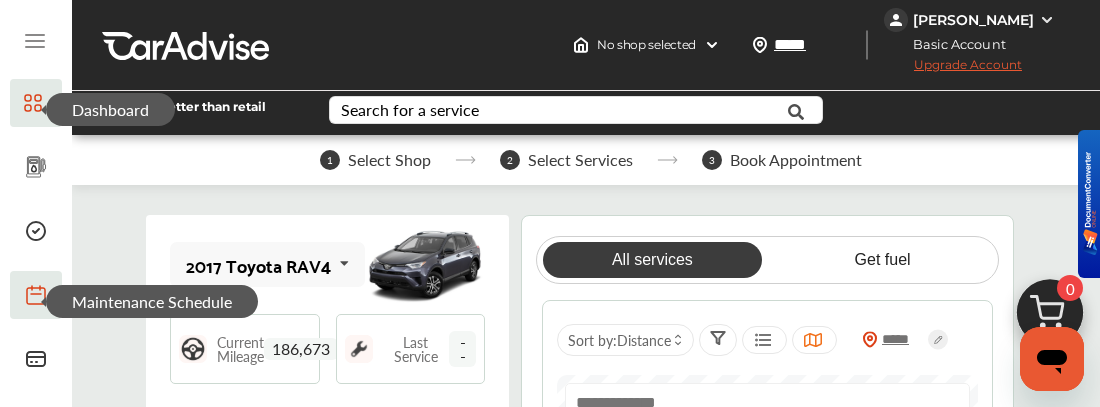 scroll, scrollTop: 2280, scrollLeft: 0, axis: vertical 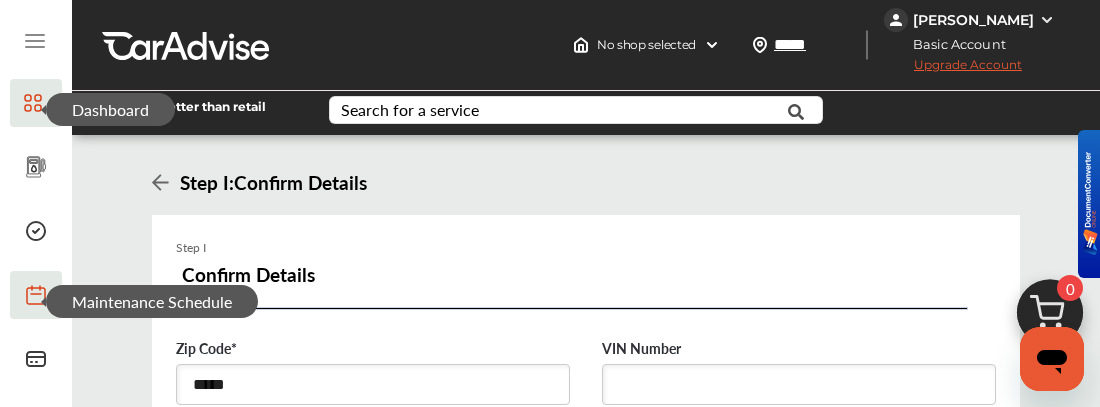 click at bounding box center [799, 384] 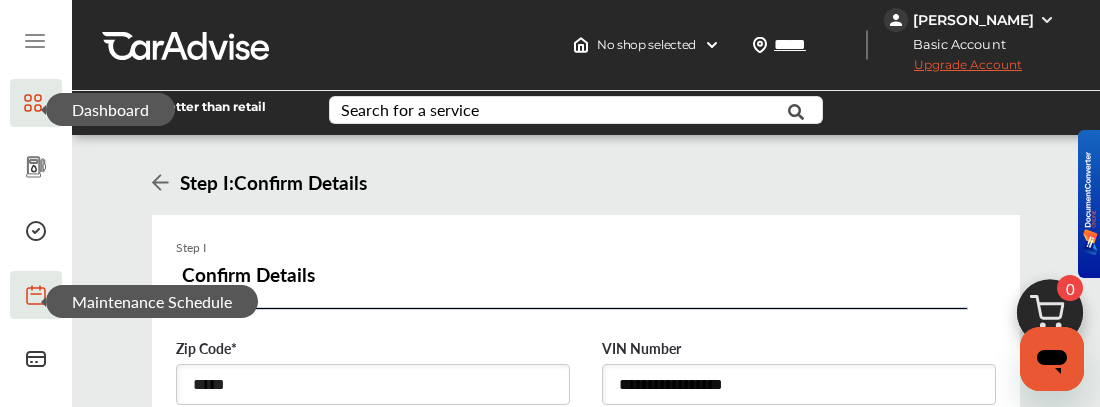 scroll, scrollTop: 106, scrollLeft: 0, axis: vertical 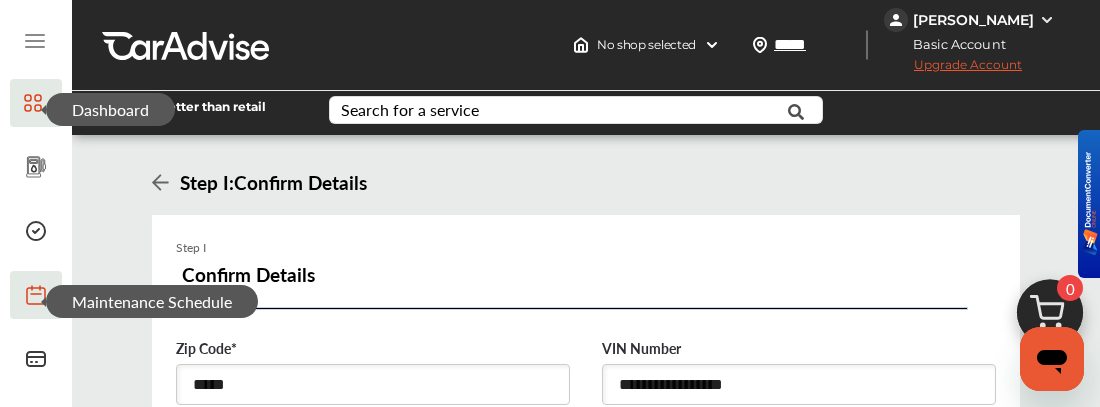 click on "Next :  Choose Plan" at bounding box center (586, 466) 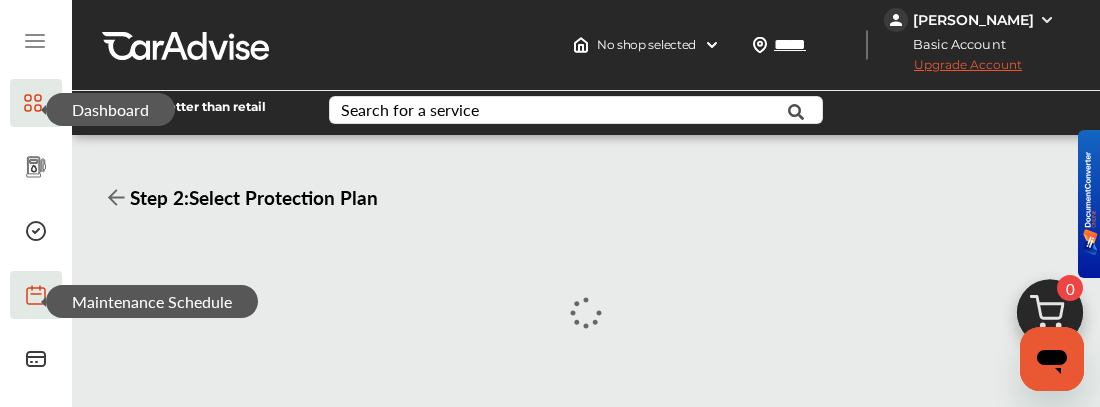 scroll, scrollTop: 0, scrollLeft: 0, axis: both 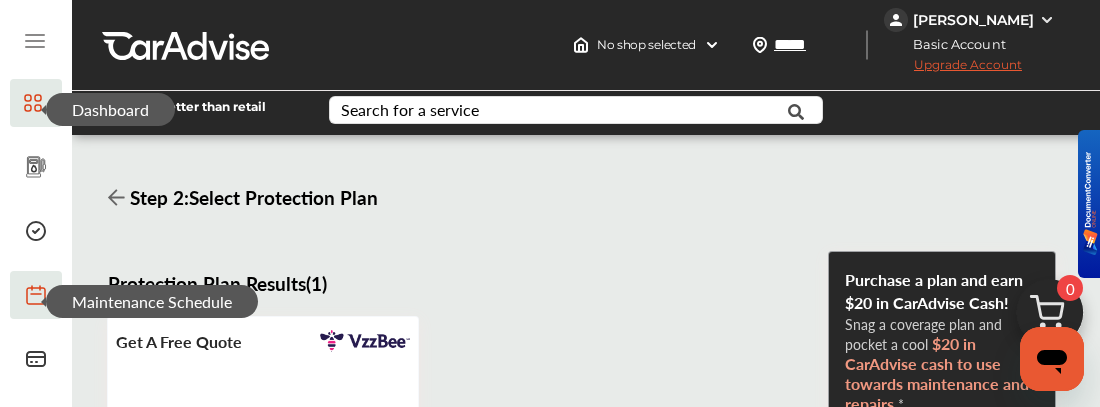 click on "Get a Quote" at bounding box center [263, 616] 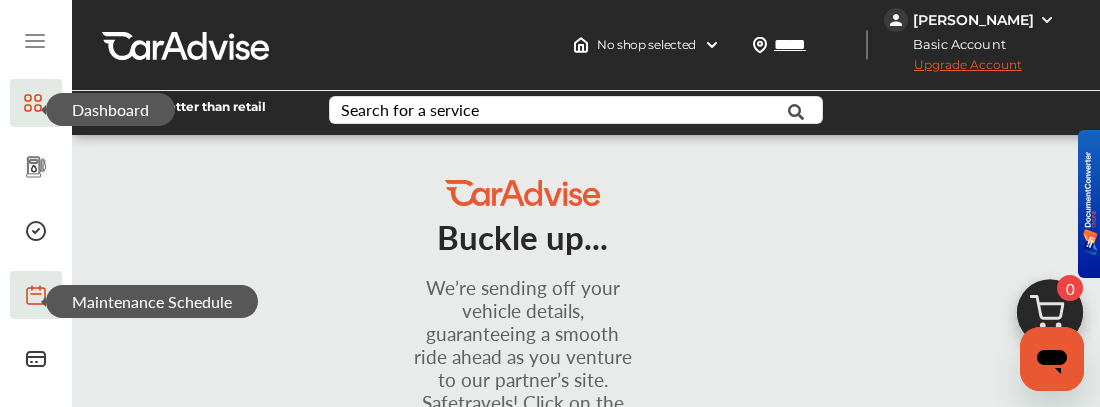 scroll, scrollTop: 0, scrollLeft: 0, axis: both 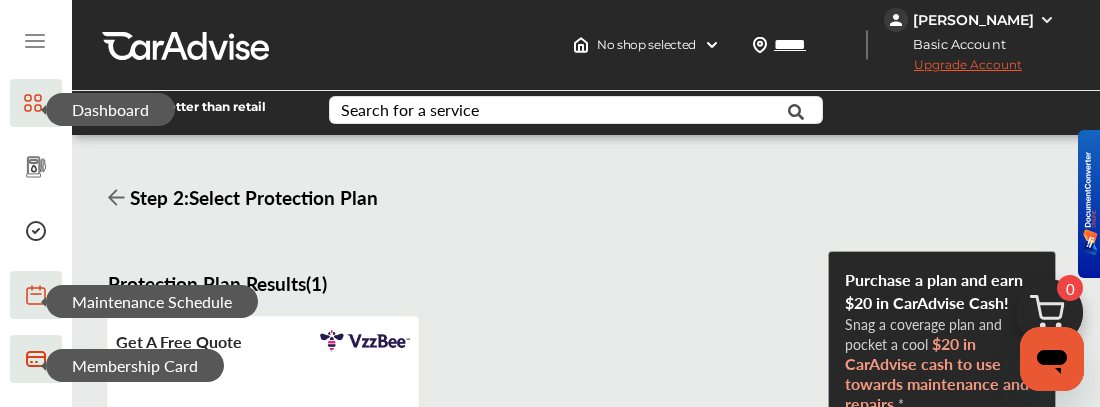 click 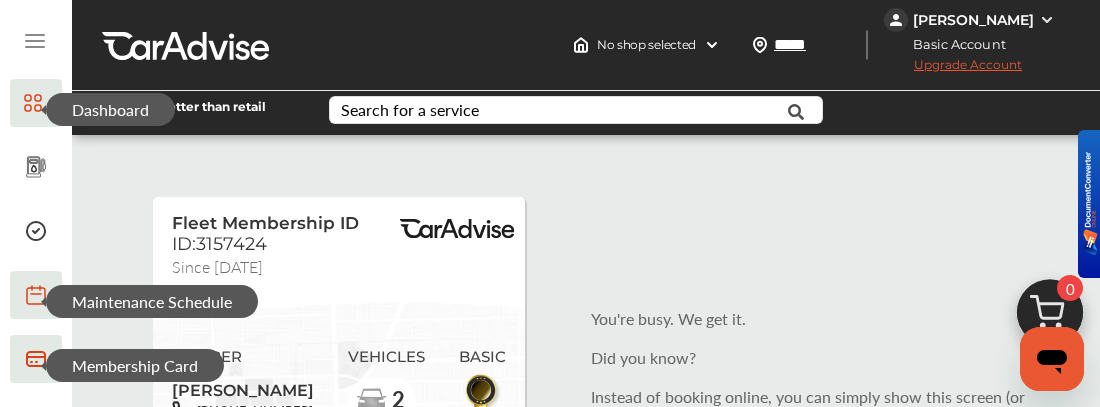 scroll, scrollTop: 320, scrollLeft: 0, axis: vertical 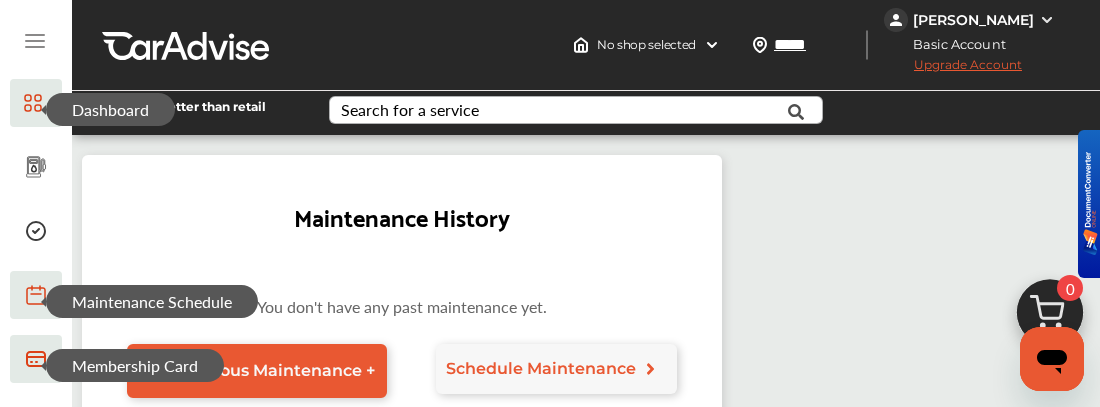 click on "Search for a service" at bounding box center (410, 110) 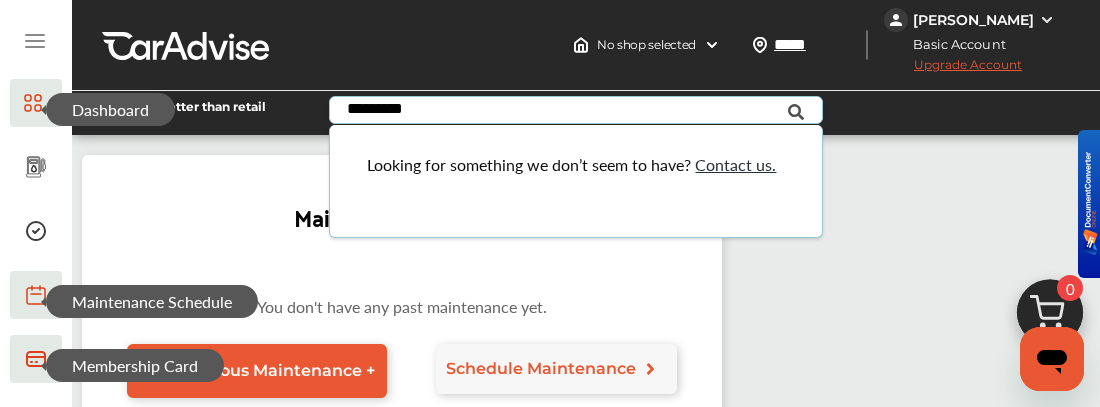 type on "*********" 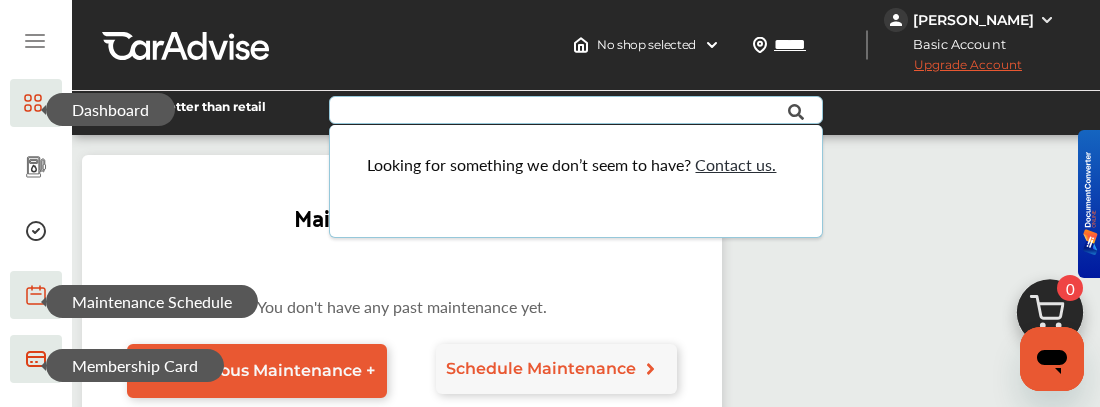 click on "Maintenance History You don't have any past maintenance yet. Add Previous Maintenance + Schedule Maintenance" at bounding box center (402, 296) 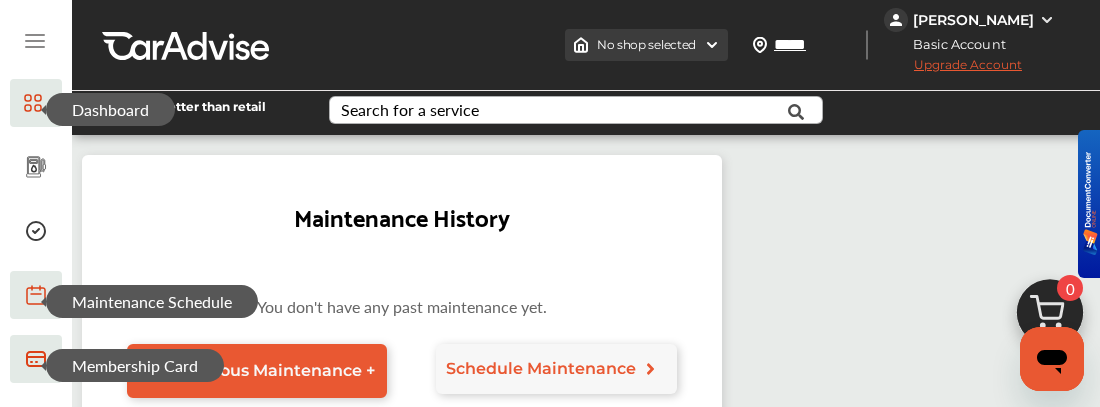 click at bounding box center [712, 45] 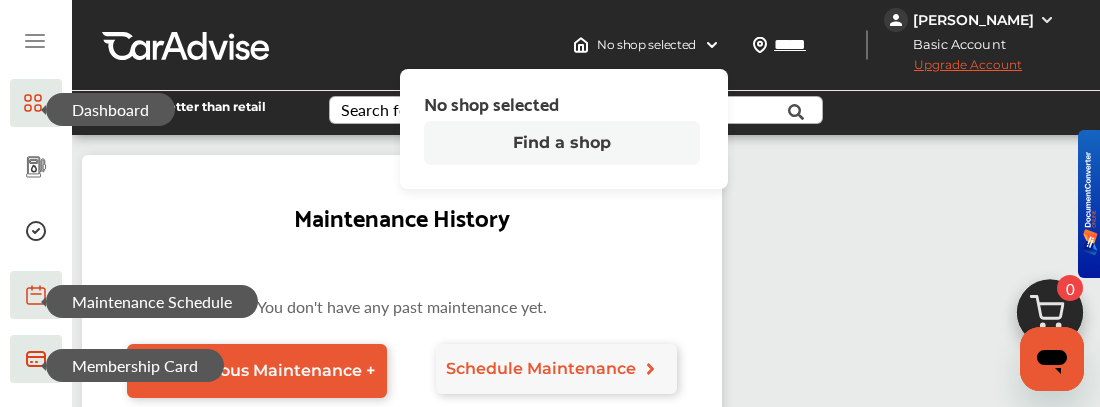click on "Find a shop" at bounding box center (562, 143) 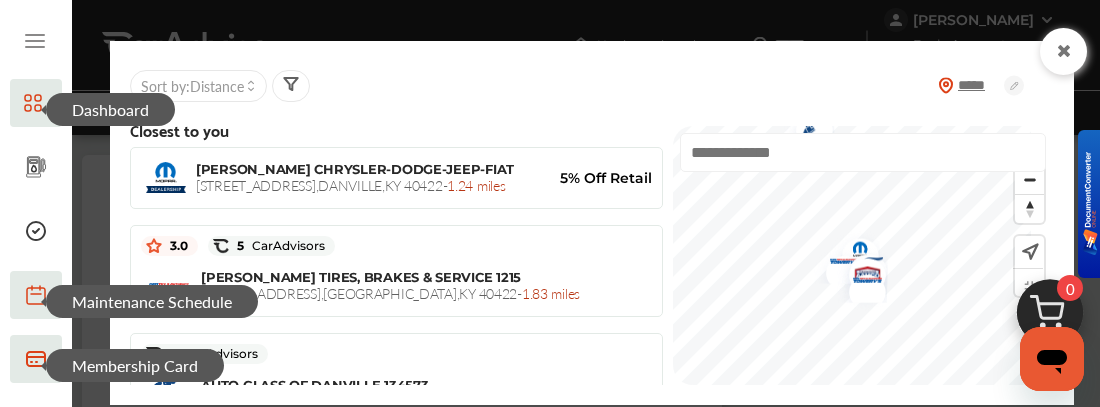click at bounding box center (863, 152) 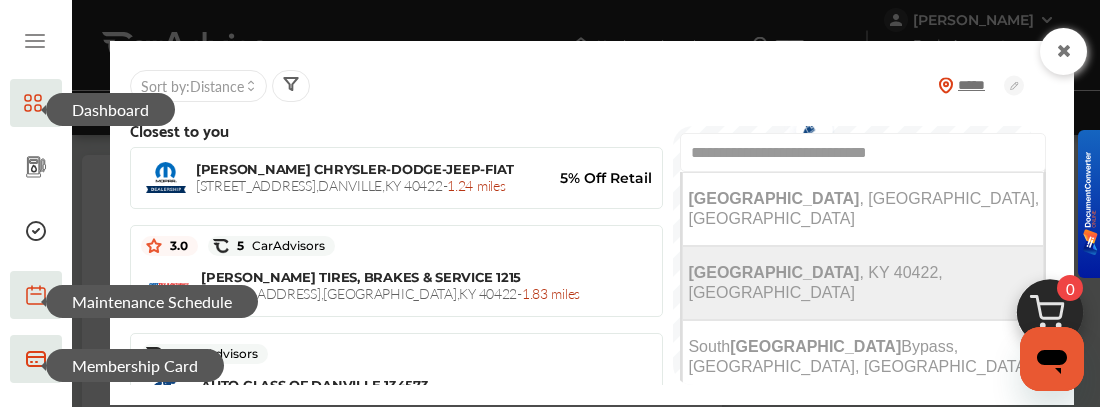 click on "Danville , KY 40422, USA" at bounding box center [863, 283] 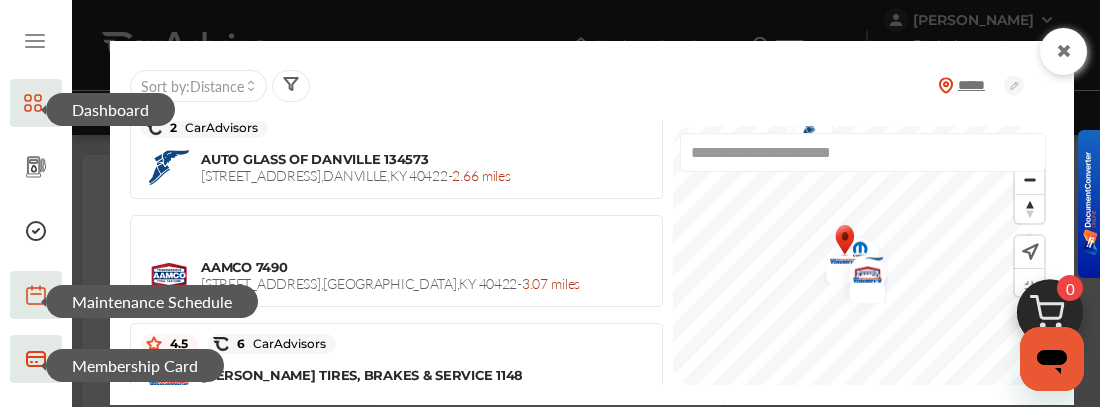 scroll, scrollTop: 239, scrollLeft: 0, axis: vertical 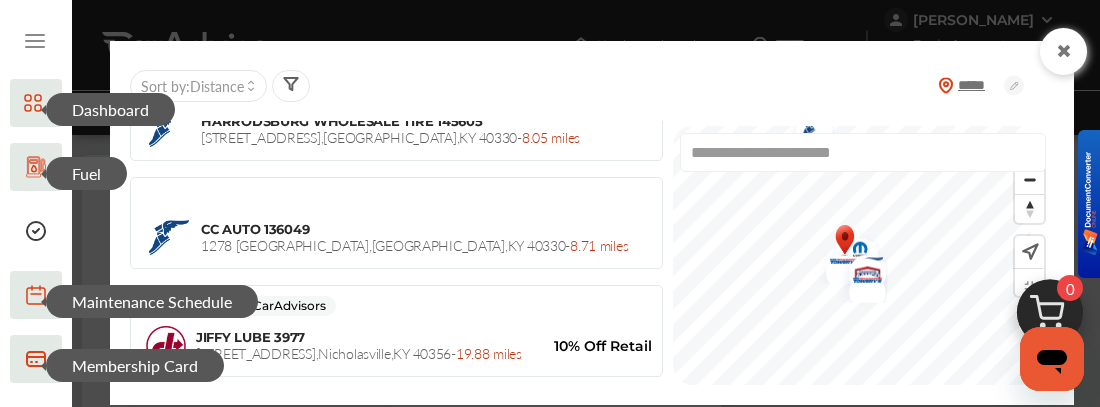 click 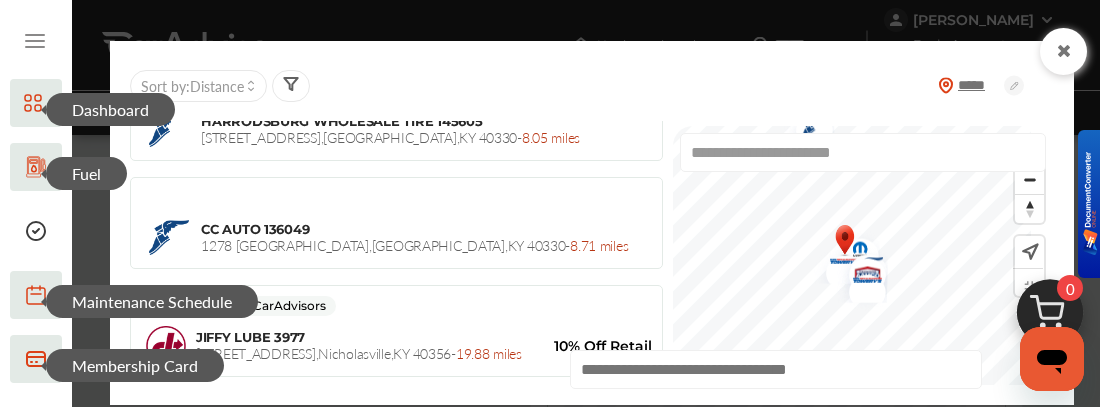 click 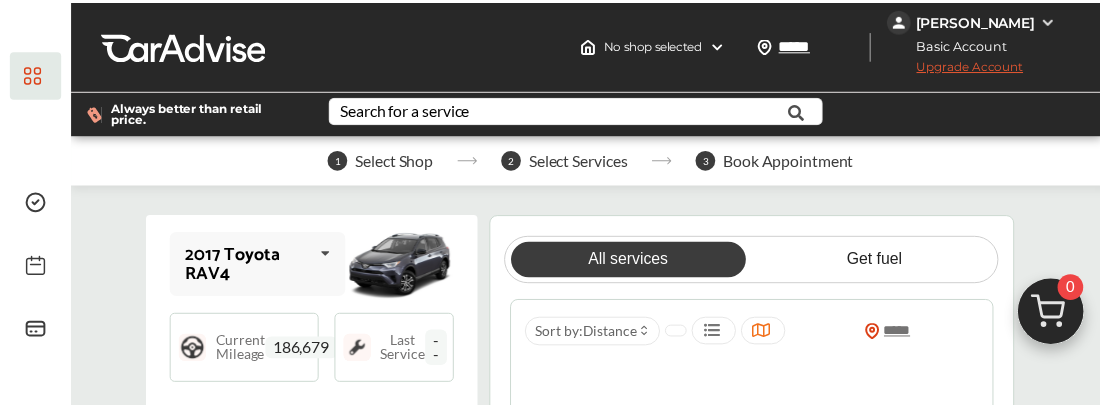 scroll, scrollTop: 0, scrollLeft: 0, axis: both 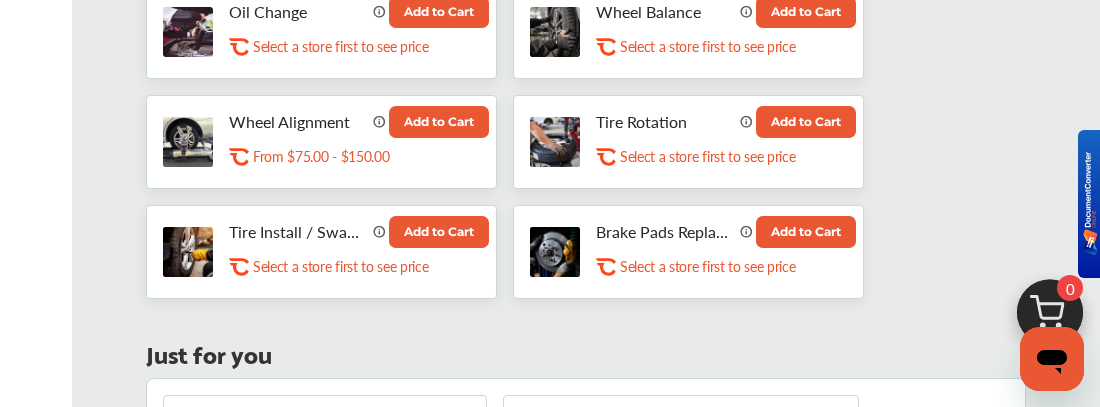 click on "Add to Cart" at bounding box center (806, 232) 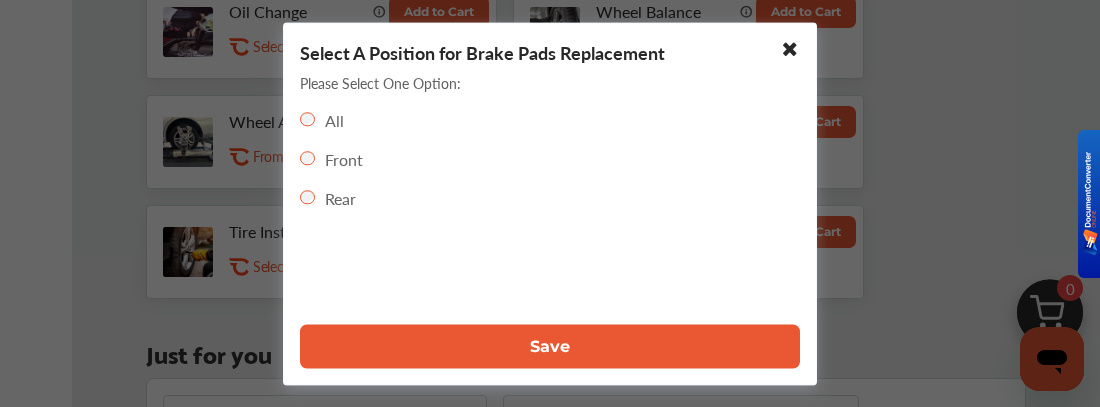 click on "Save" at bounding box center (550, 346) 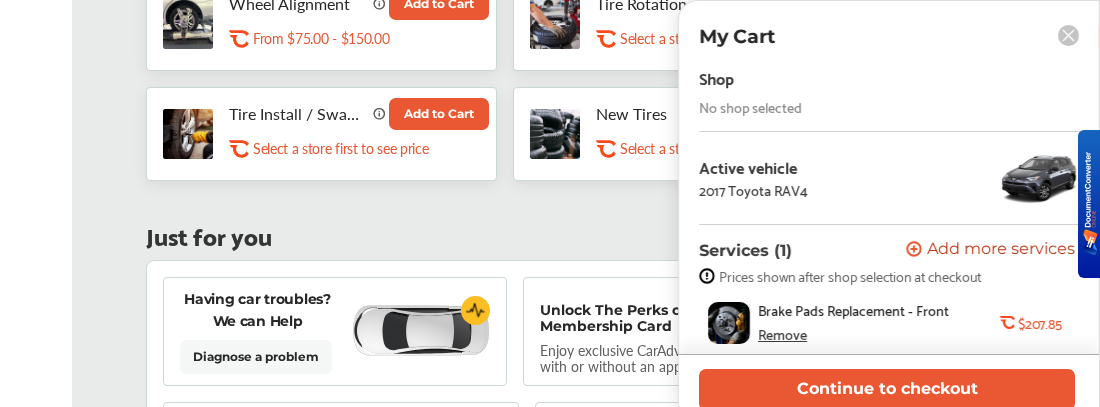 scroll, scrollTop: 1500, scrollLeft: 0, axis: vertical 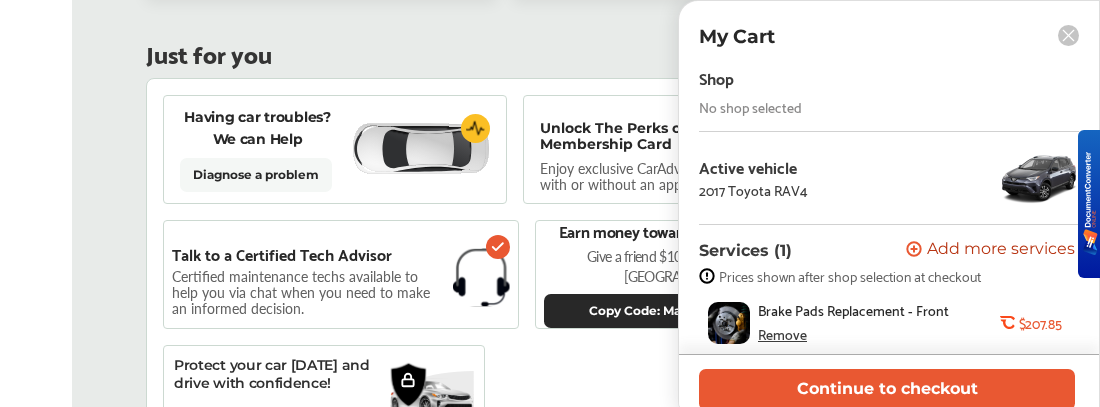 click 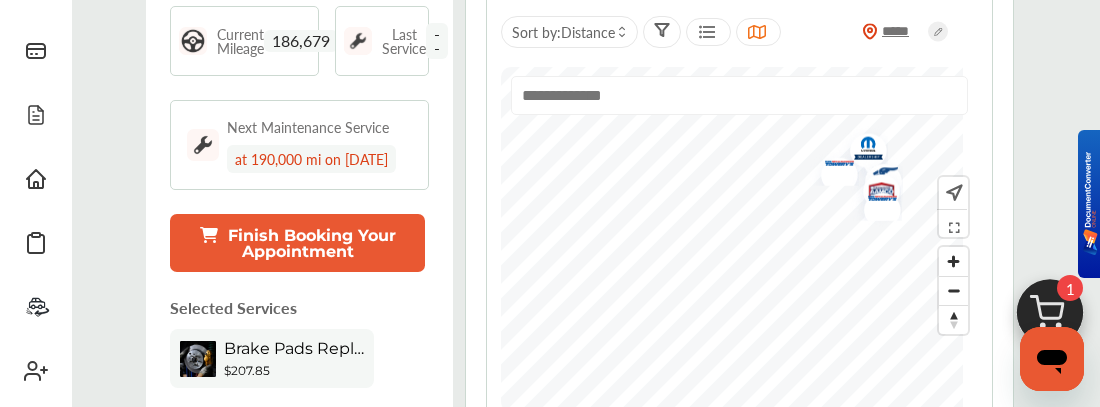 scroll, scrollTop: 0, scrollLeft: 0, axis: both 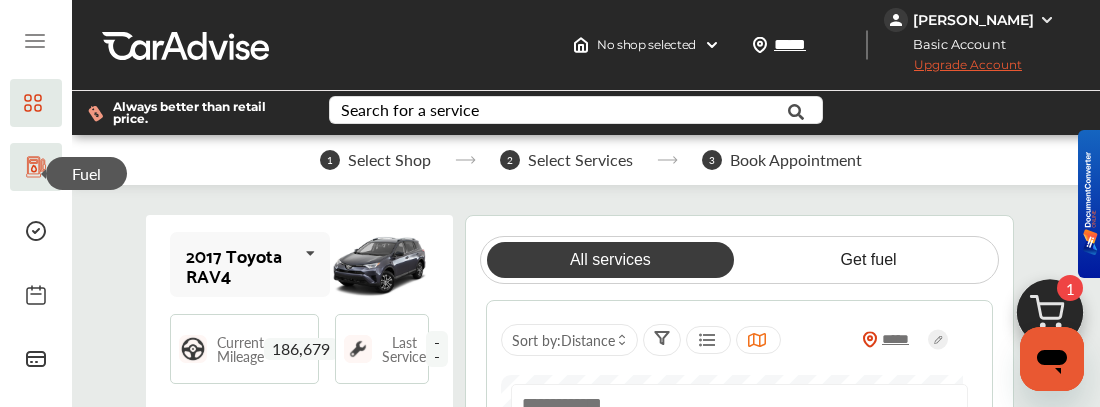 click 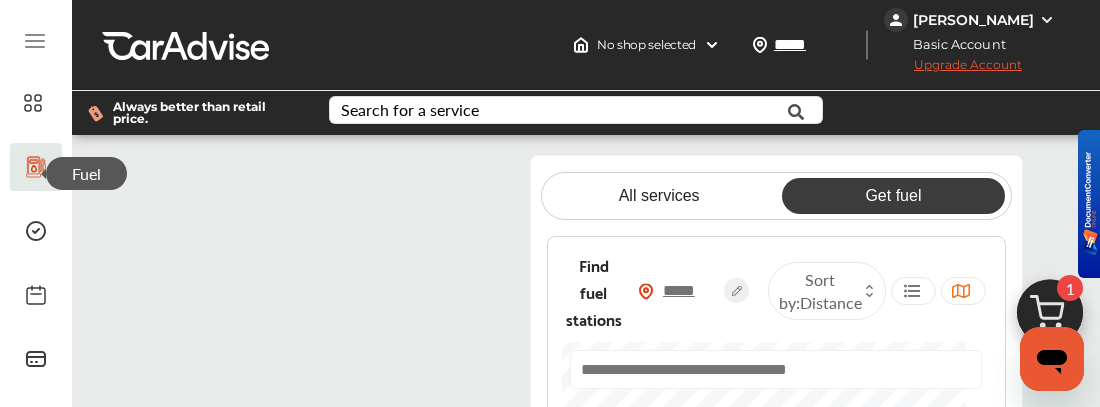 click at bounding box center (330, 365) 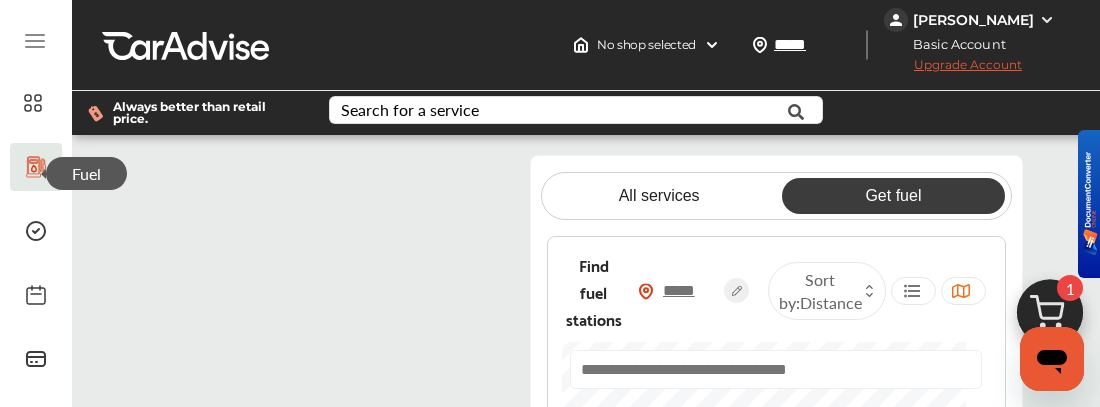 click at bounding box center (330, 365) 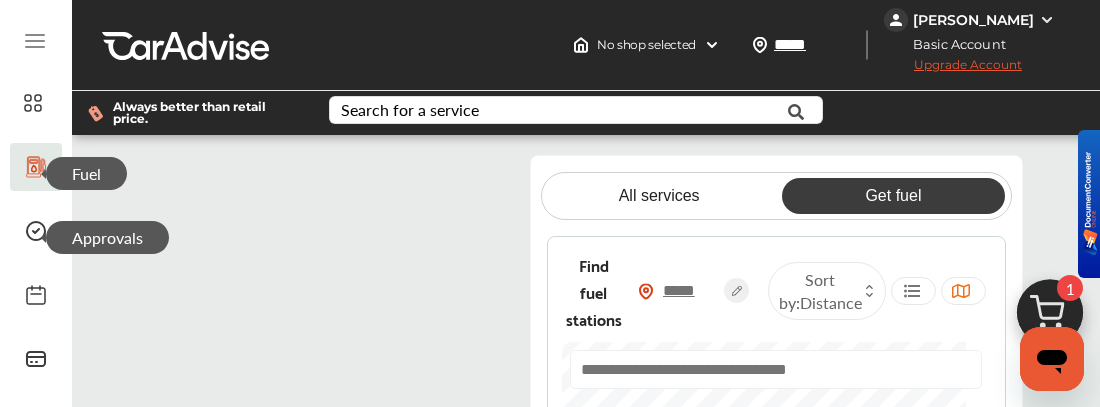 click on "Approvals" at bounding box center [107, 237] 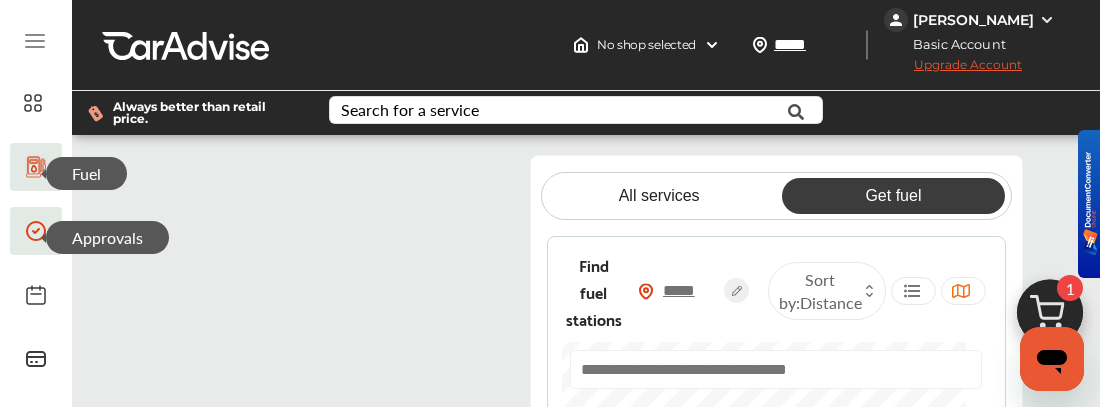 click 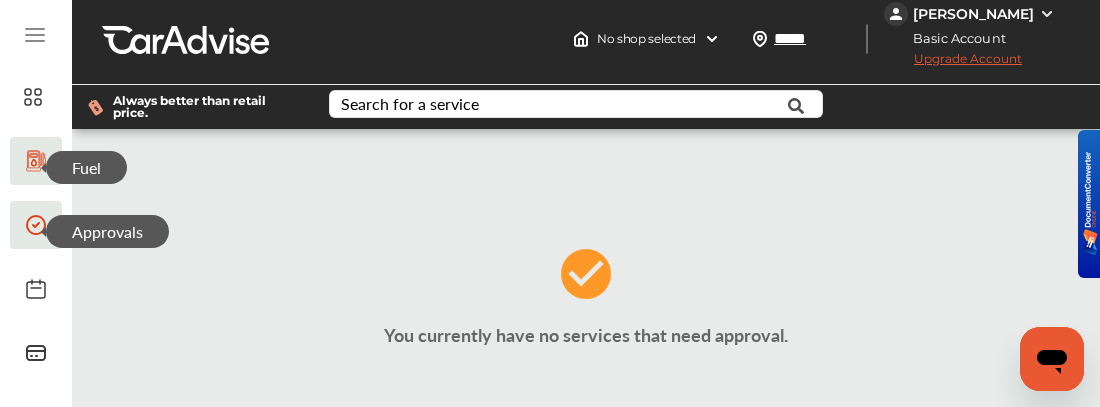 scroll, scrollTop: 0, scrollLeft: 0, axis: both 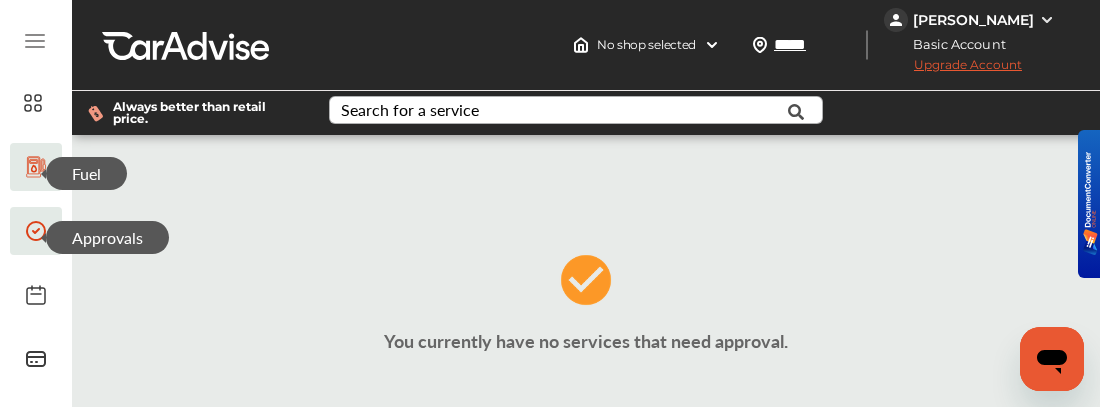 click on "Search for a service" at bounding box center (410, 110) 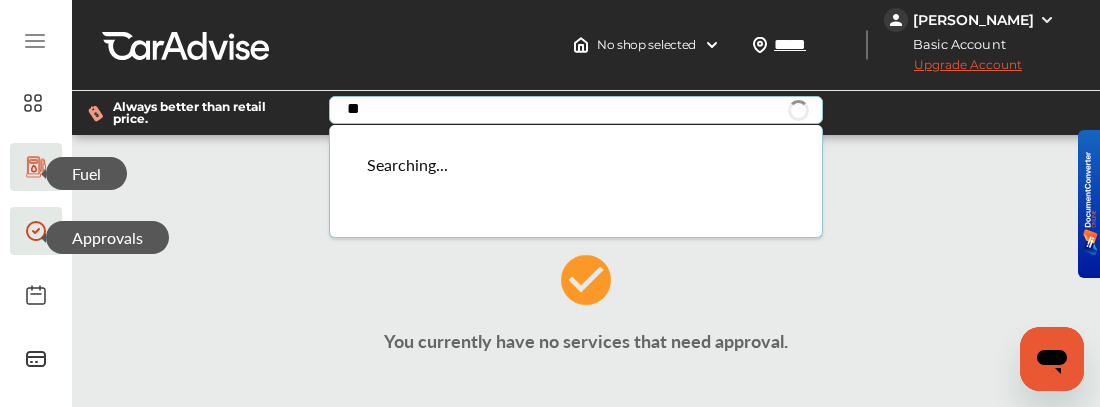 type on "*" 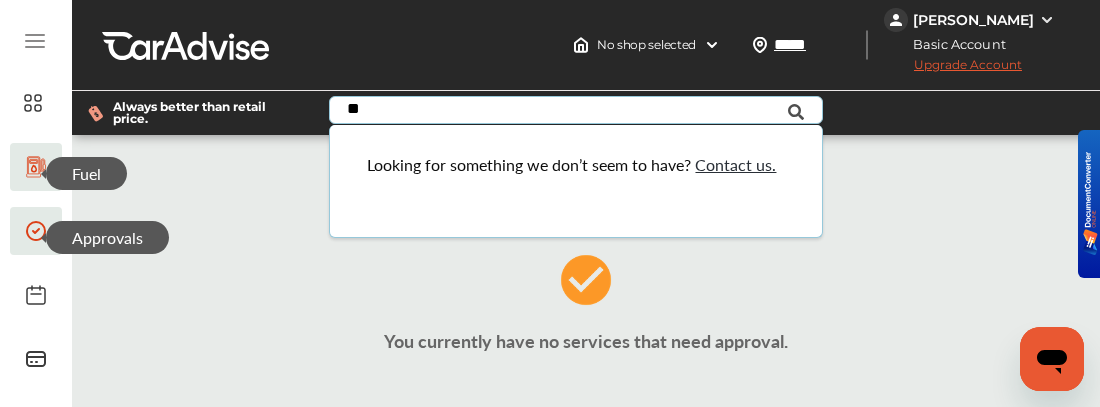 type on "*" 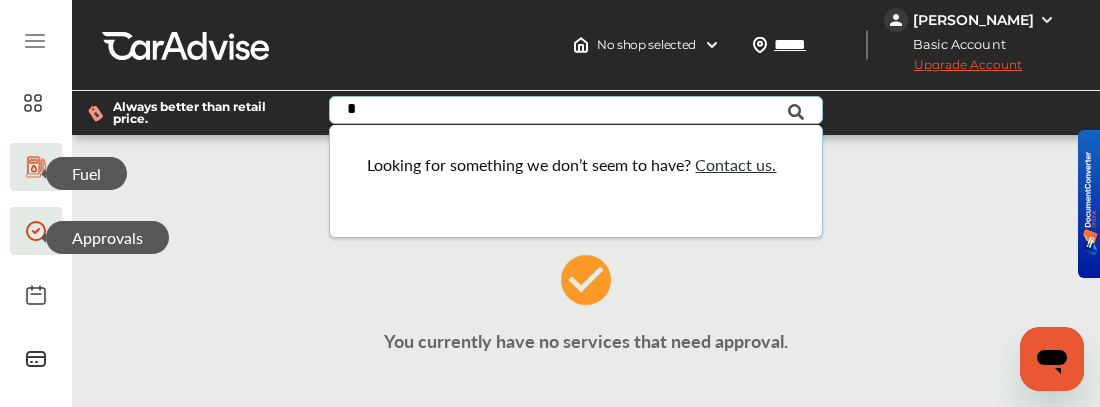 type 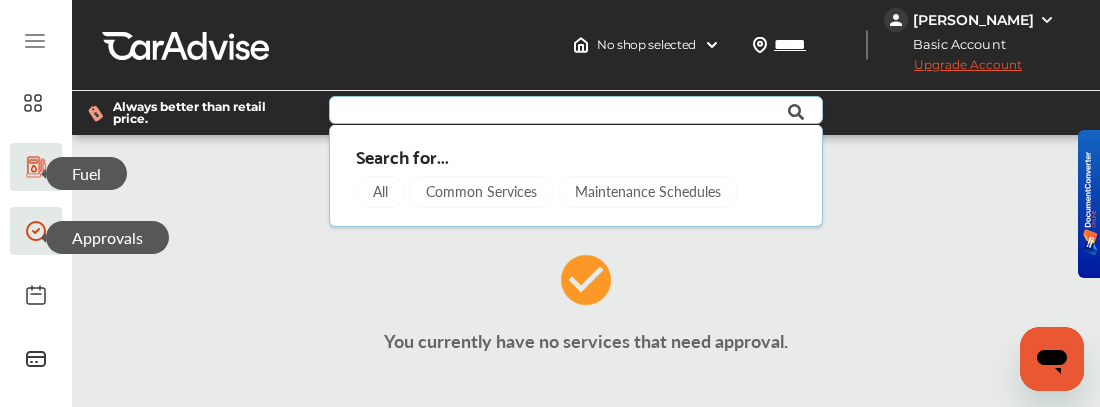 click on "All" at bounding box center [380, 192] 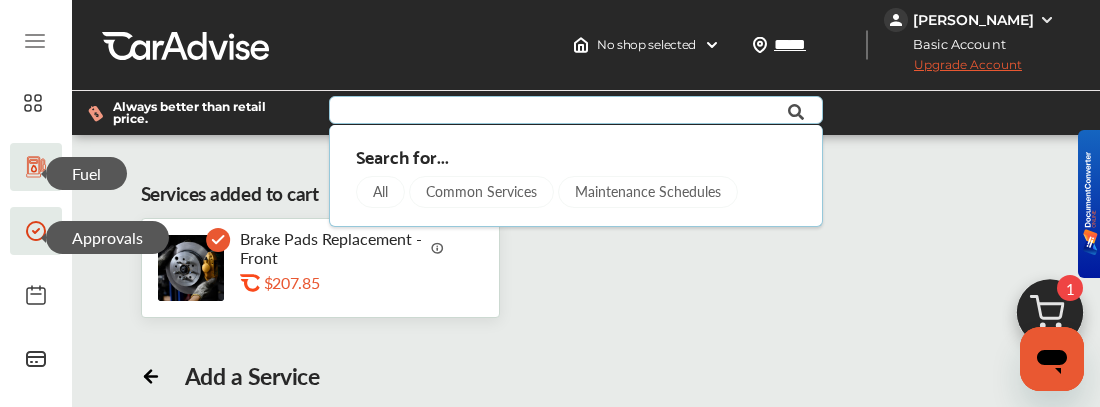 scroll, scrollTop: 300, scrollLeft: 0, axis: vertical 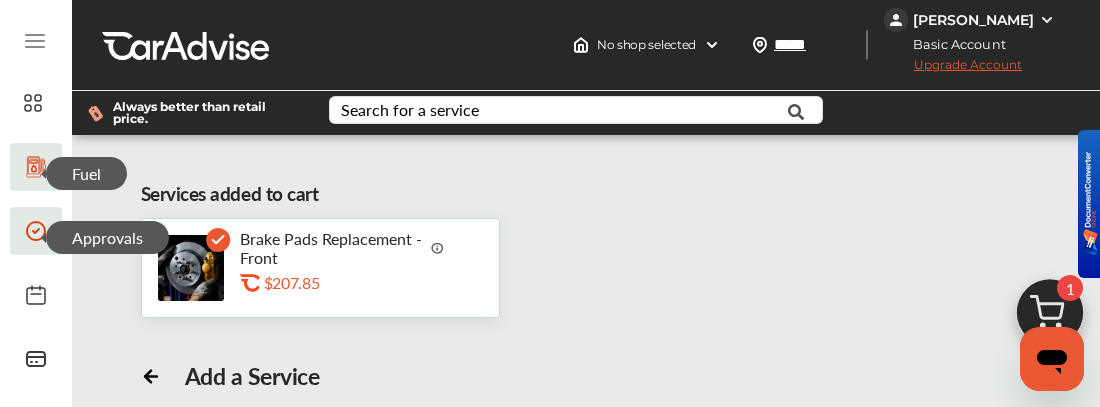 click on "By Category" at bounding box center [513, 422] 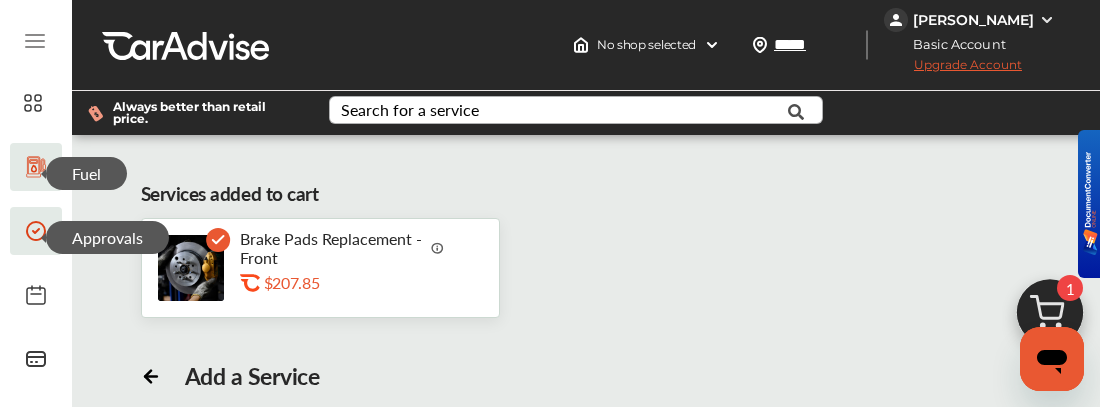 scroll, scrollTop: 0, scrollLeft: 0, axis: both 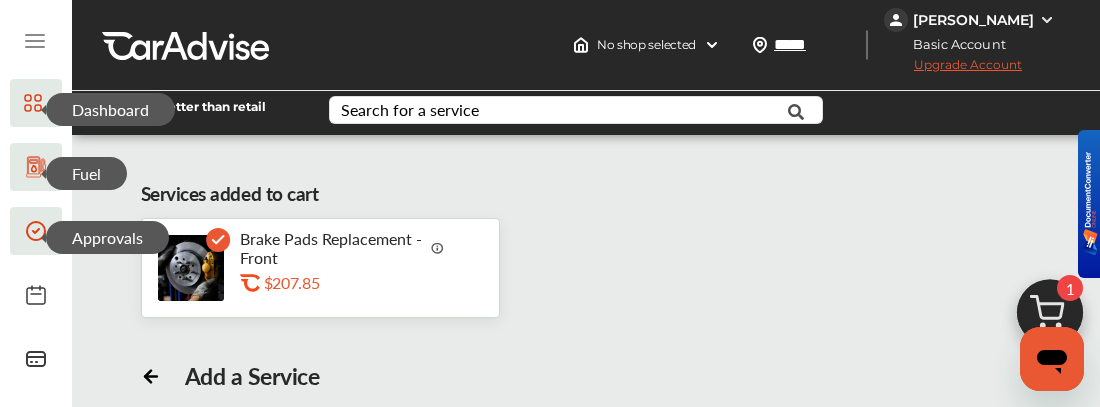click 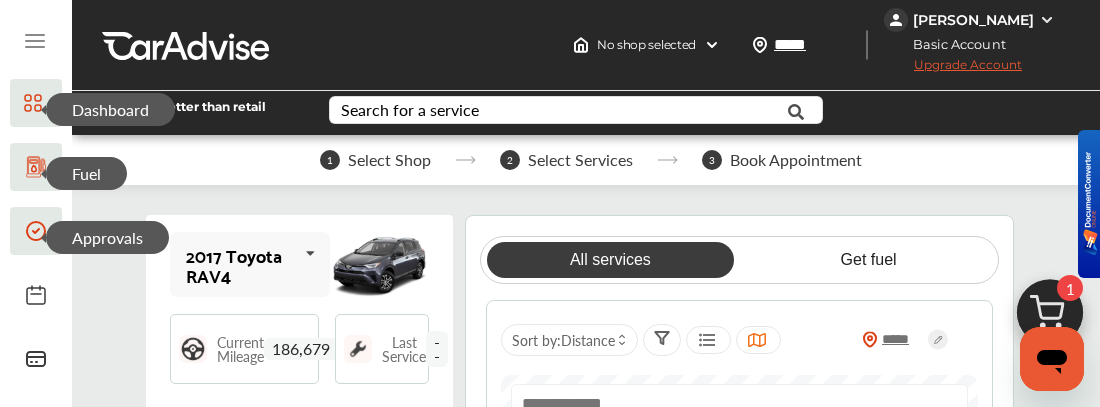 scroll, scrollTop: 300, scrollLeft: 0, axis: vertical 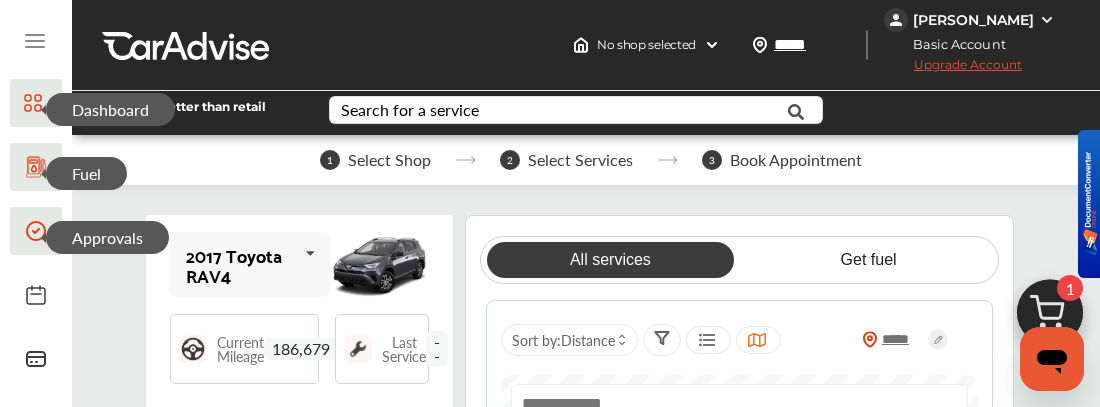 click on "My Garage" at bounding box center [110, 493] 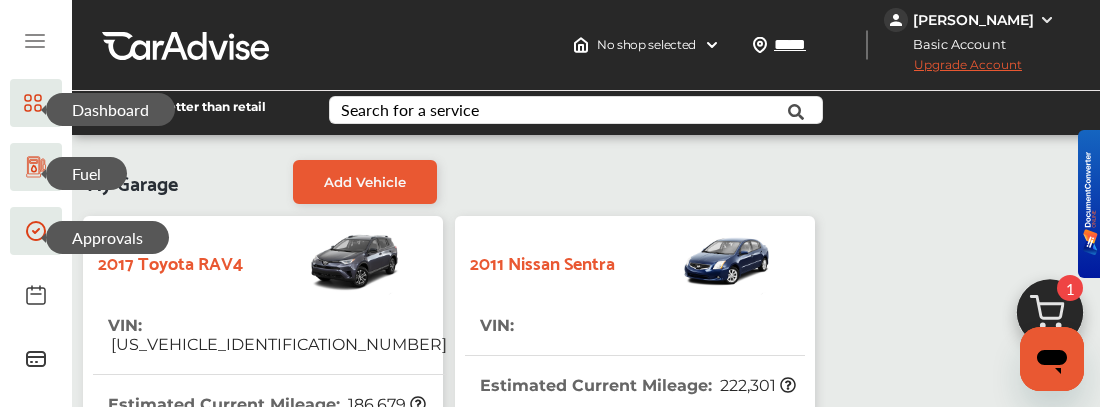 scroll, scrollTop: 0, scrollLeft: 0, axis: both 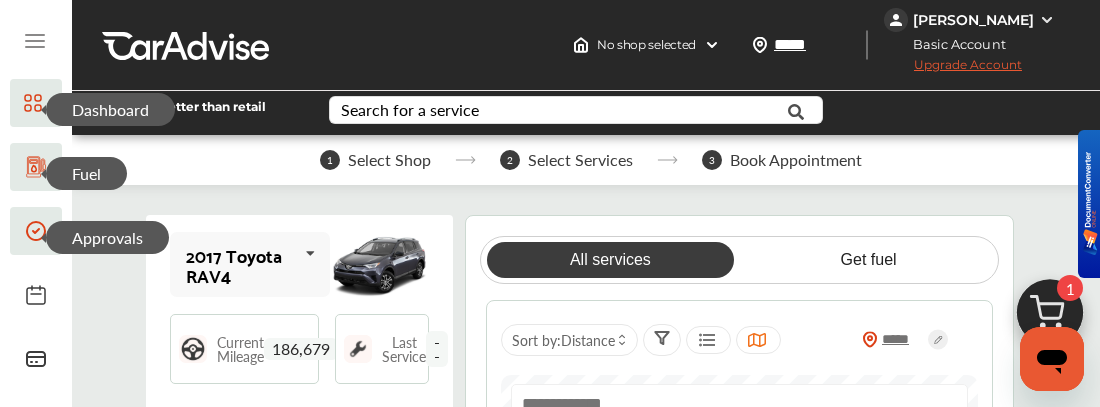click 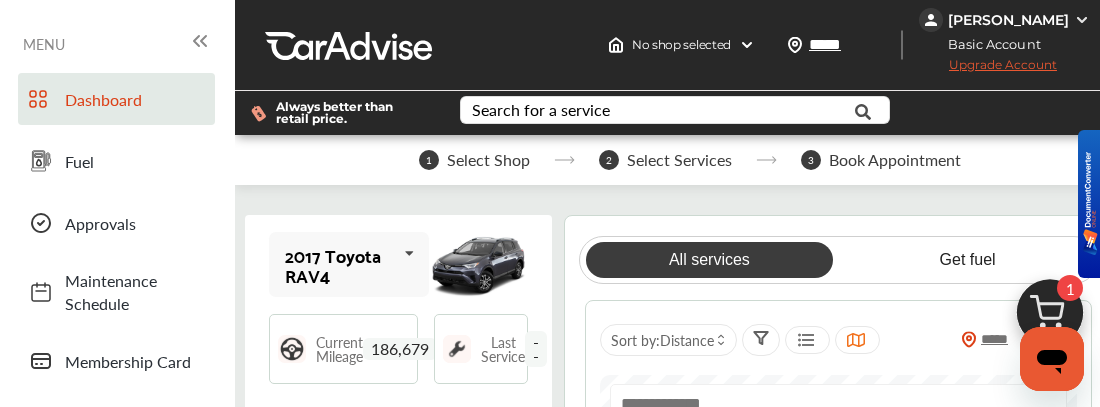 click on "Dashboard" at bounding box center [135, 99] 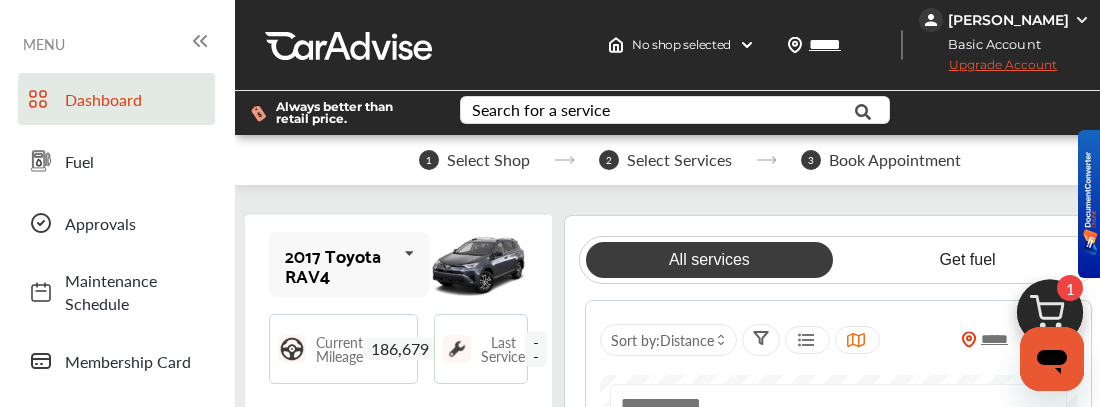 click on "Dashboard" at bounding box center (135, 99) 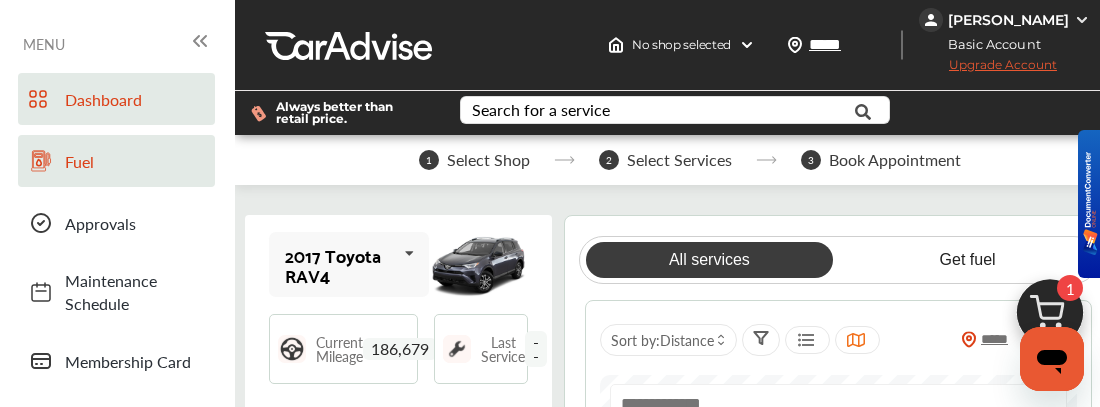 click on "Fuel" at bounding box center [135, 161] 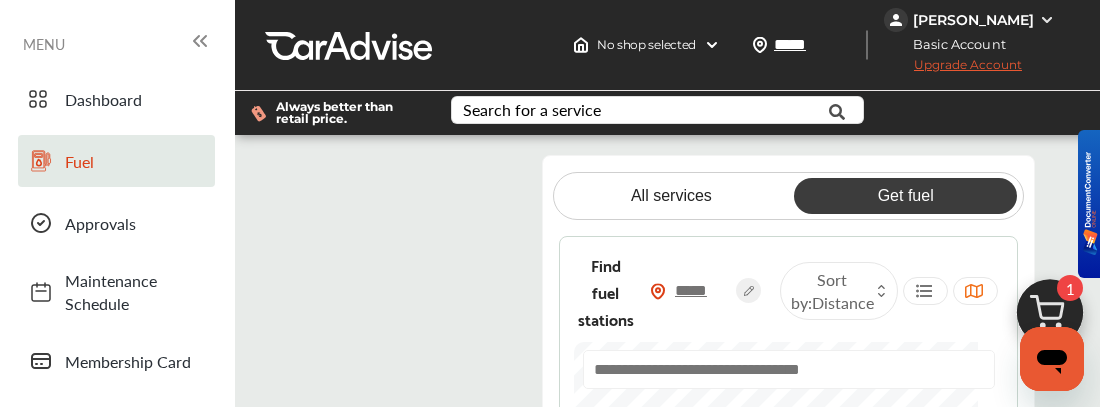 scroll, scrollTop: 266, scrollLeft: 0, axis: vertical 